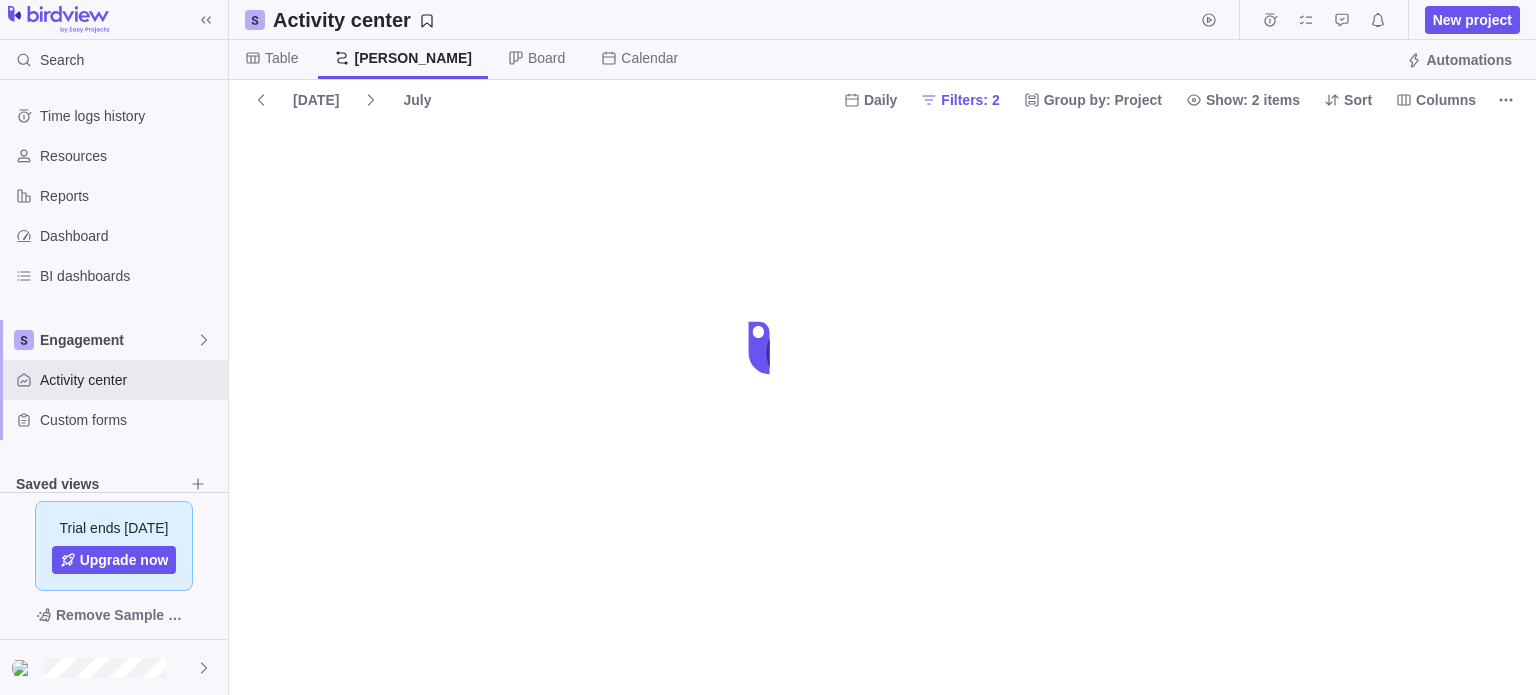 scroll, scrollTop: 0, scrollLeft: 0, axis: both 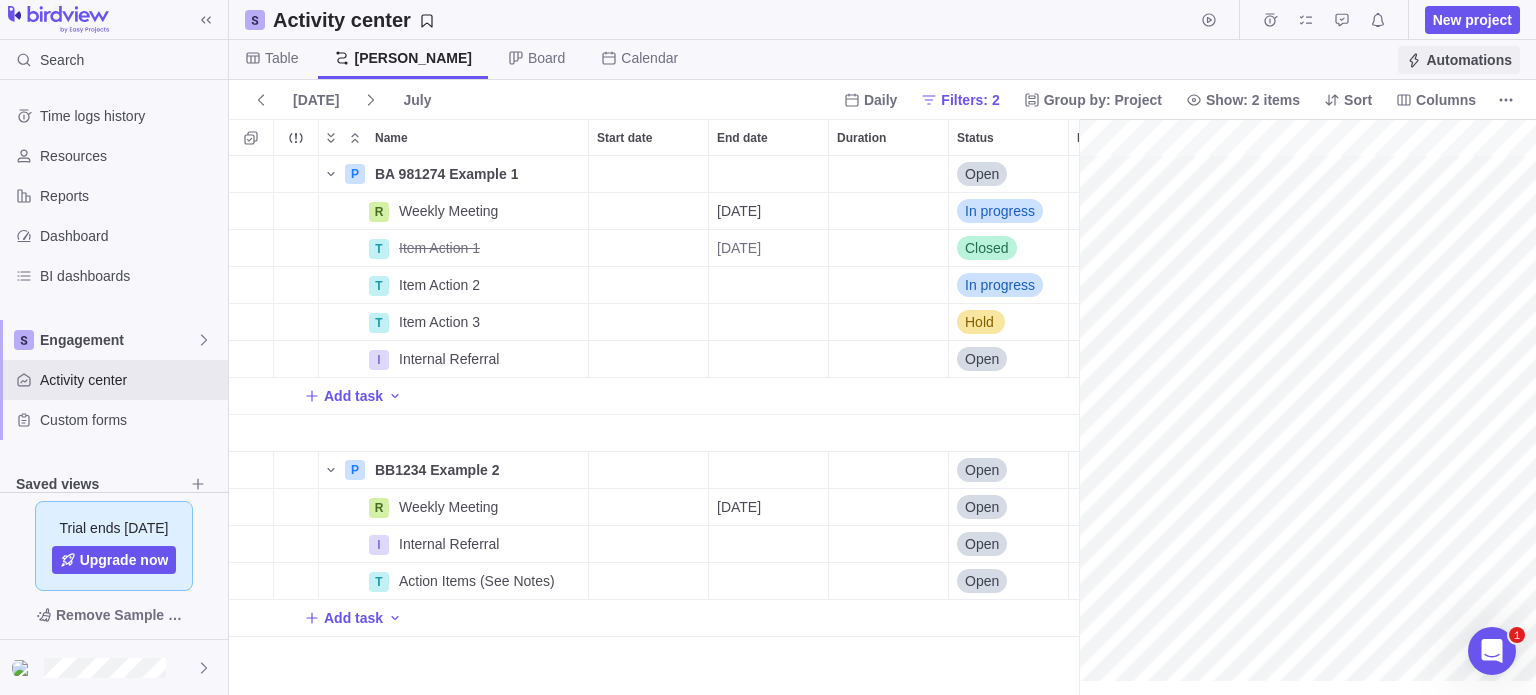 click on "Automations" at bounding box center (1469, 60) 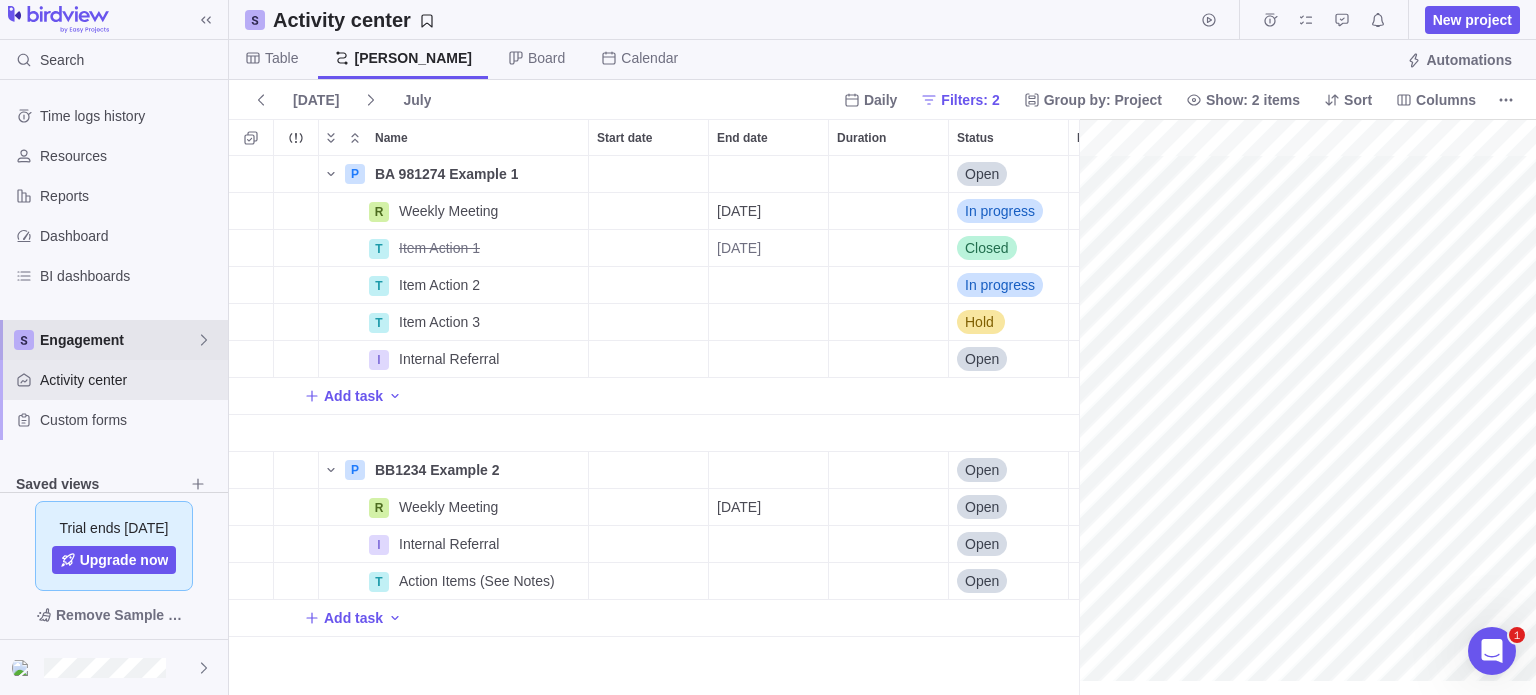 click on "Engagement" at bounding box center (118, 340) 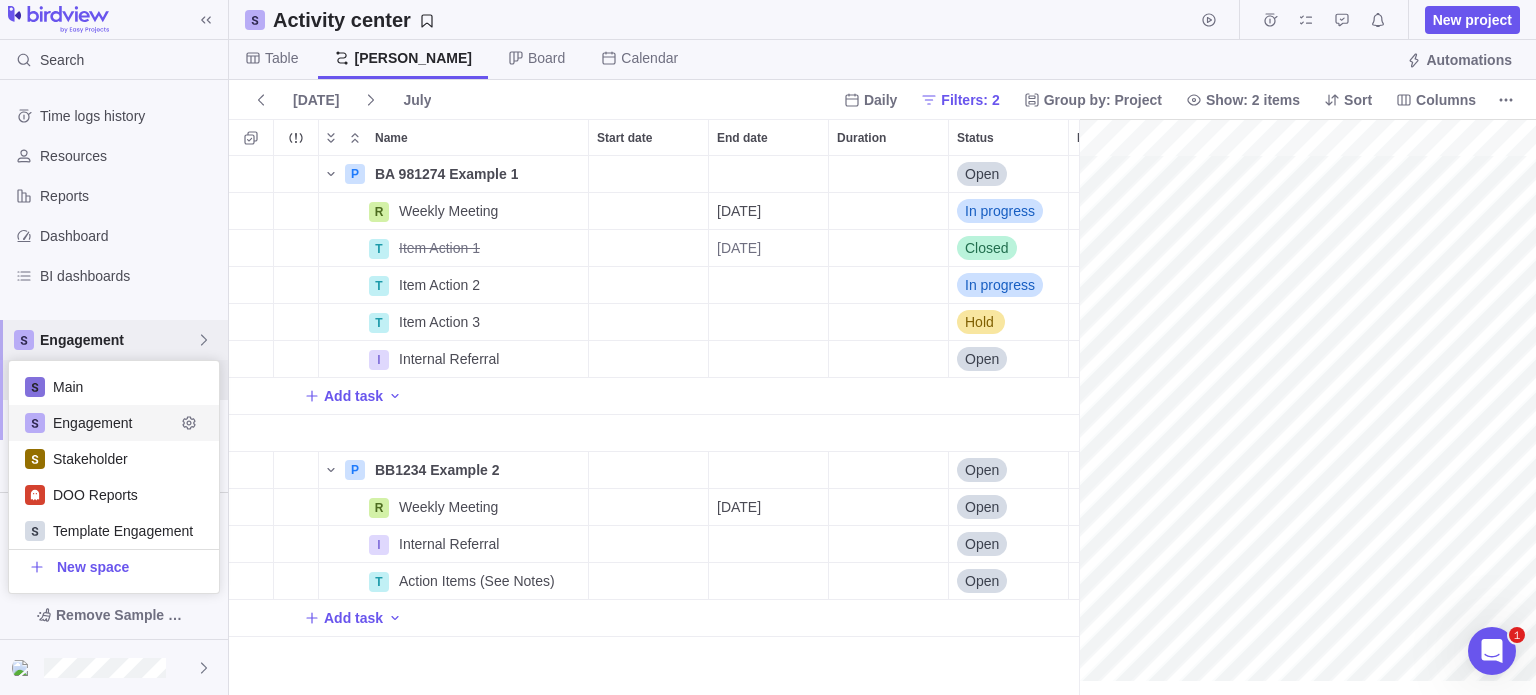 scroll, scrollTop: 16, scrollLeft: 16, axis: both 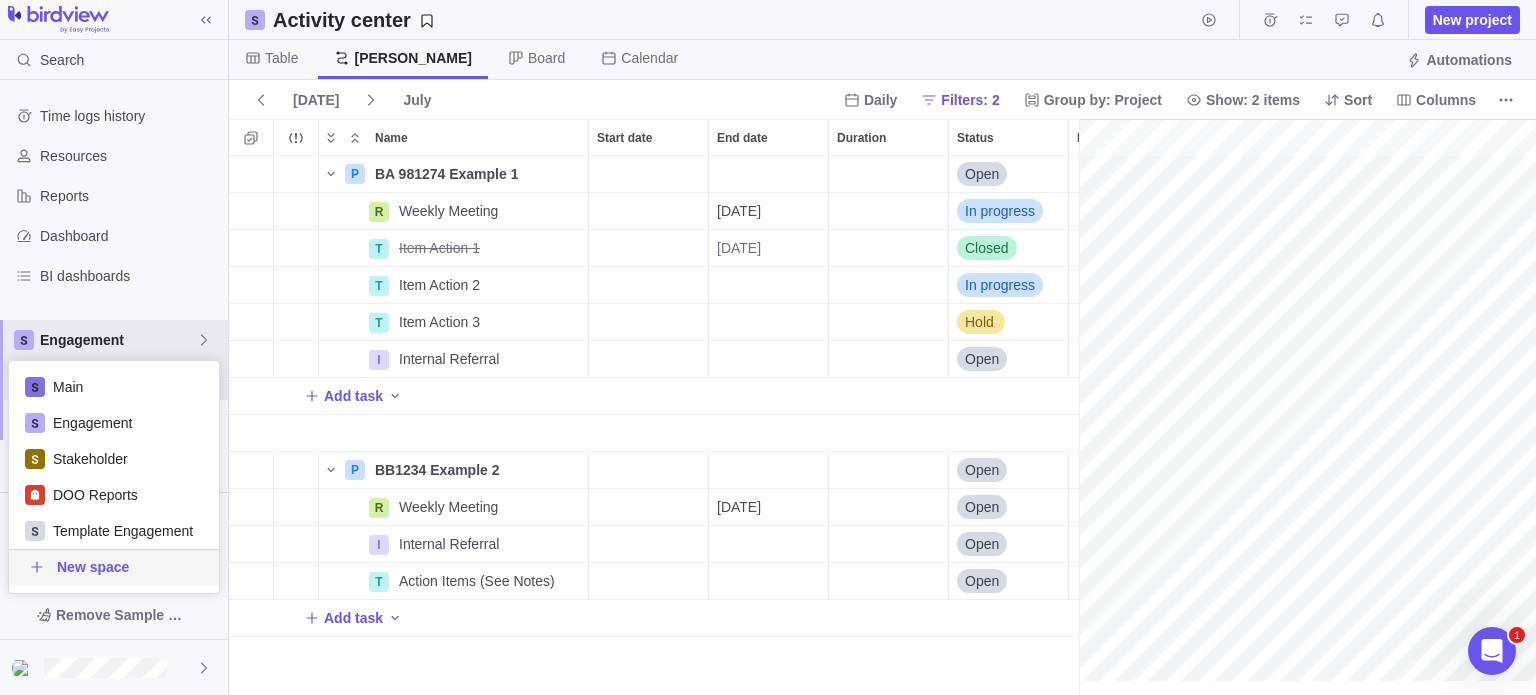 click on "Search Time logs history Resources Reports Dashboard BI dashboards Engagement Activity center Custom forms Saved views Trial ends [DATE] Upgrade now Remove Sample Data Activity center New project Table [PERSON_NAME] Board Calendar Automations [DATE] July Daily Filters: 2 Group by: Project Show: 2 items Sort Columns Name Start date End date Duration Status Dependency Assignees Priority Description P BA 981274 Example 1 Details Open Medium Description of the  R Weekly Meeting Details [DATE] In progress Medium Add File Information T Item Action 1 Details [DATE] Closed Medium T Item Action 2 Details In progress Medium T Item Action 3 Details Hold High I Internal Referral Details Open Urgent Add task P BB1234 Example 2 Details Open Medium R Weekly Meeting Details [DATE] Open Medium I Internal Referral Details Open Medium T Action Items (See Notes) Details Open Medium Add task Filters Activity status Default Workflow Project status Default Workflow Activity priority Activity assignees More [DATE]" at bounding box center (768, 347) 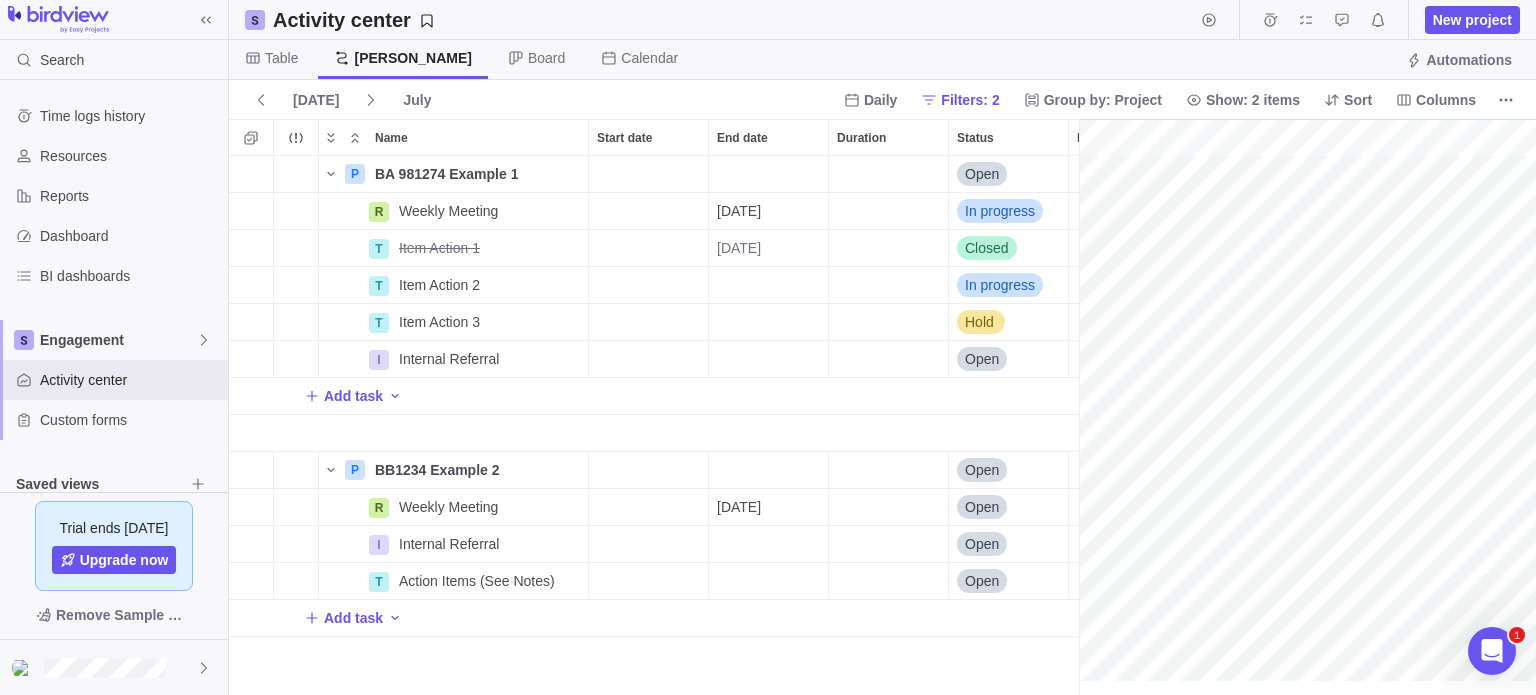 click on "Board" at bounding box center (546, 58) 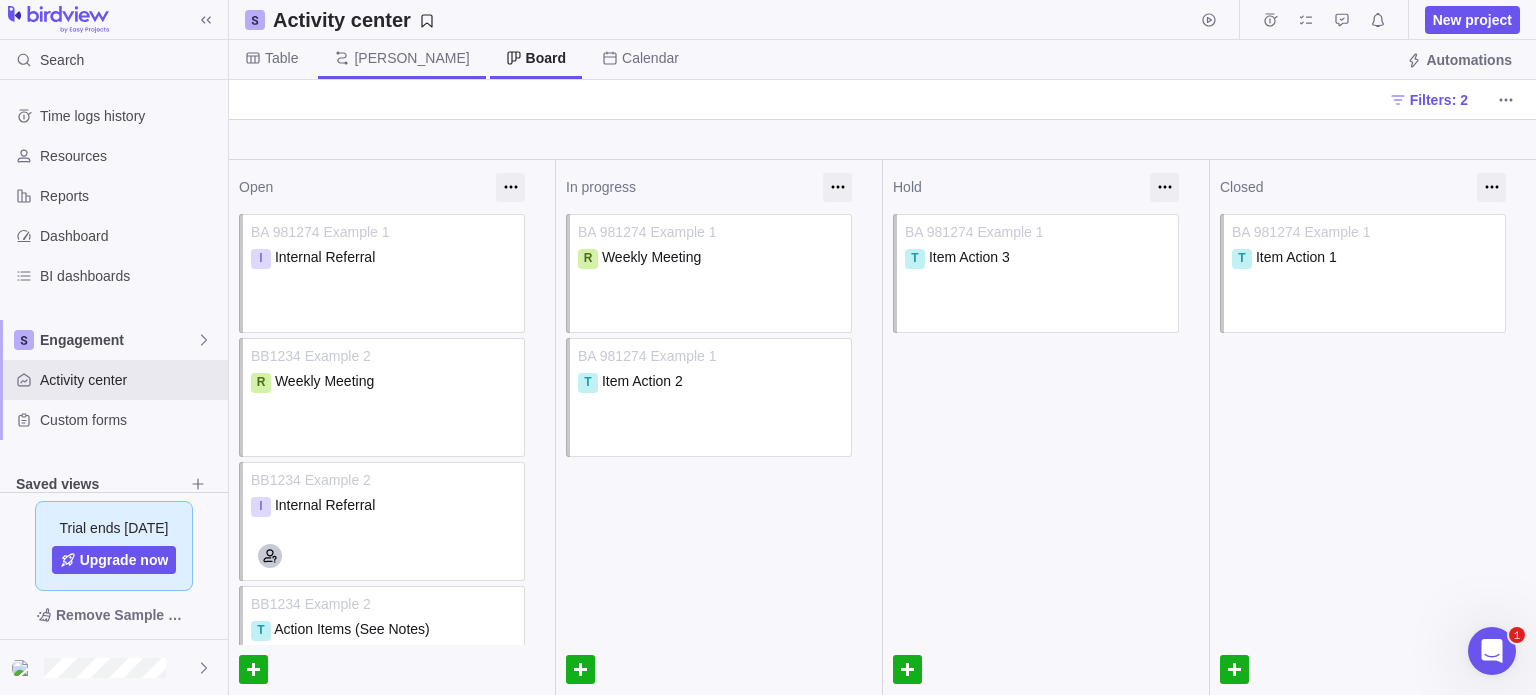 click on "[PERSON_NAME]" at bounding box center (411, 58) 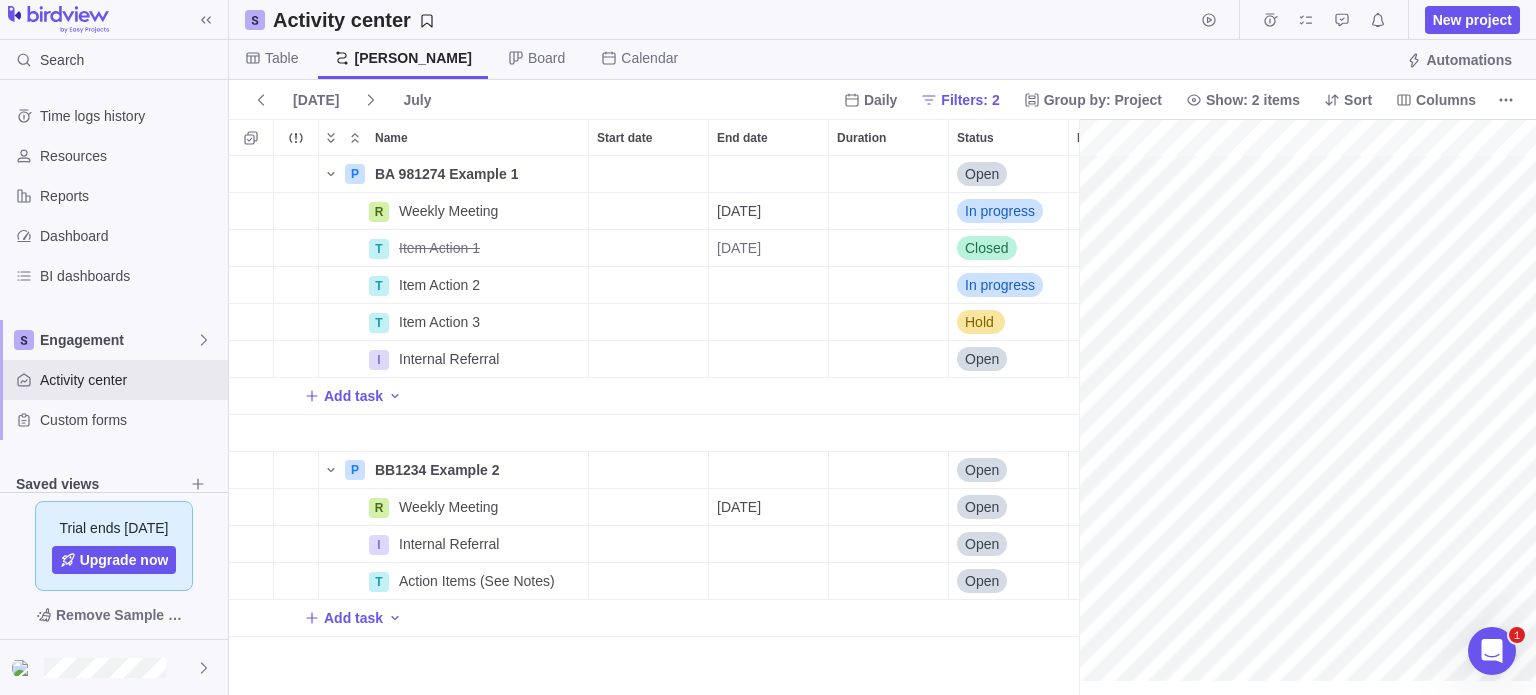scroll, scrollTop: 524, scrollLeft: 834, axis: both 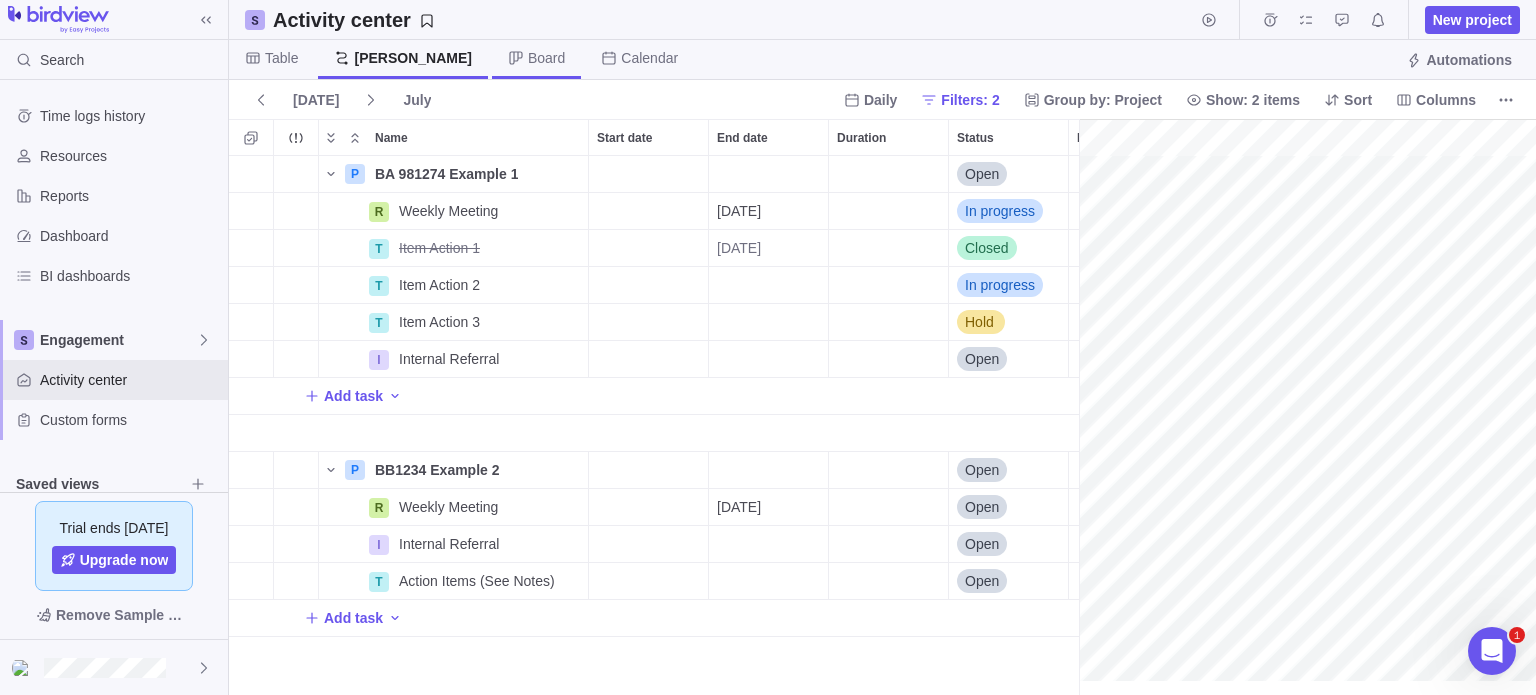 click on "Board" at bounding box center [546, 58] 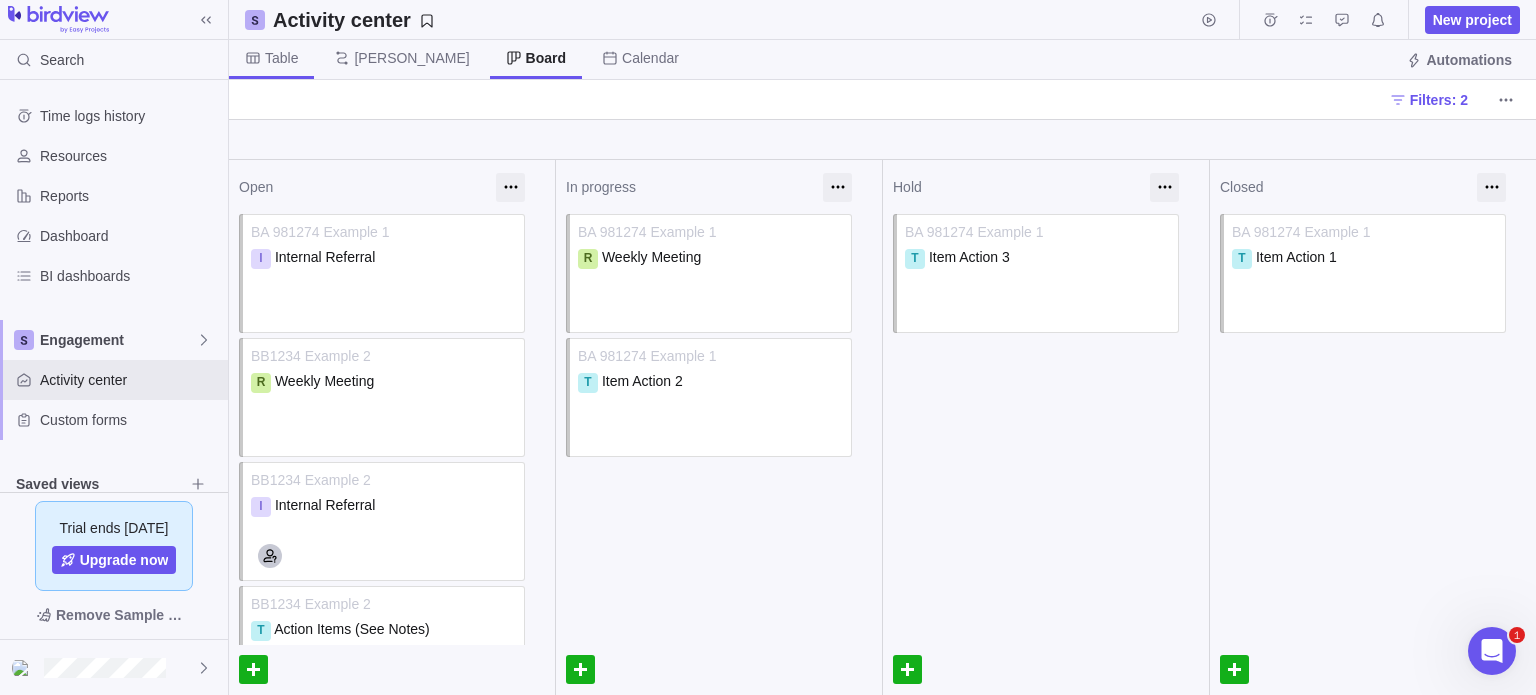 click on "Table" at bounding box center (281, 58) 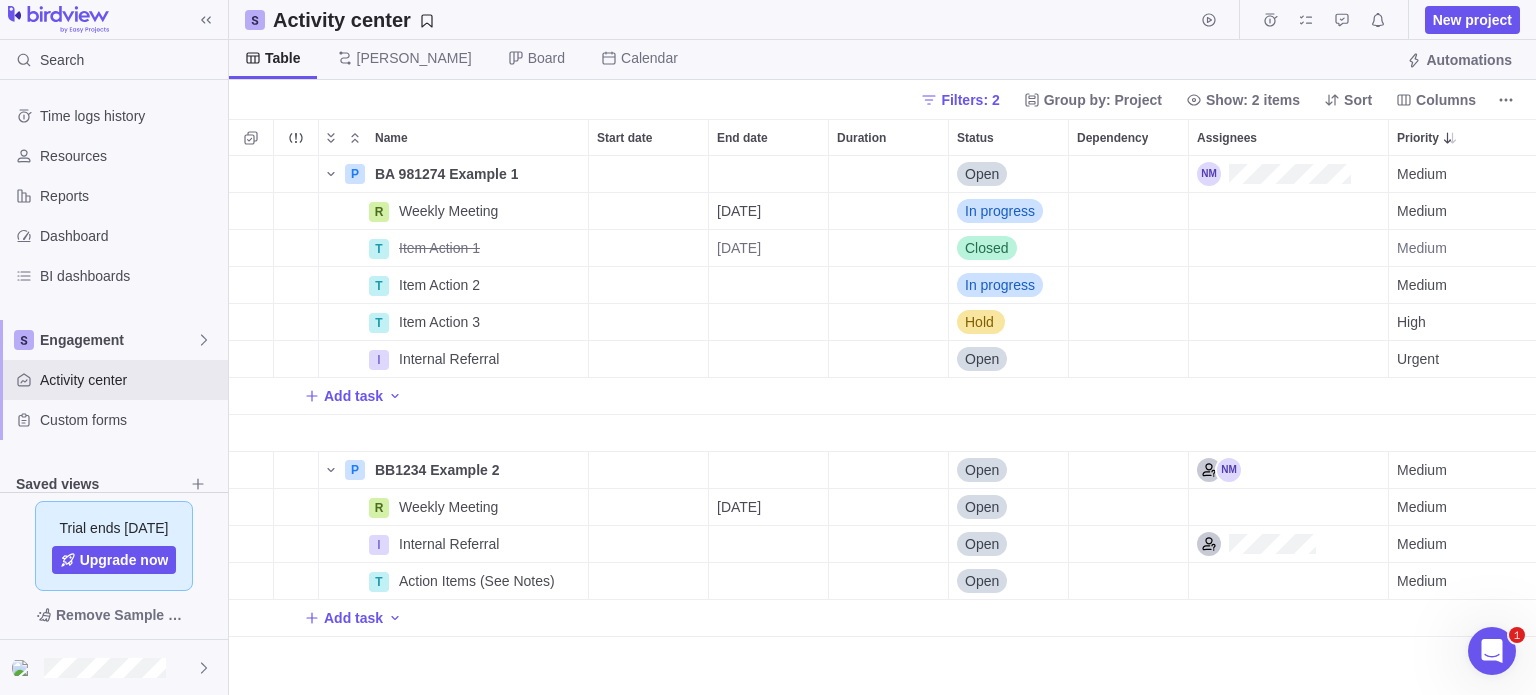 scroll, scrollTop: 16, scrollLeft: 16, axis: both 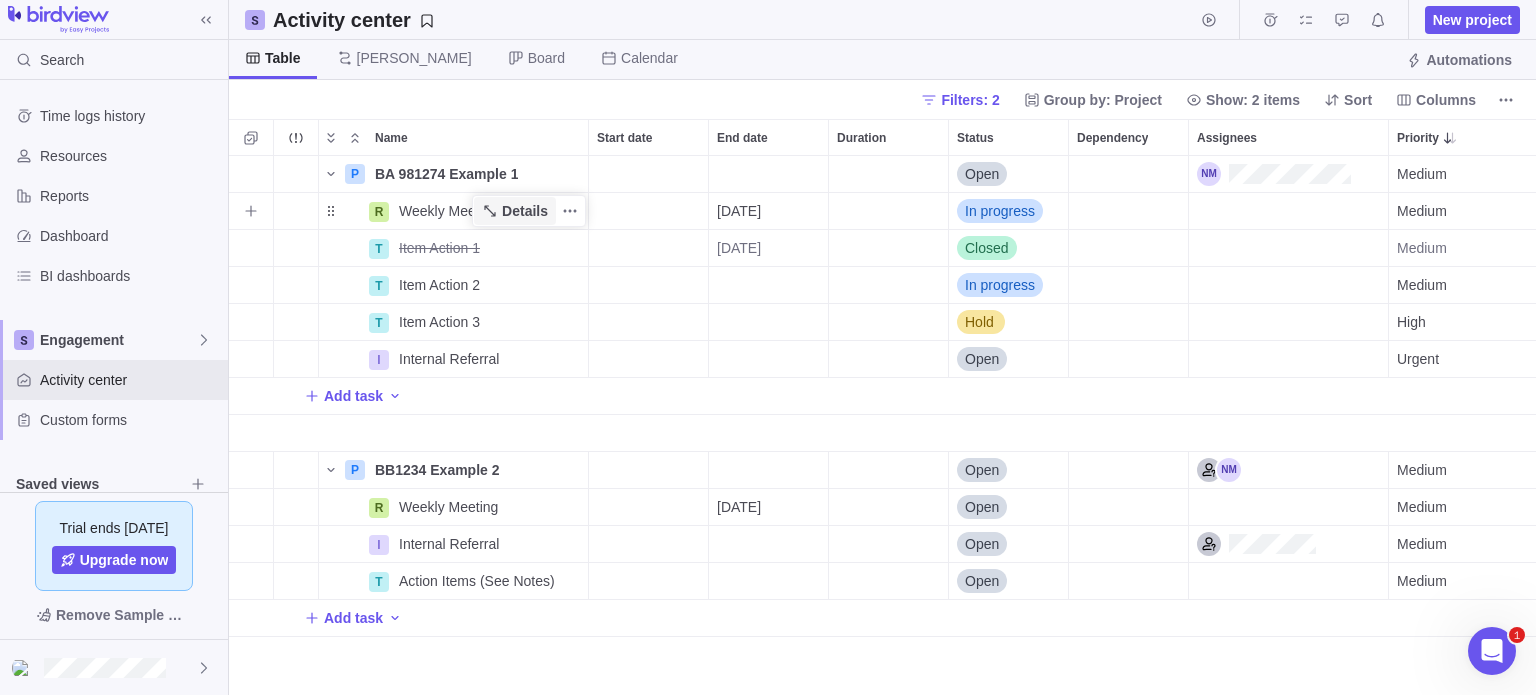 click on "Details" at bounding box center (525, 211) 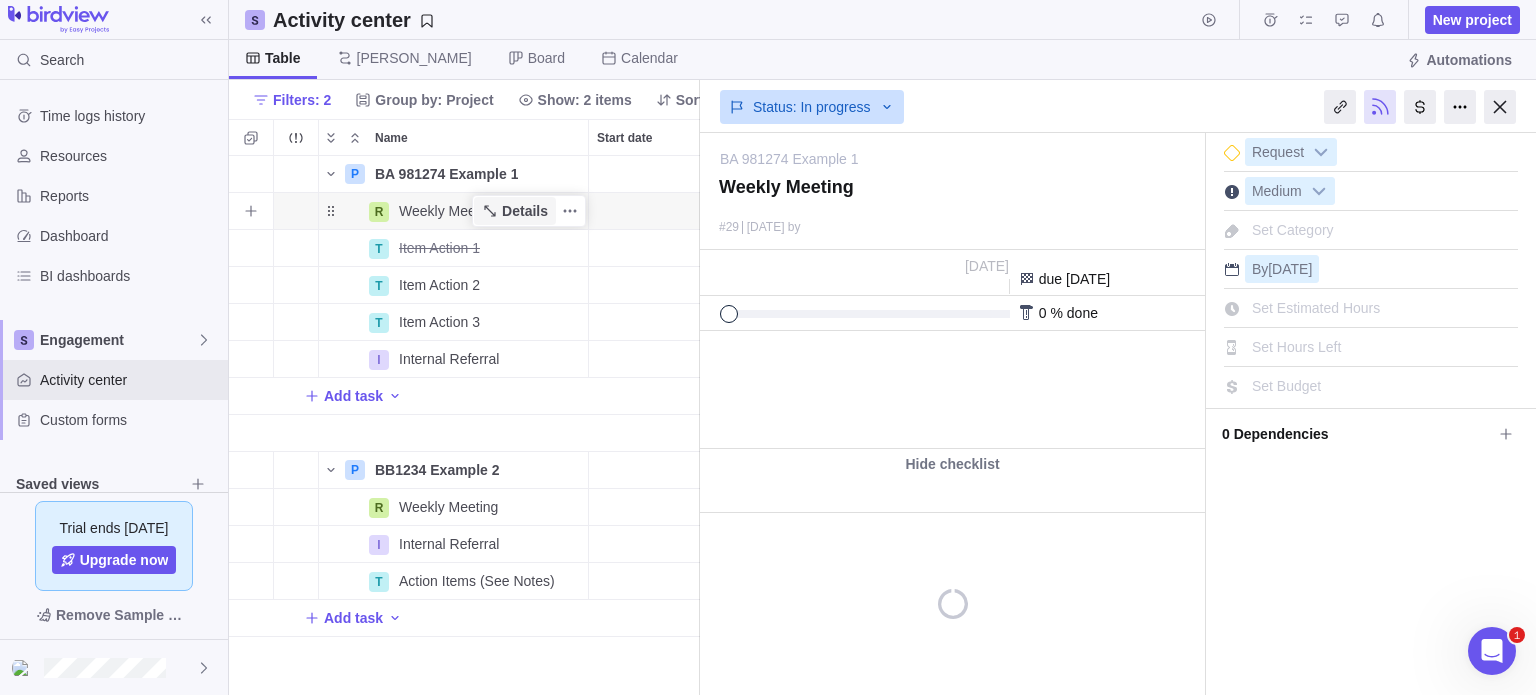 scroll, scrollTop: 524, scrollLeft: 456, axis: both 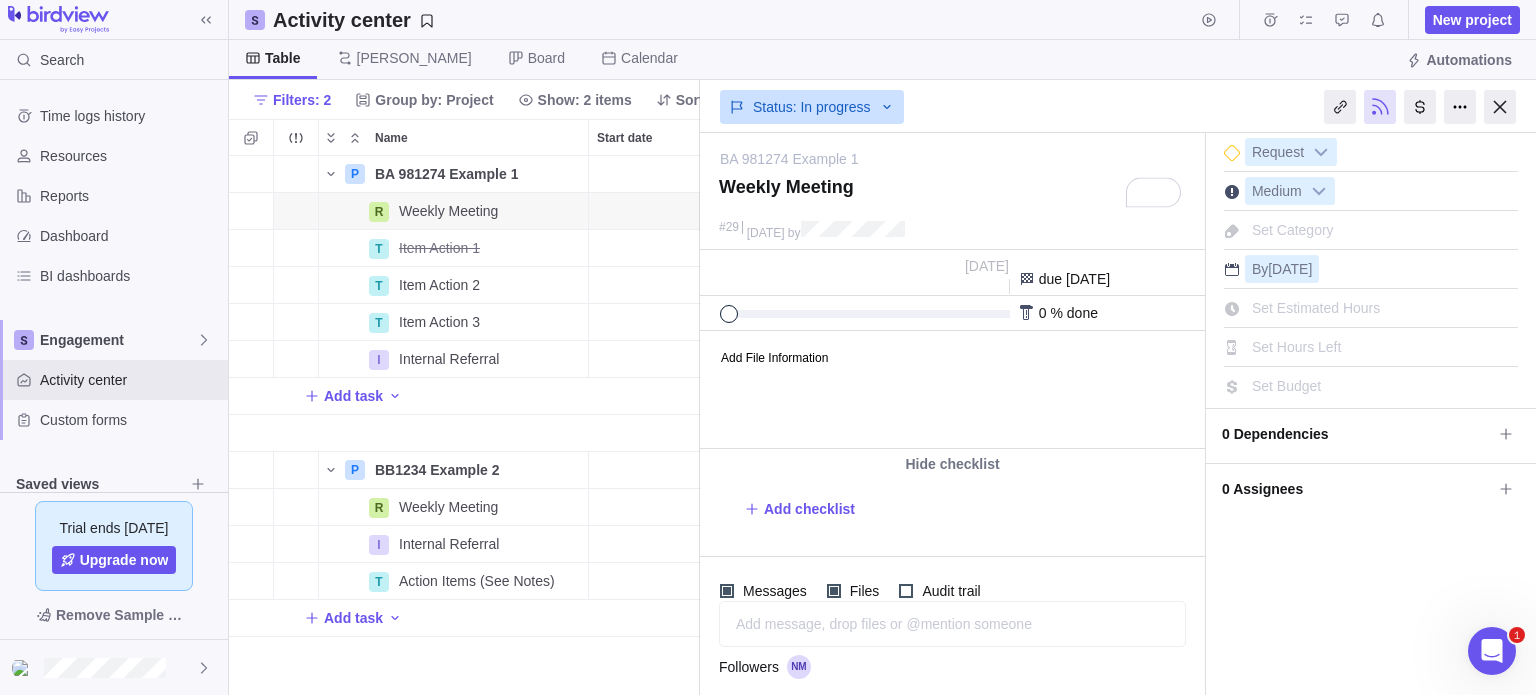 click on "Add File Information" at bounding box center [951, 374] 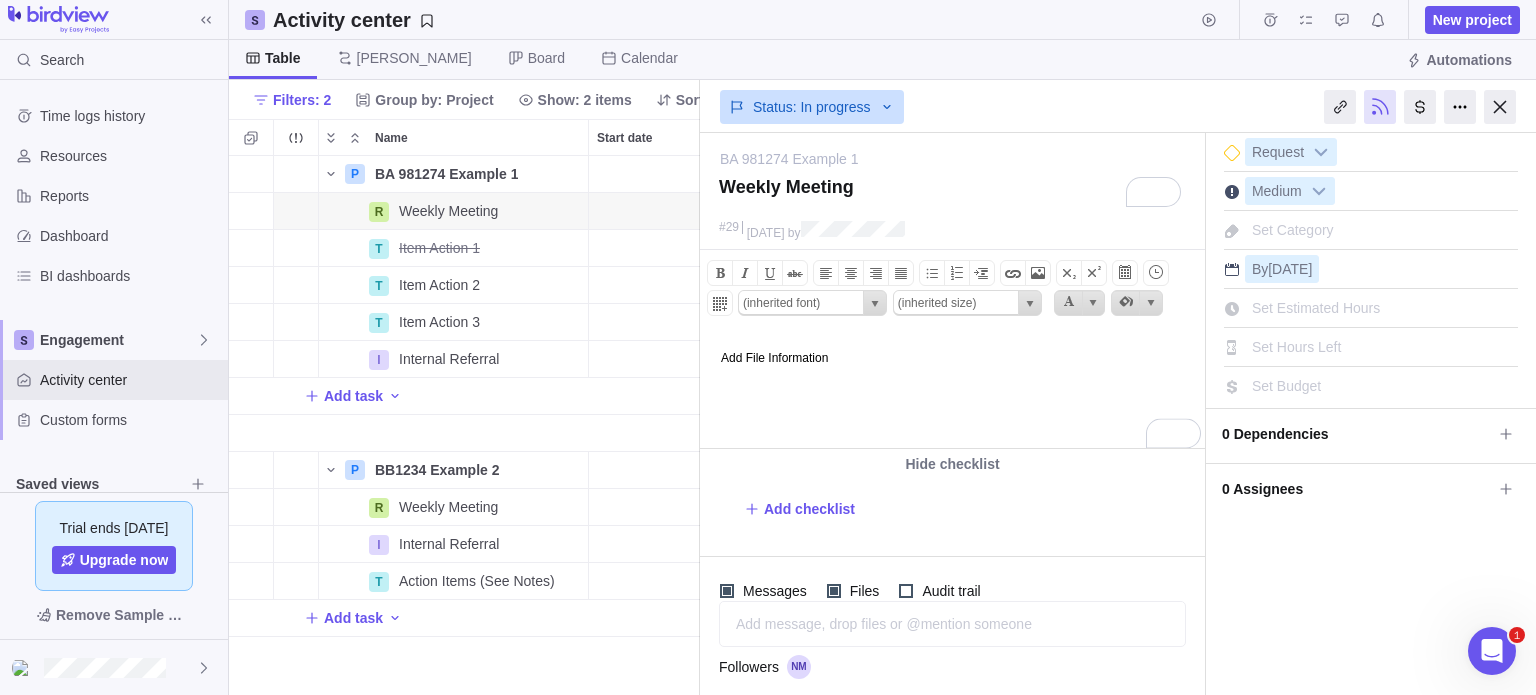 click on "Add File Information" at bounding box center (951, 374) 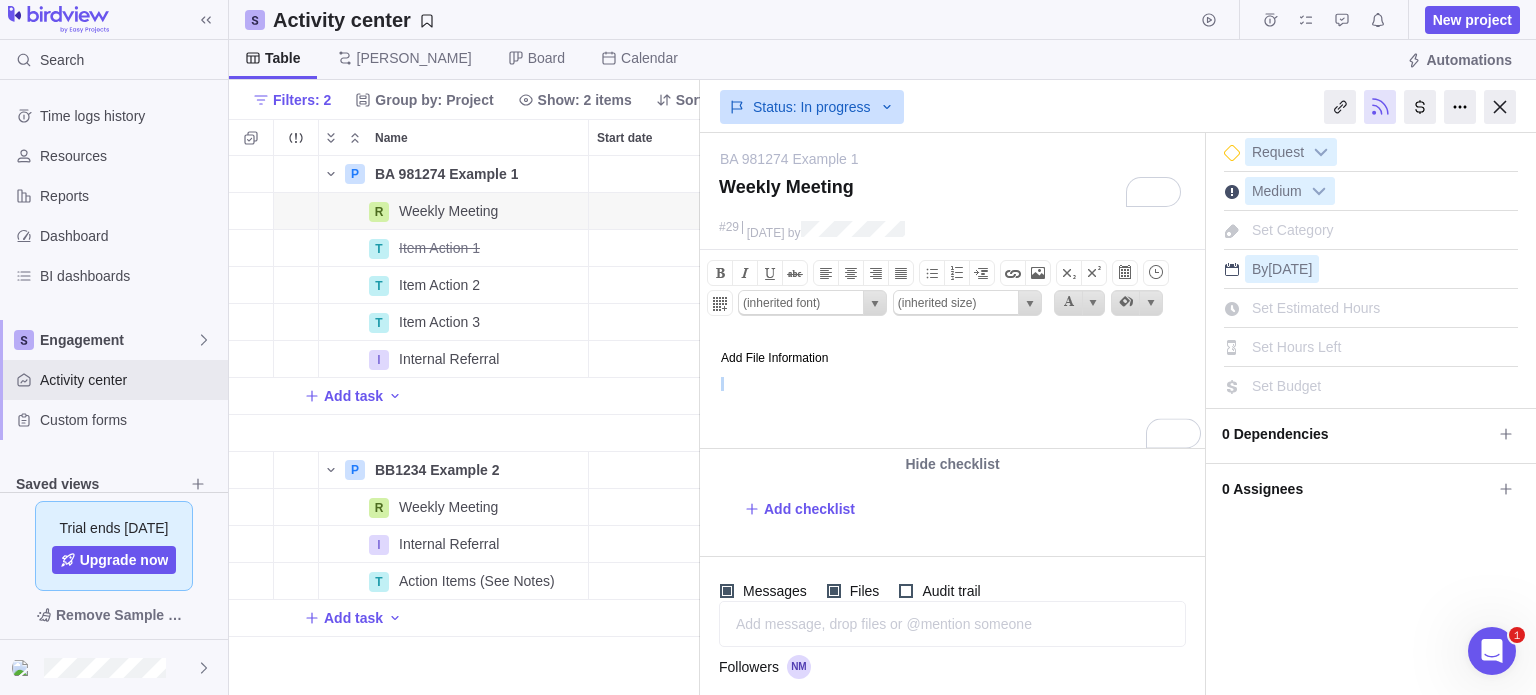 click on "Add File Information" at bounding box center (951, 374) 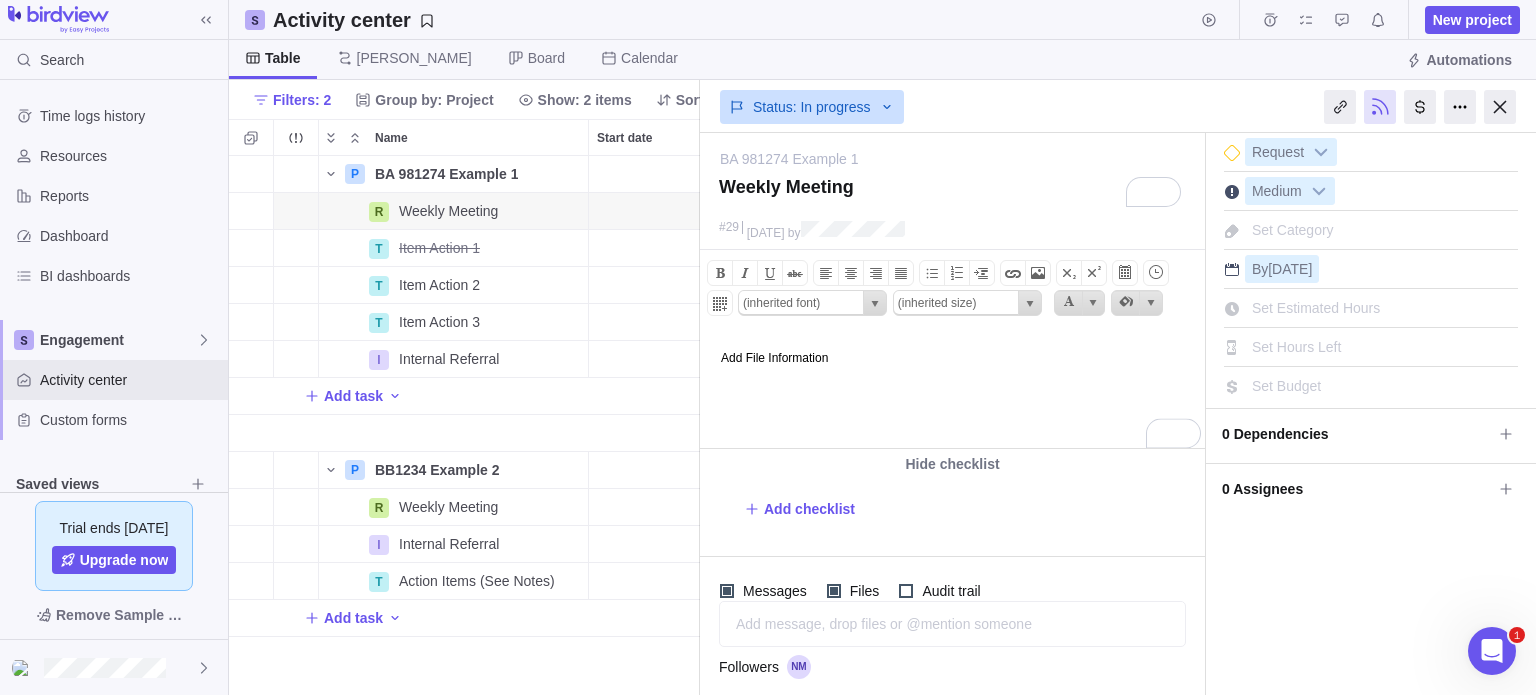 click on "Add File Information" at bounding box center [960, 358] 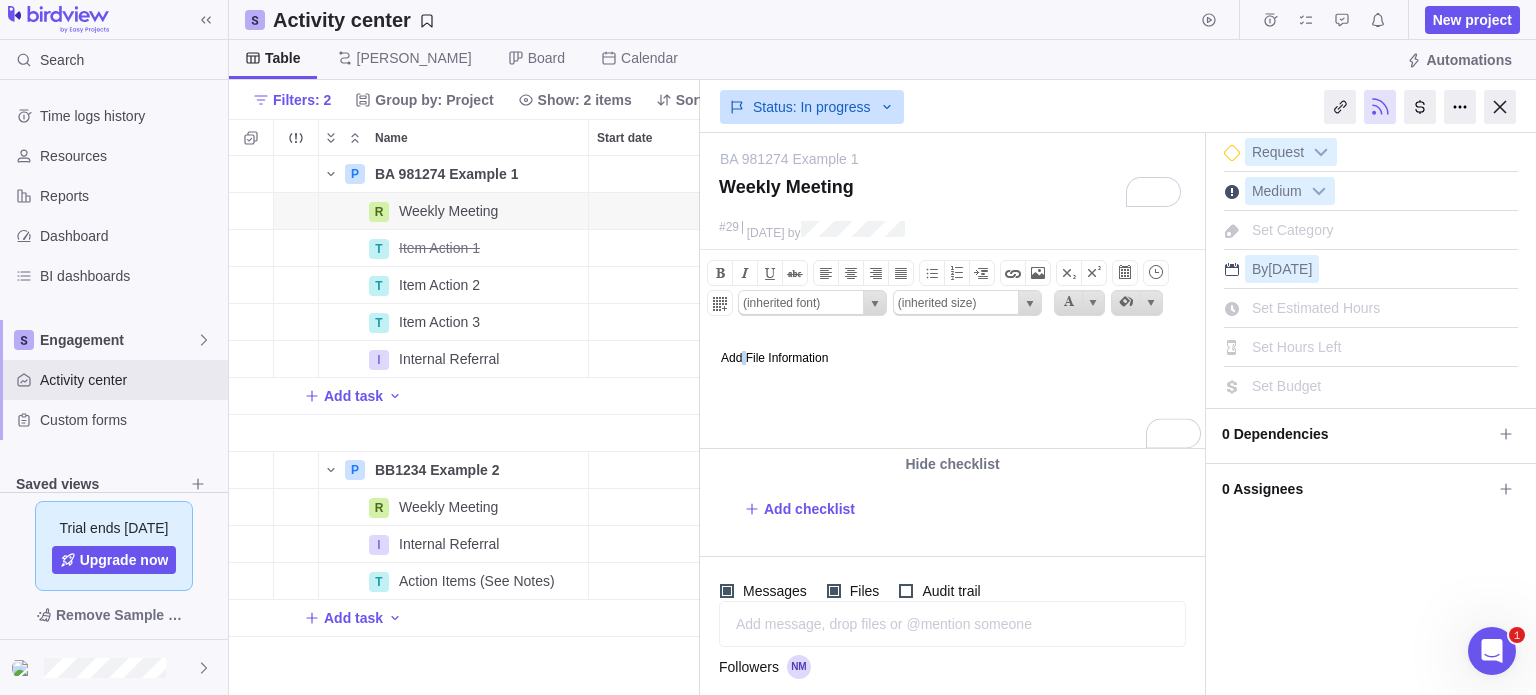 click on "Add File Information" at bounding box center [960, 358] 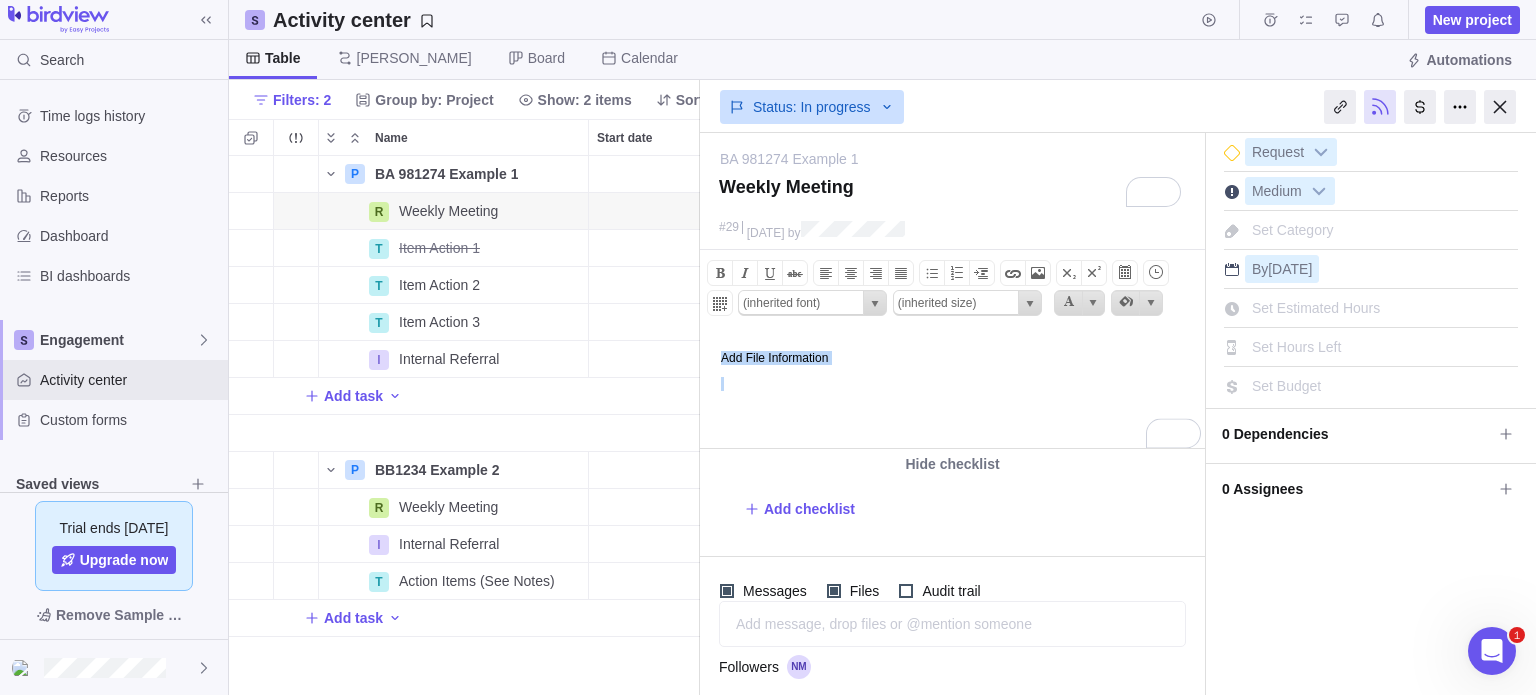 click on "Add File Information" at bounding box center [960, 358] 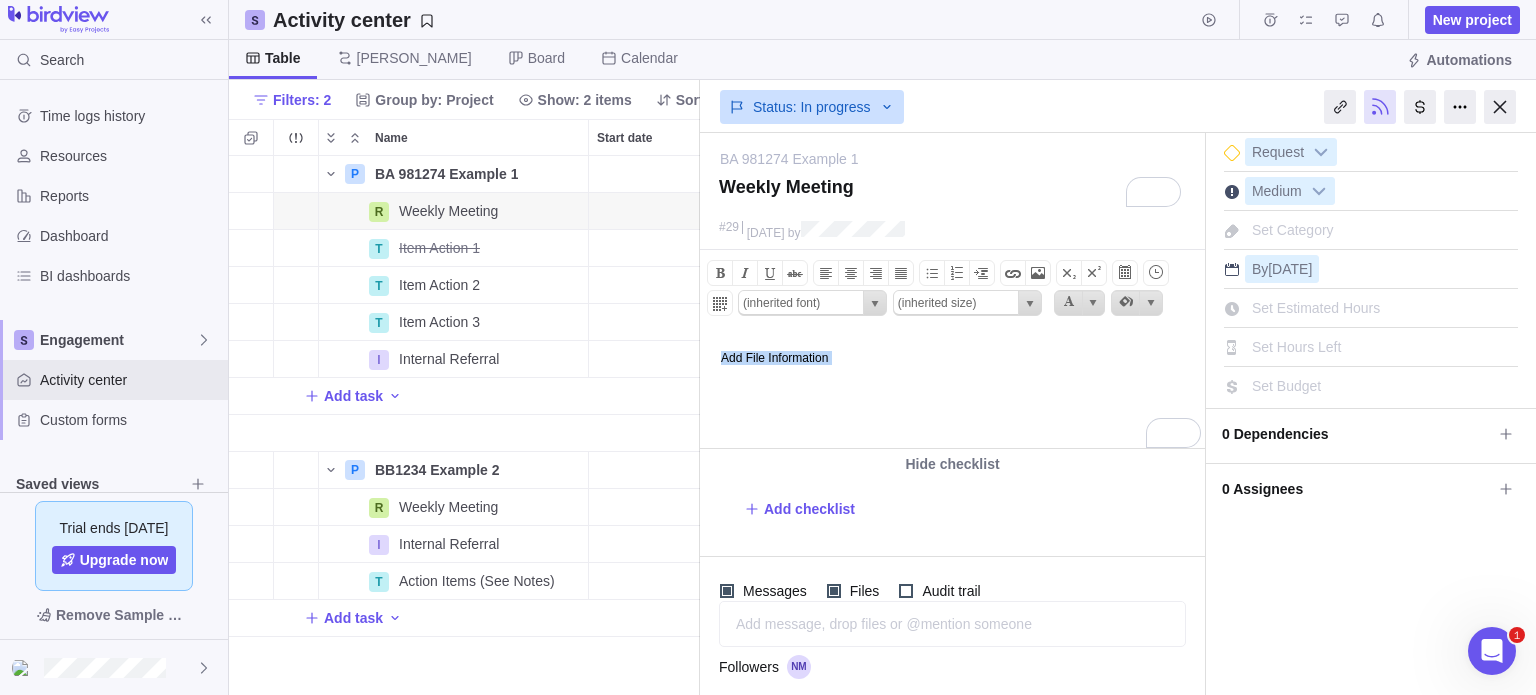 type 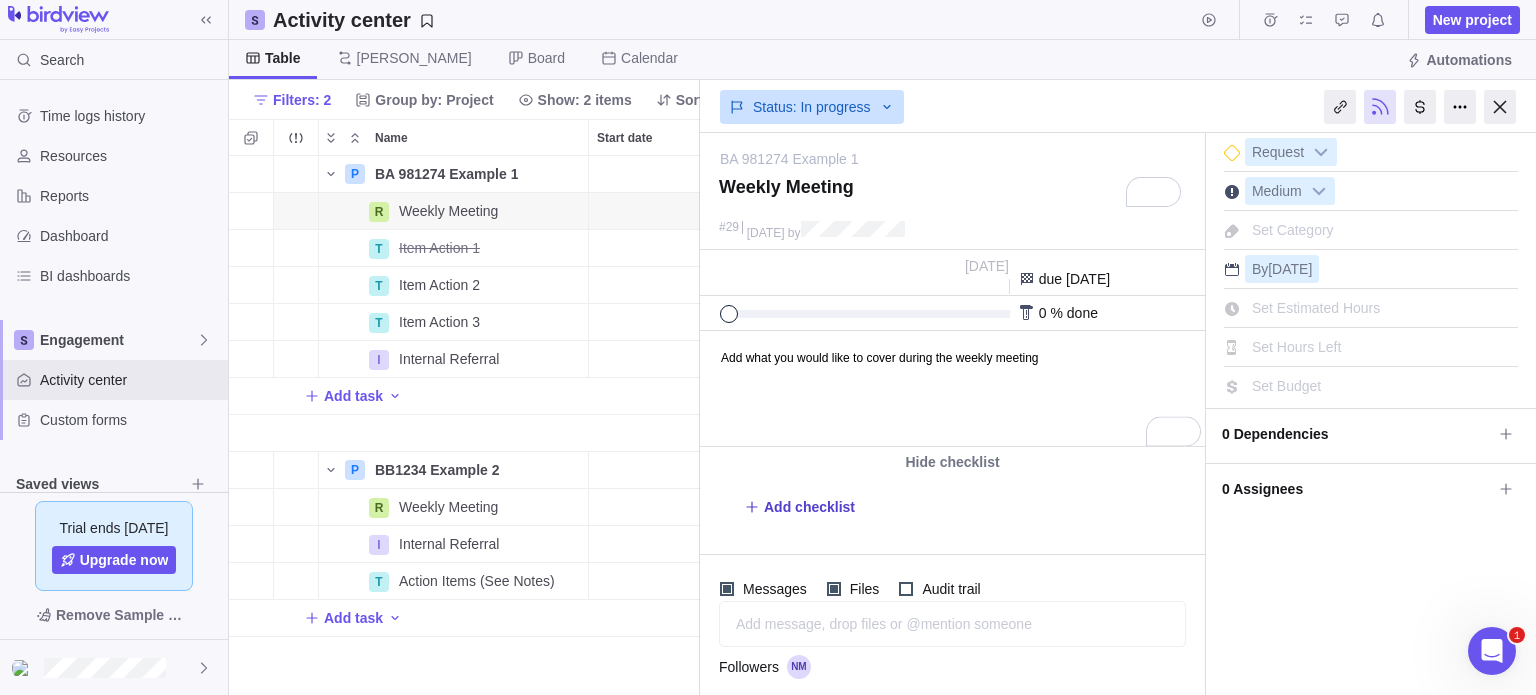 click on "Add checklist" at bounding box center (799, 507) 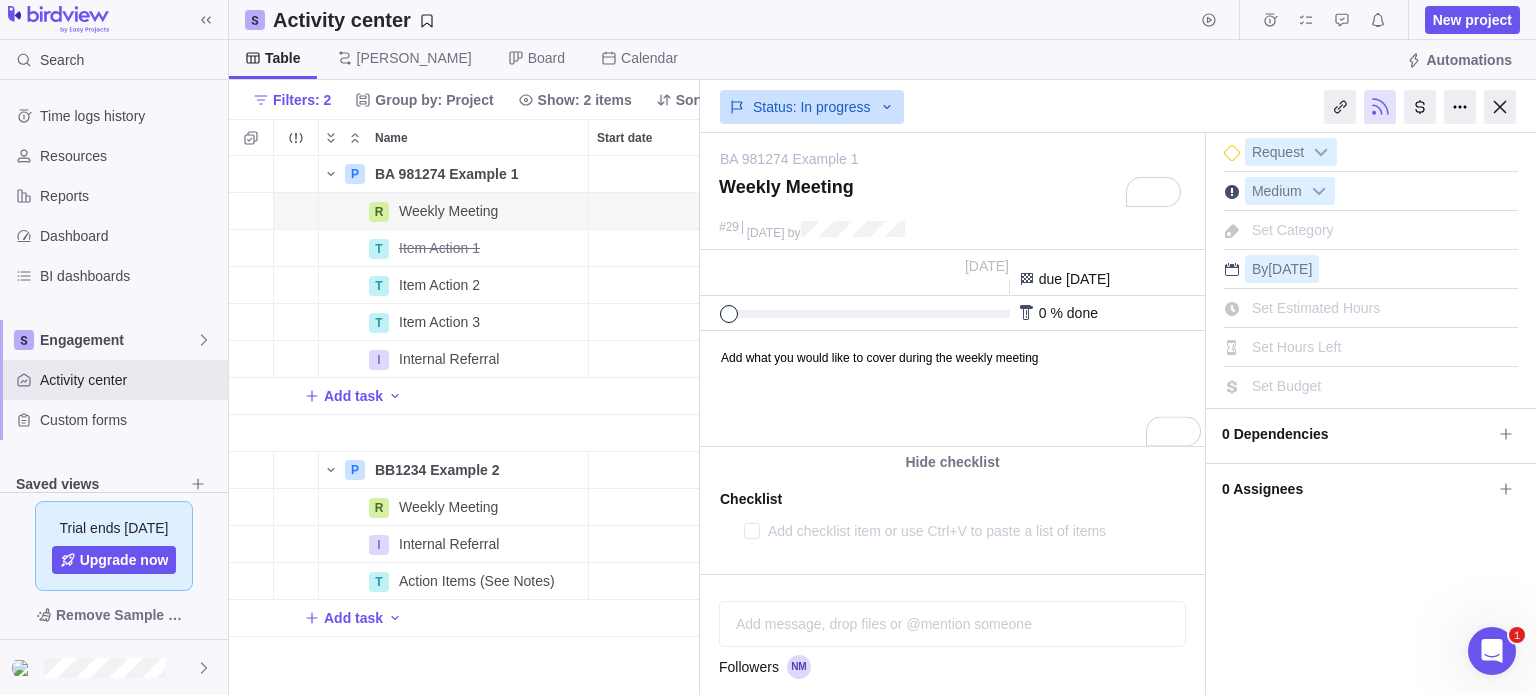 type on "x" 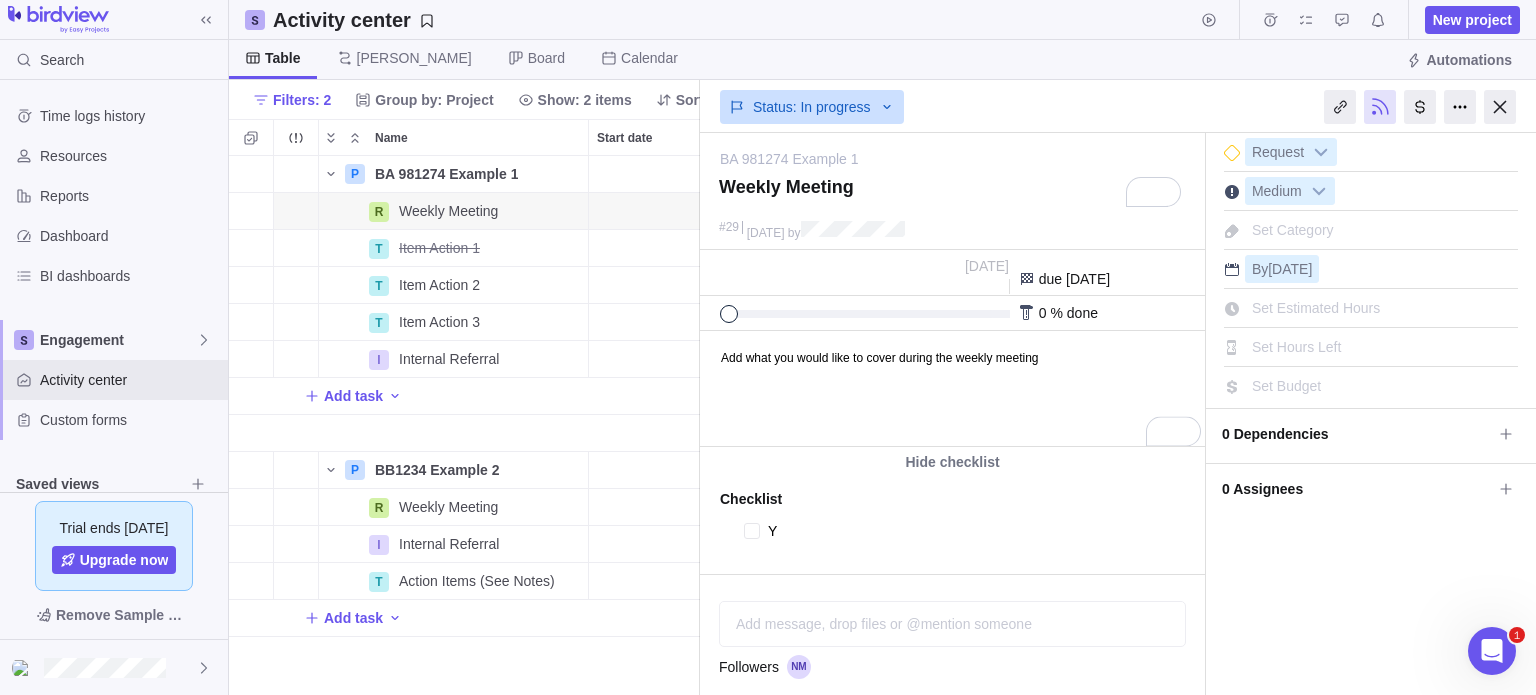 type on "x" 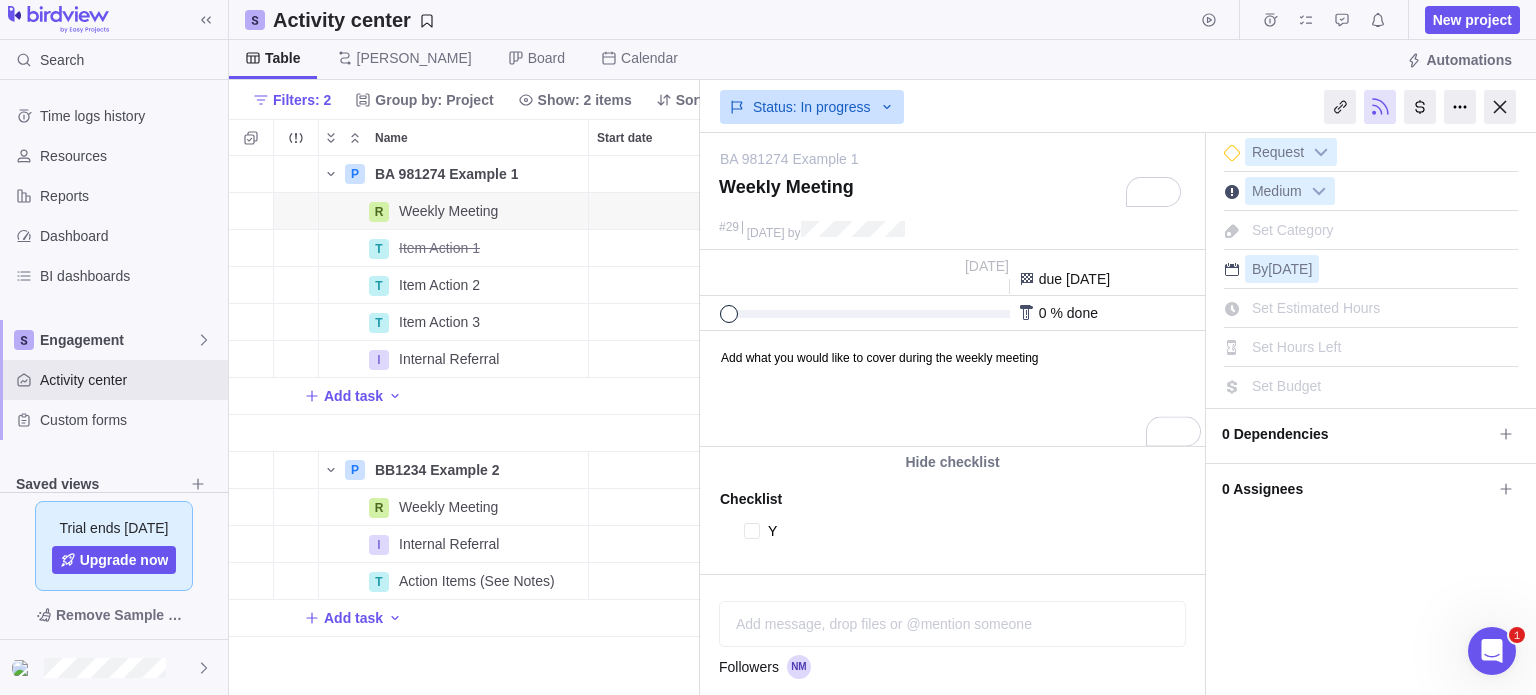 type on "Yo" 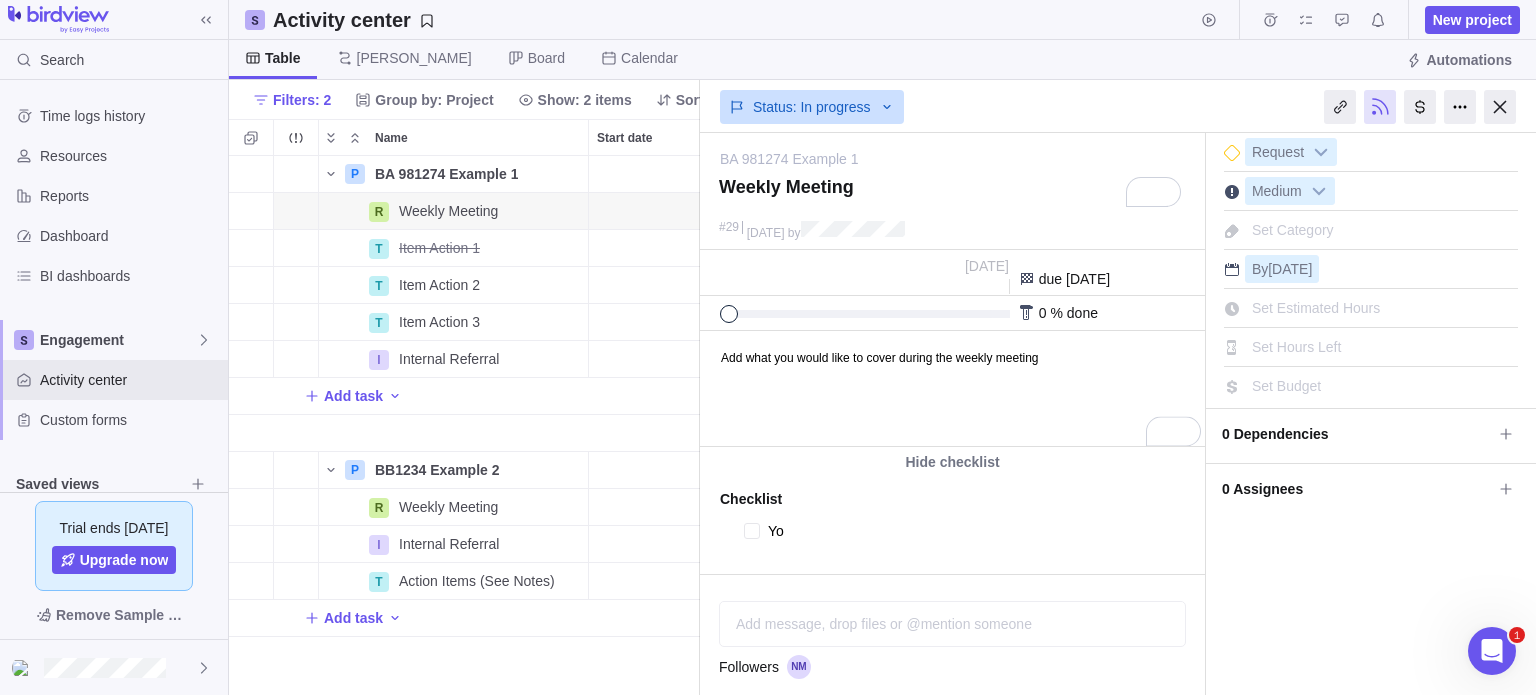 type on "x" 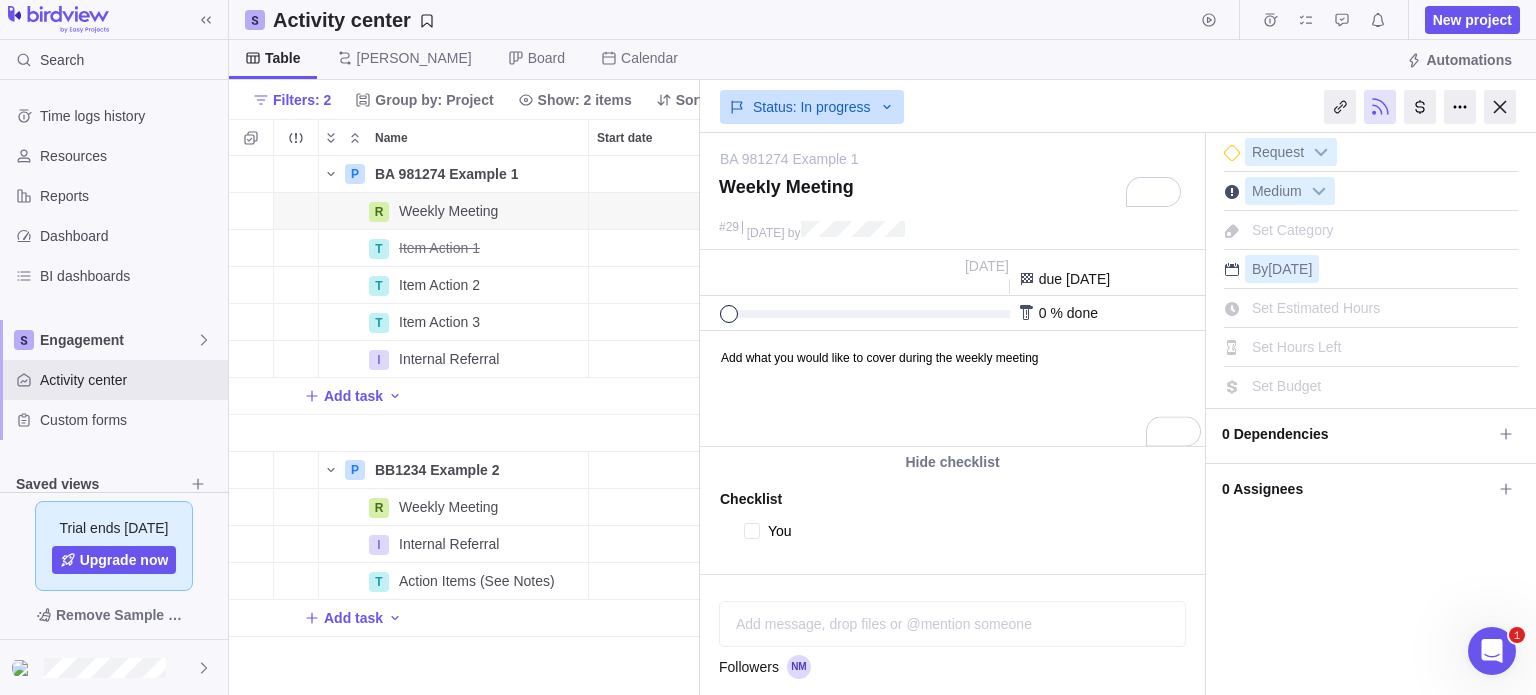 type on "x" 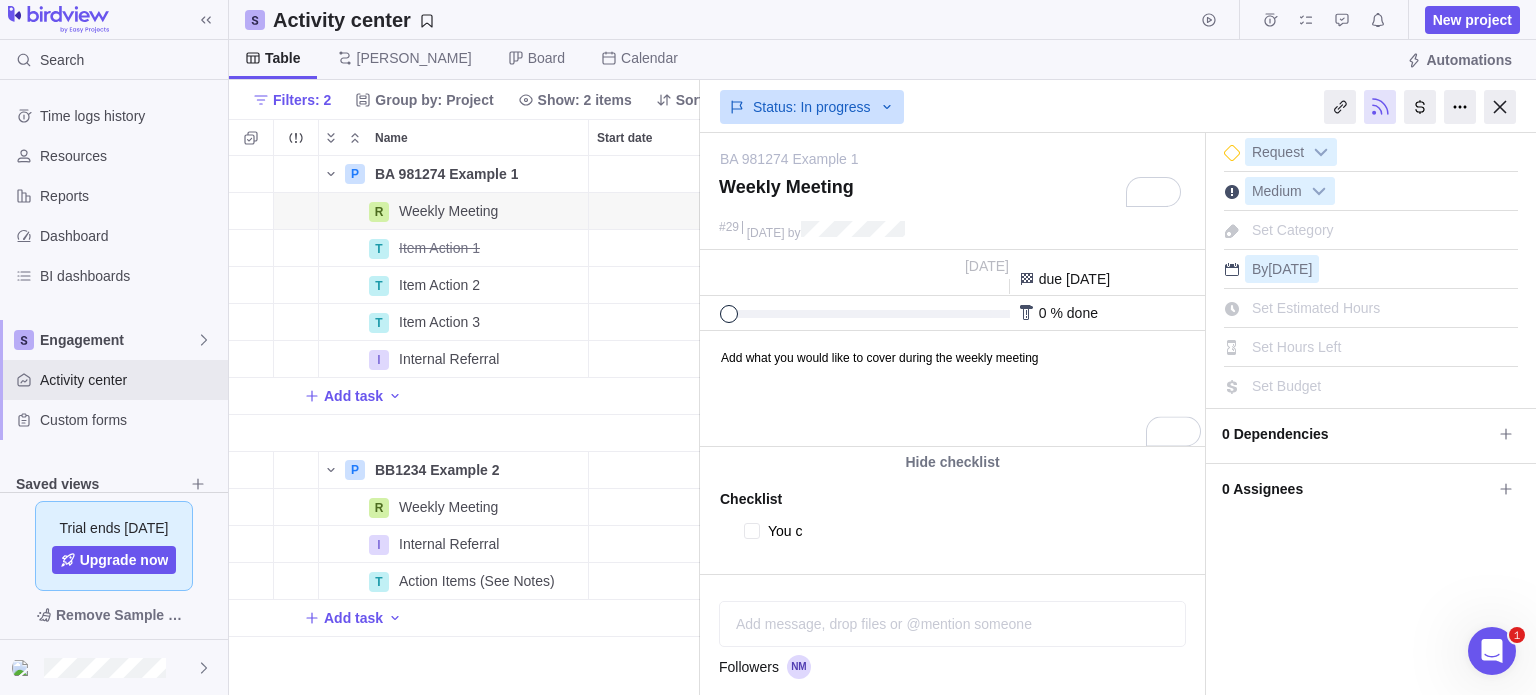 type on "x" 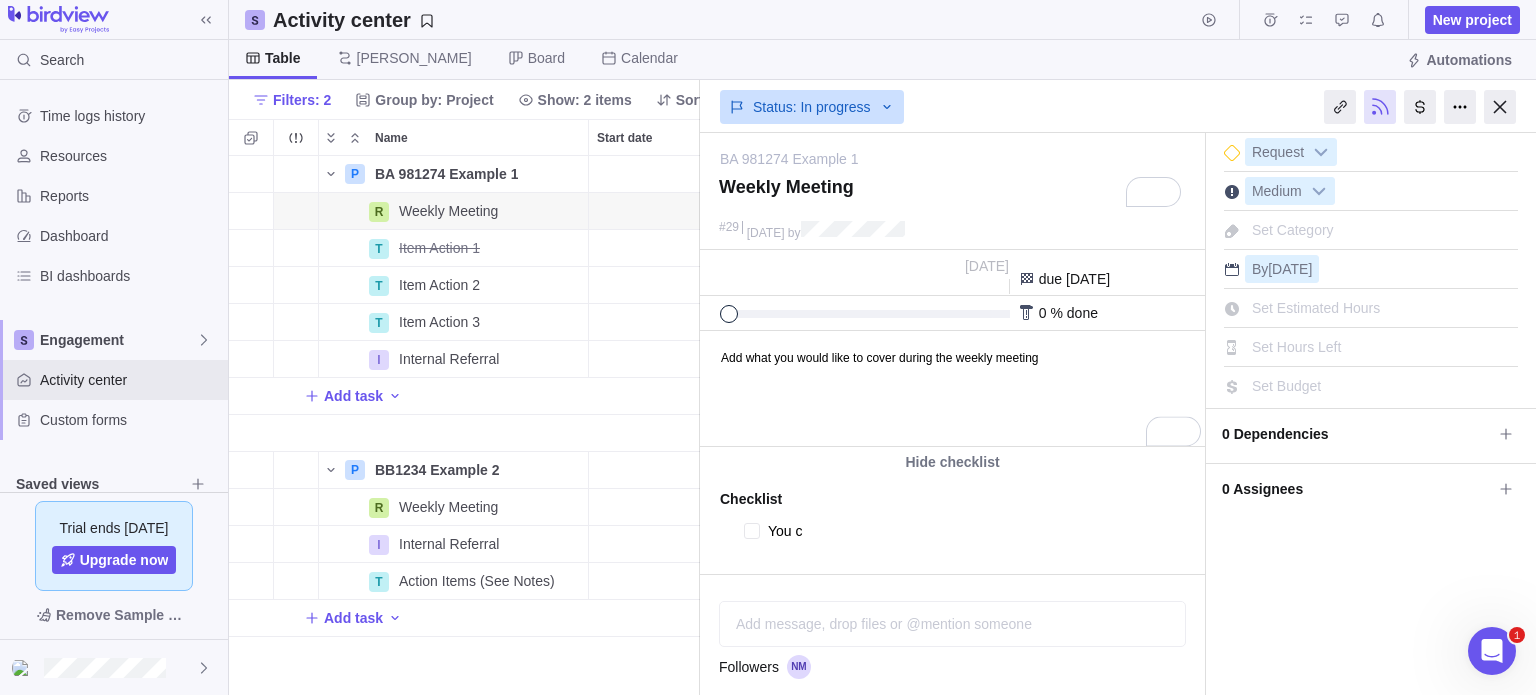 type on "You ca" 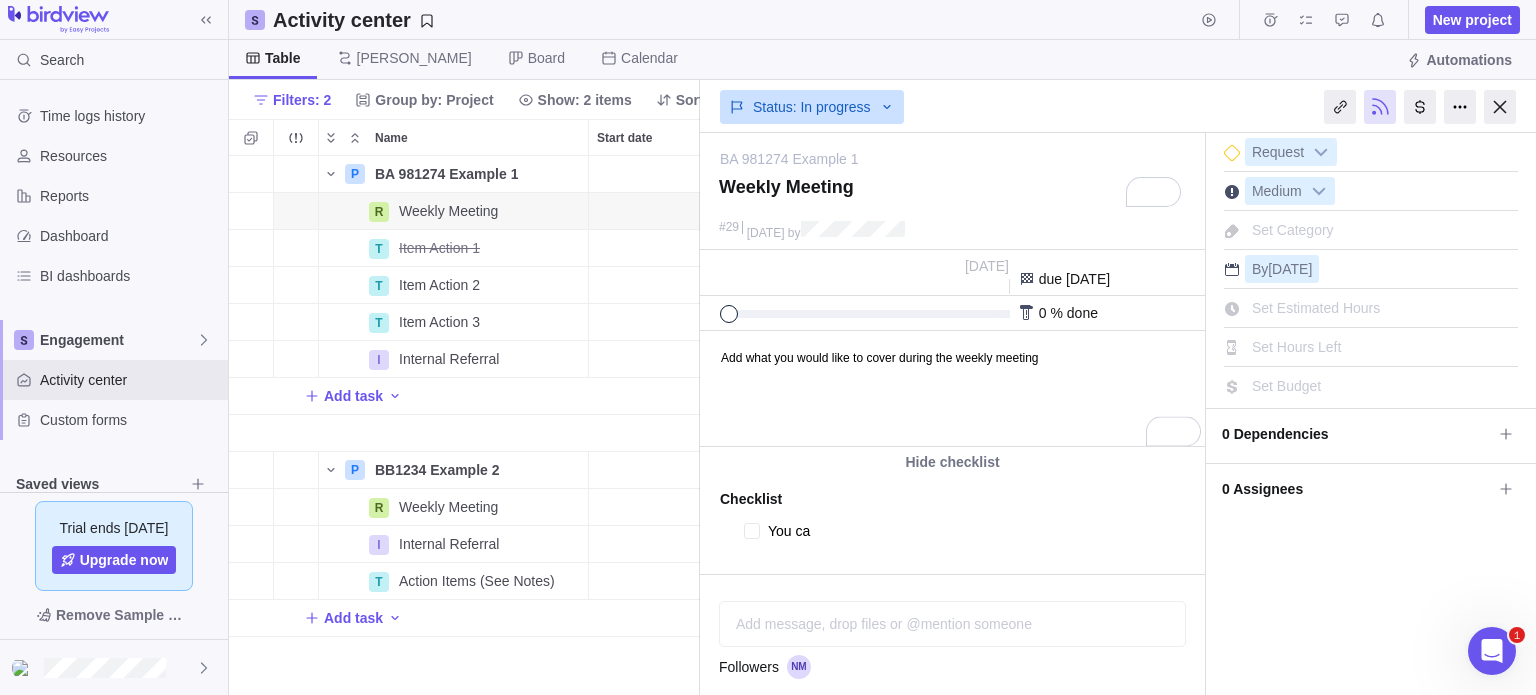 type on "x" 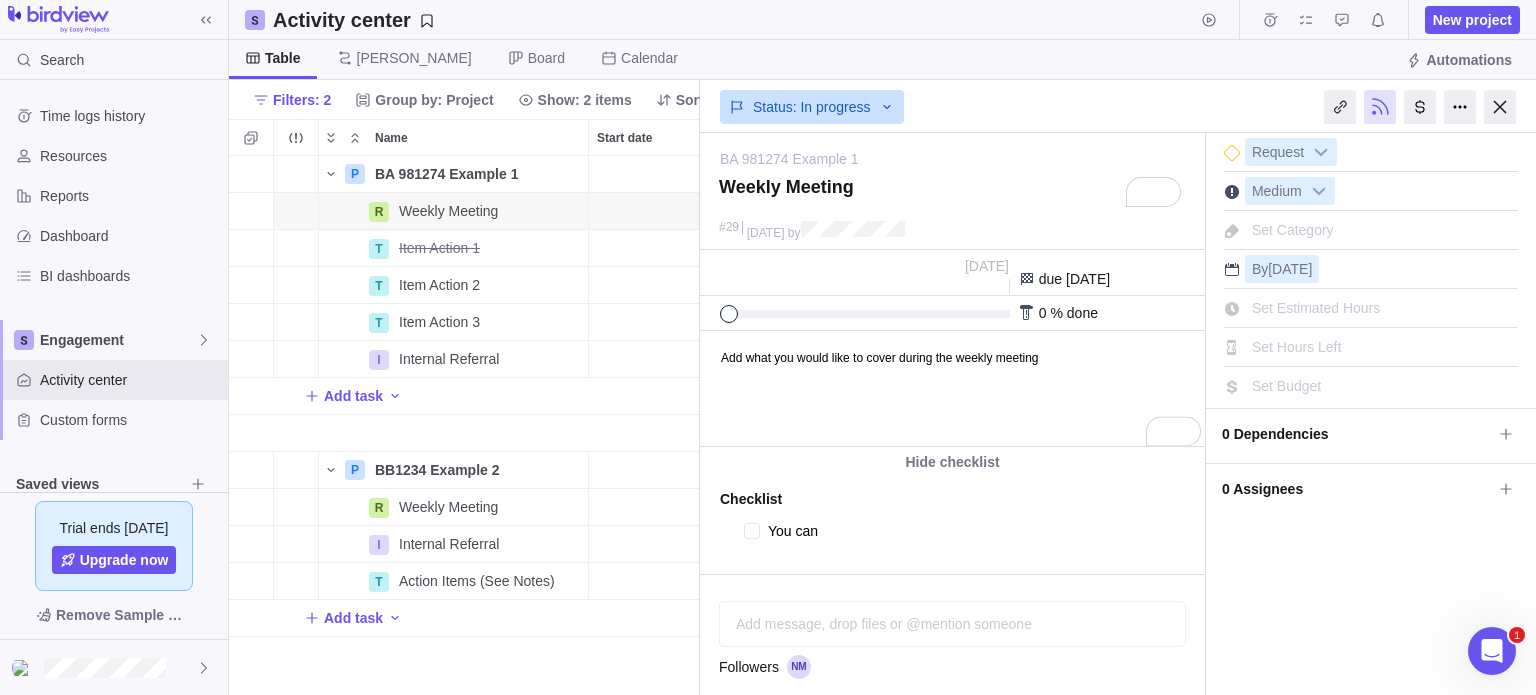 type on "x" 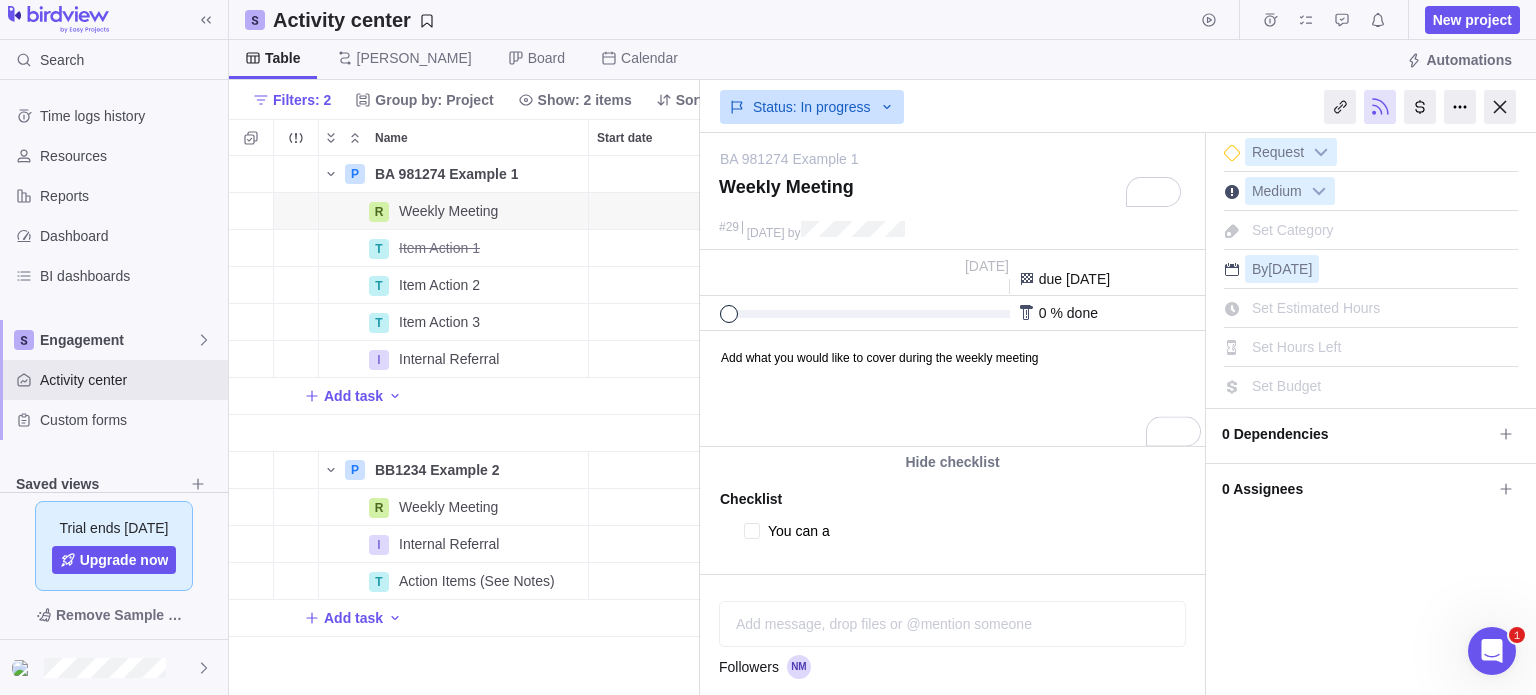 type on "x" 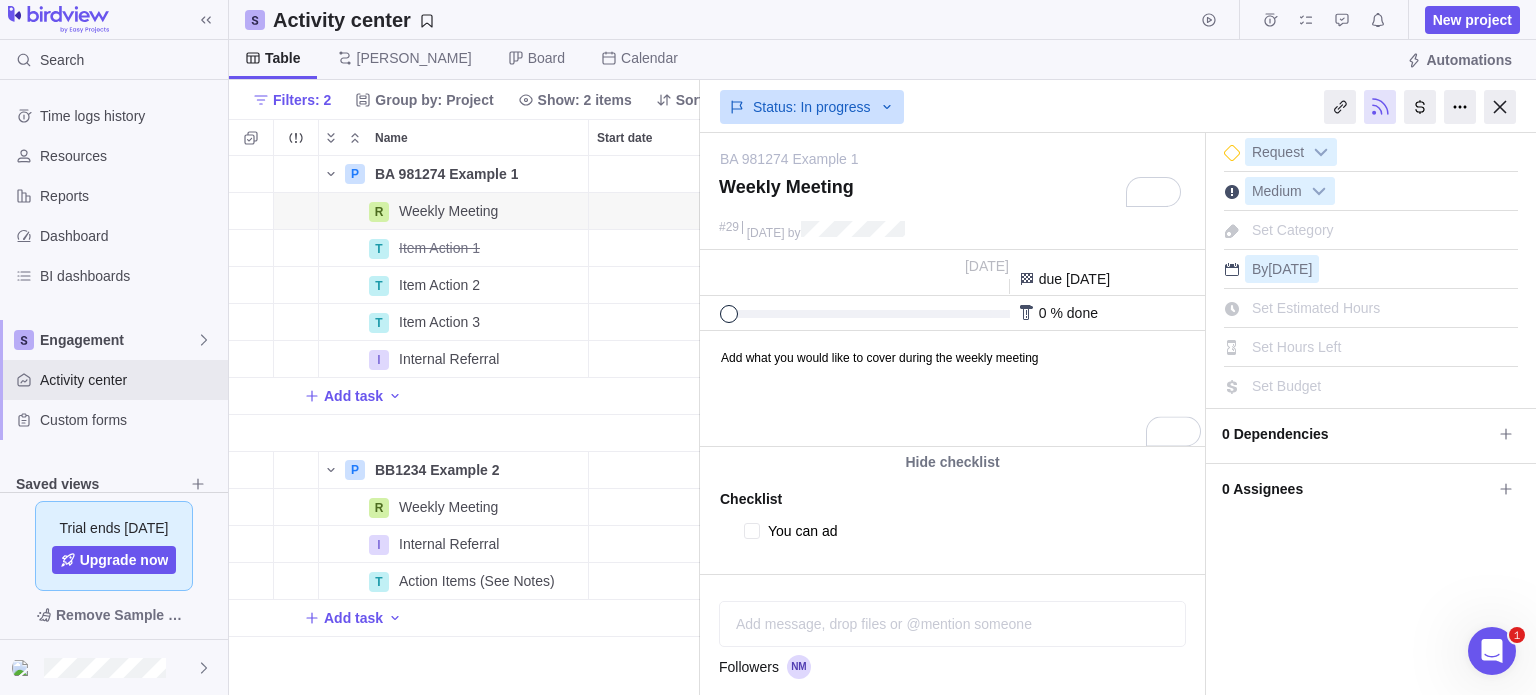 type on "x" 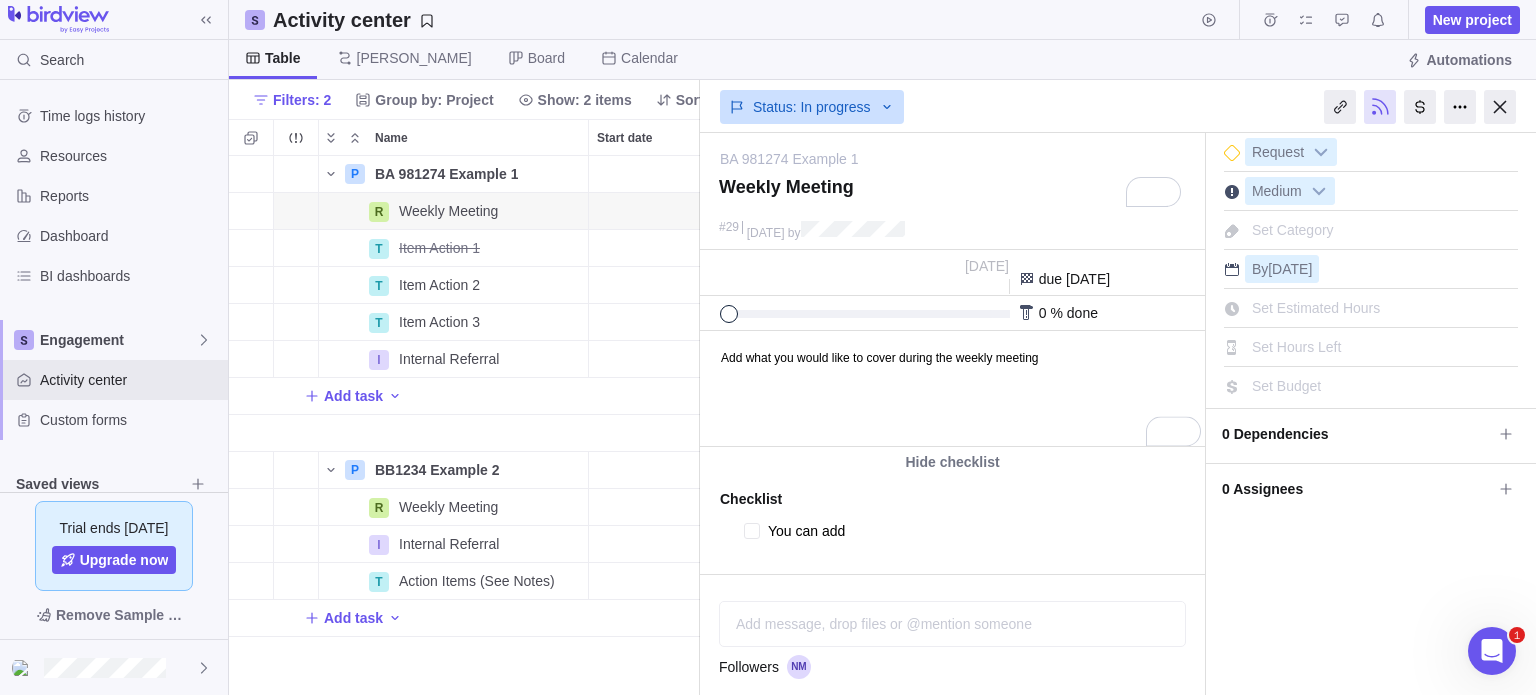 type on "x" 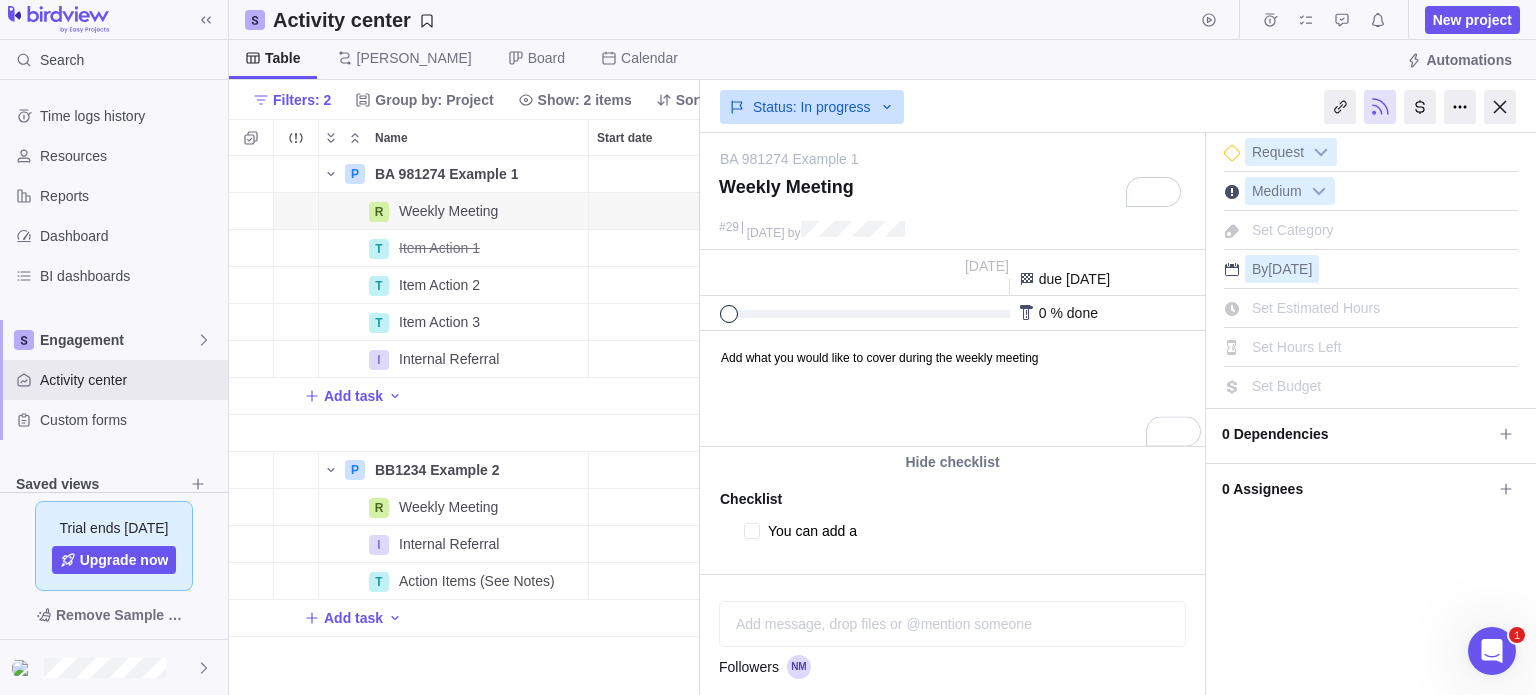 type on "x" 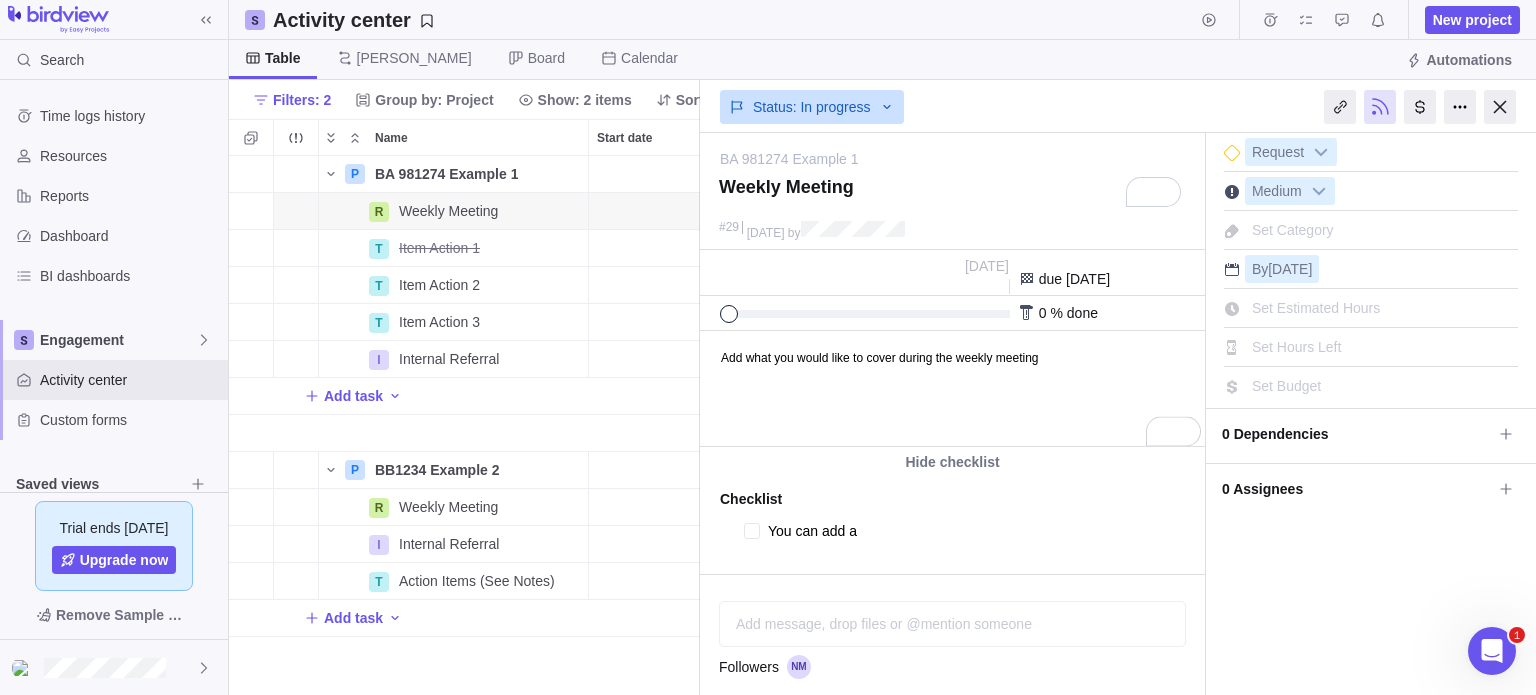type on "You can add a" 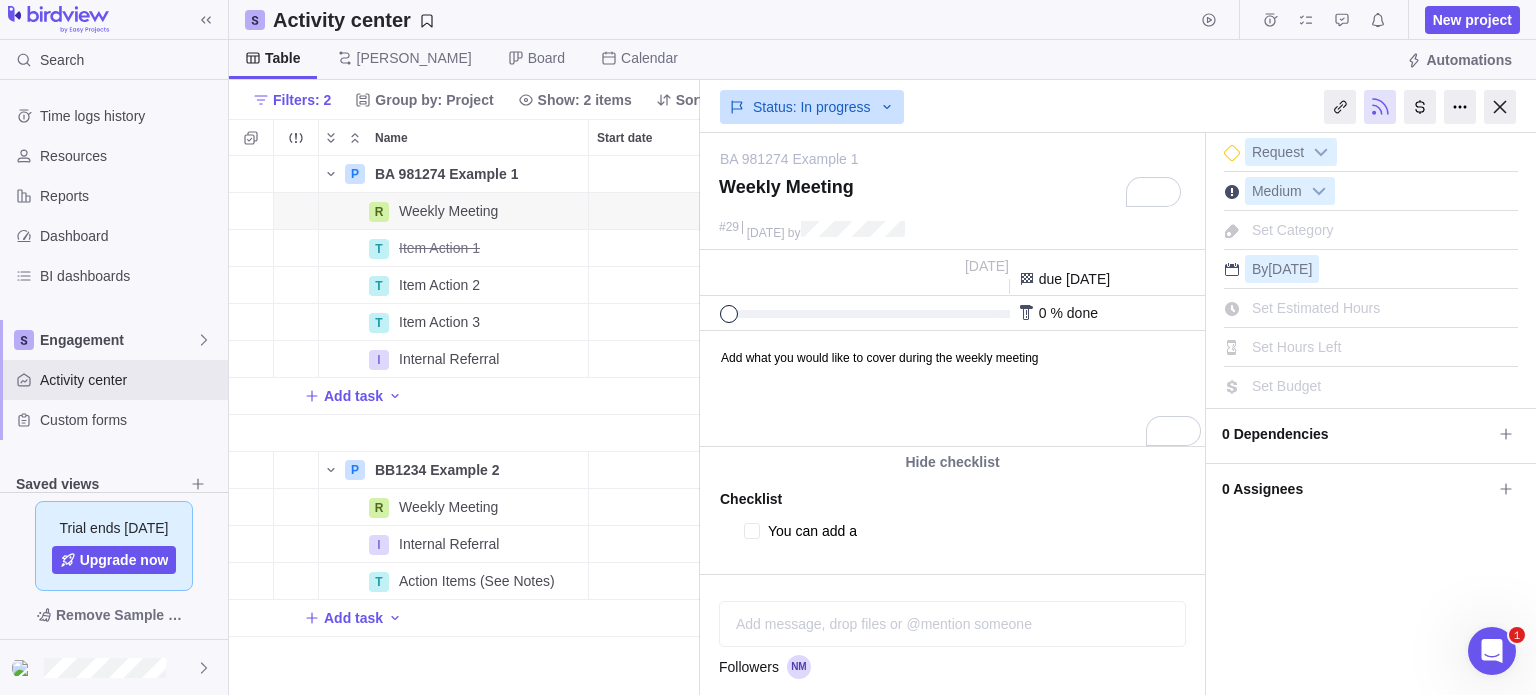 type on "x" 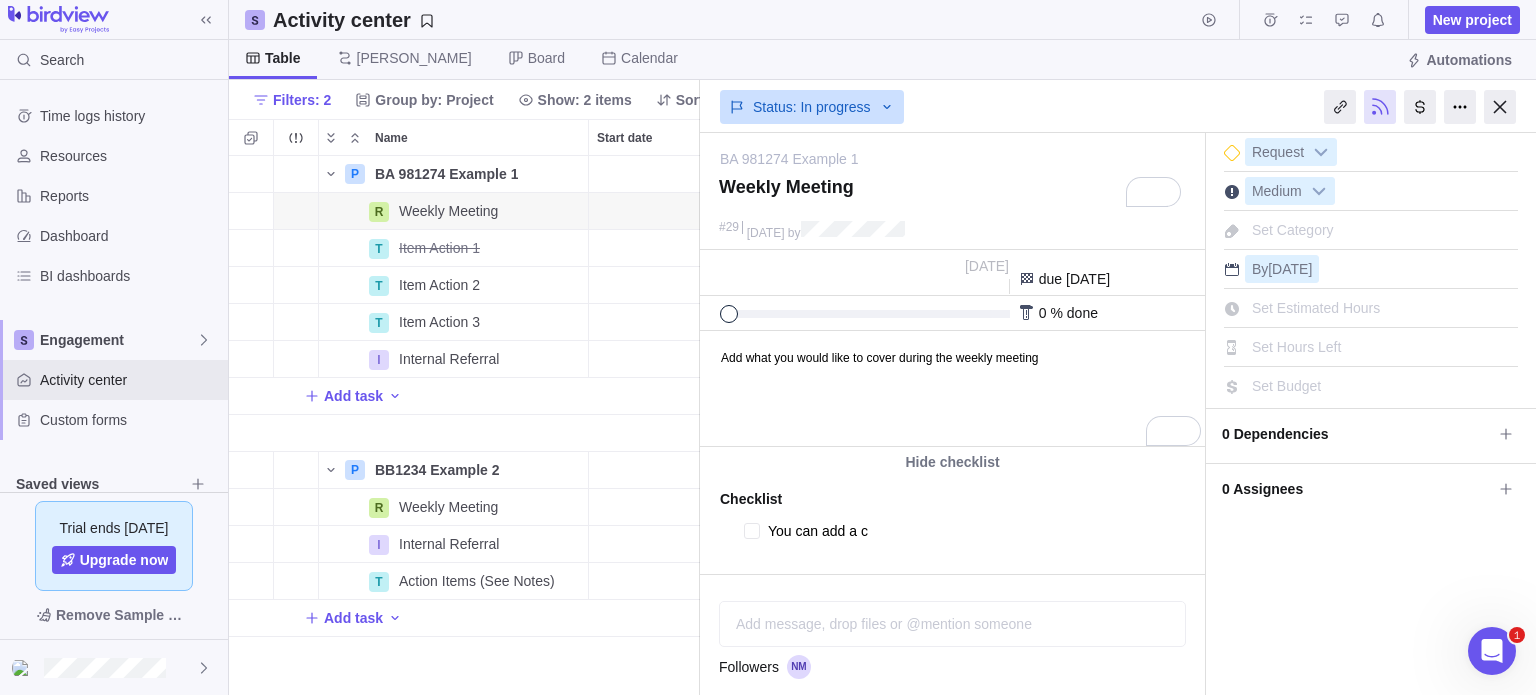 type on "x" 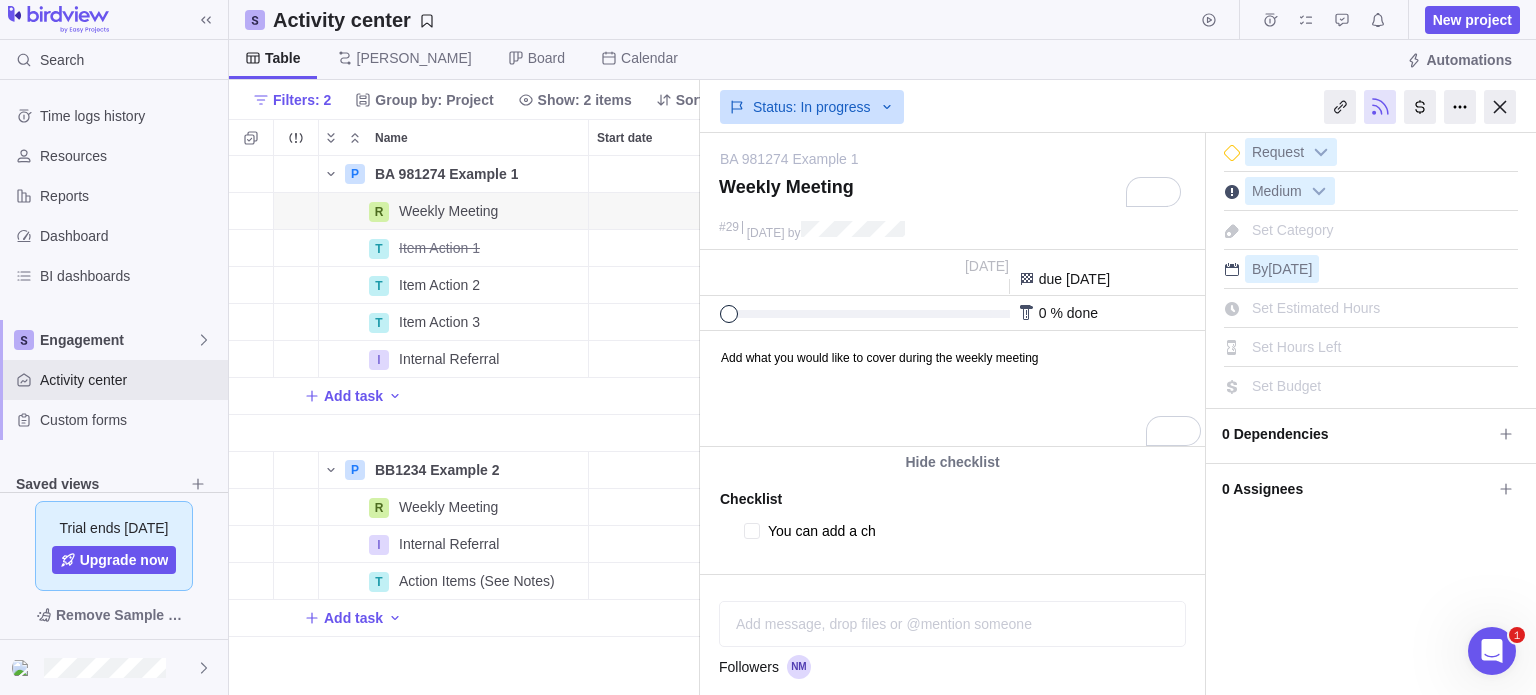 type on "You can add a che" 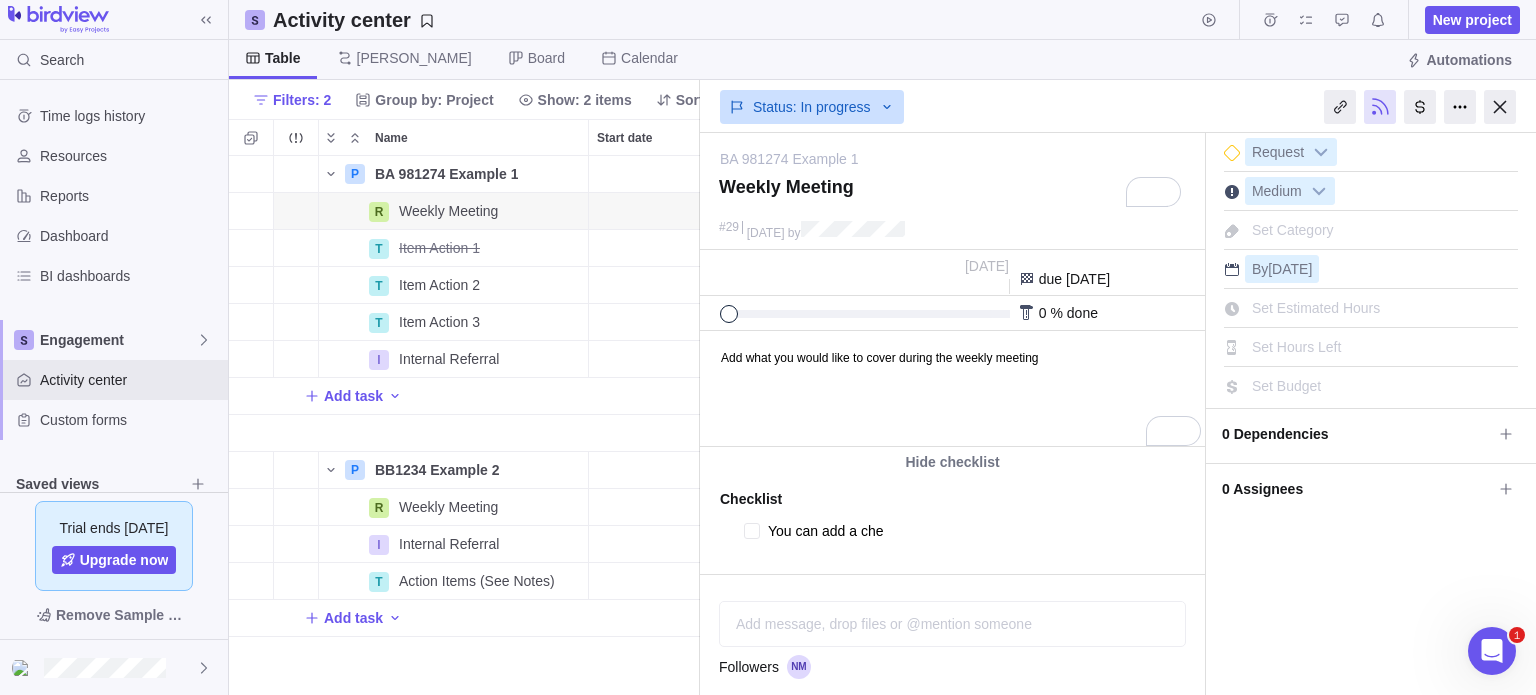 type on "x" 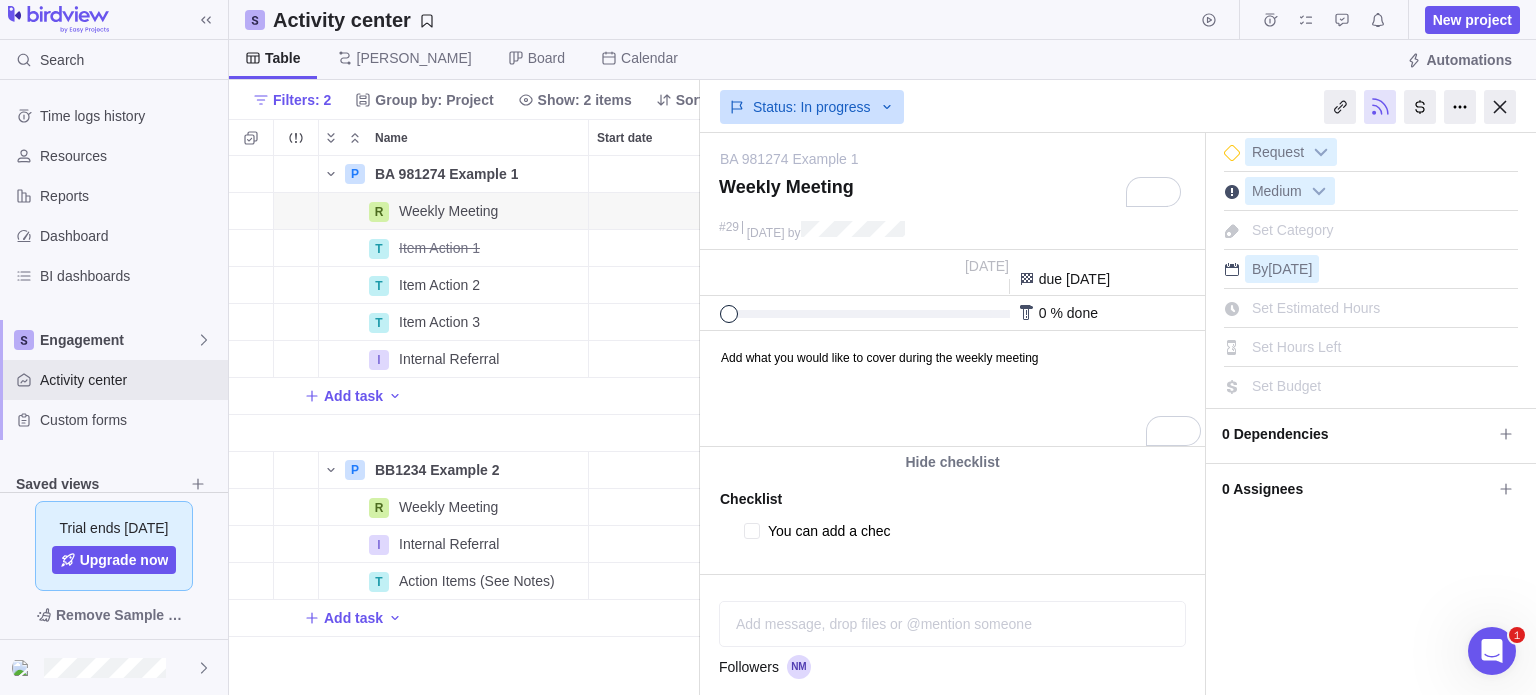 type on "x" 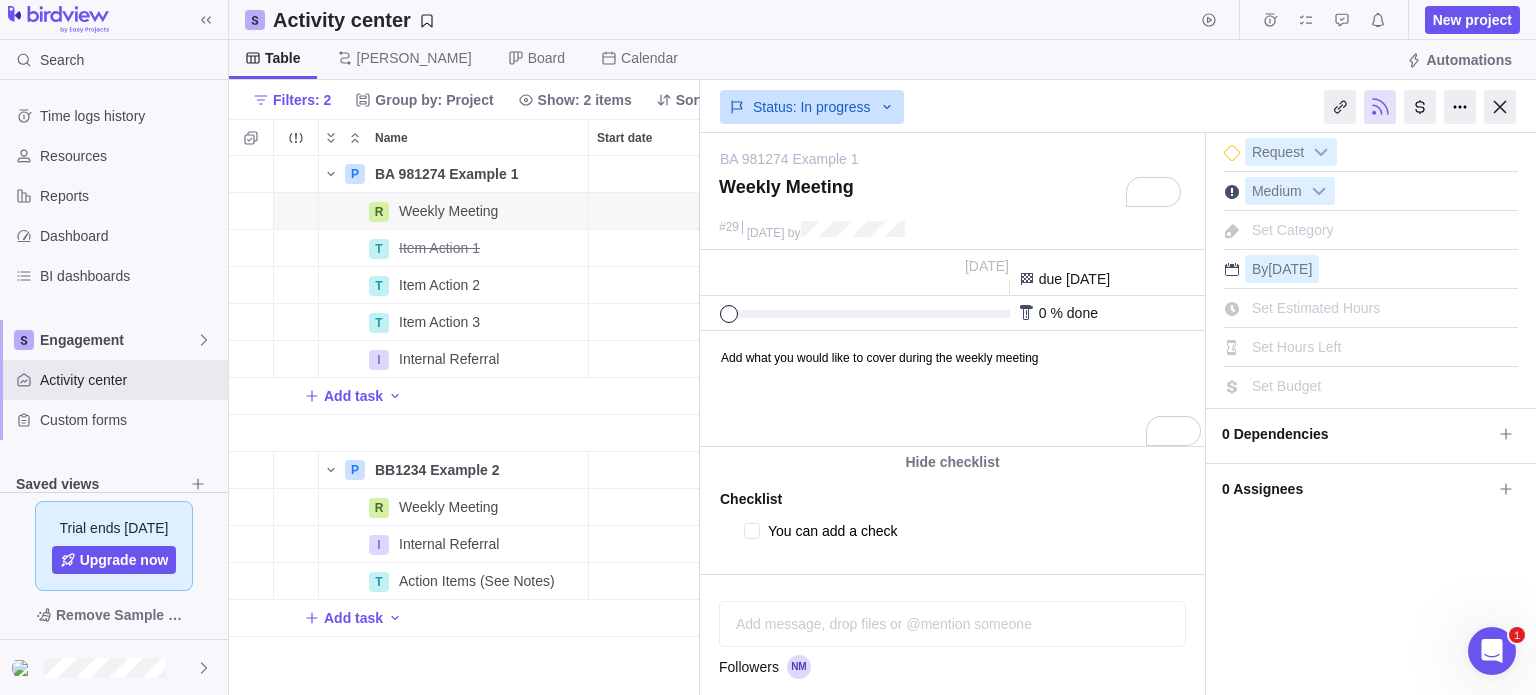 type on "x" 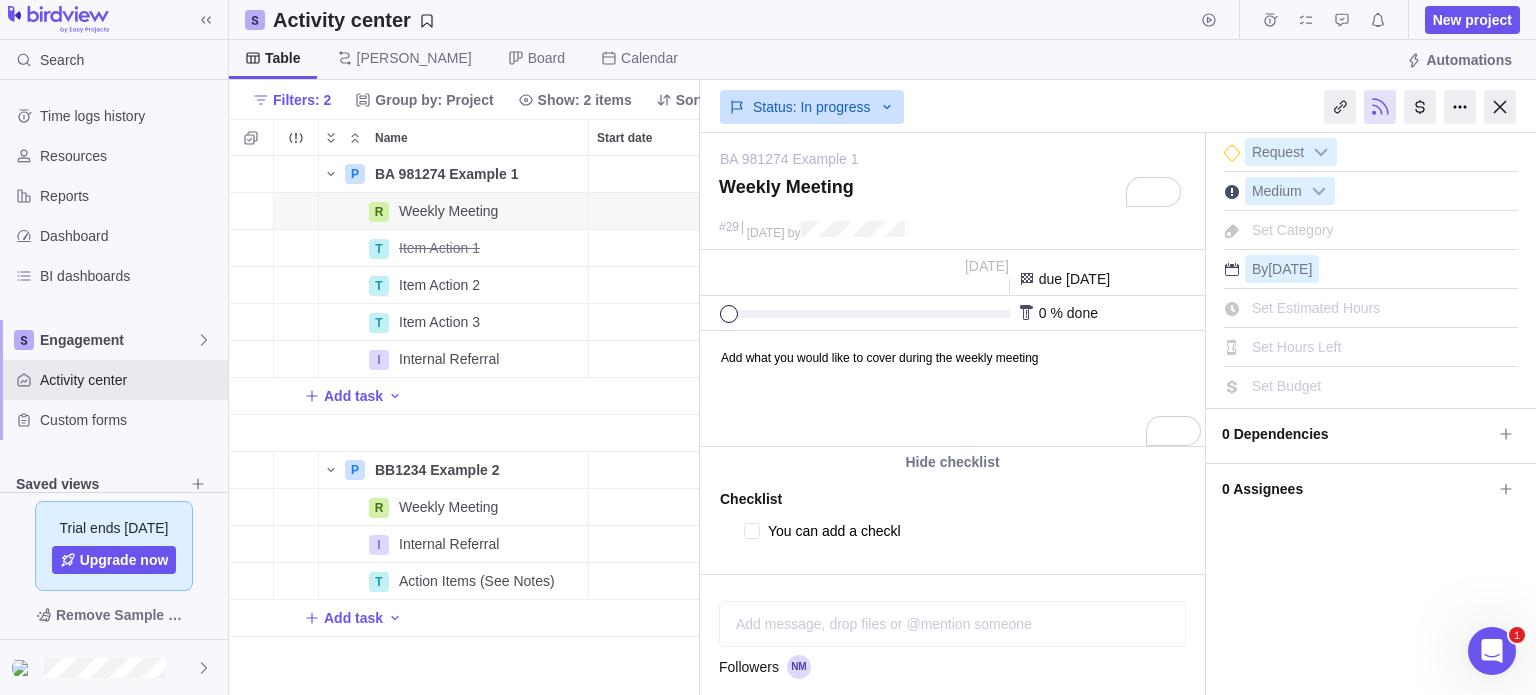 type on "x" 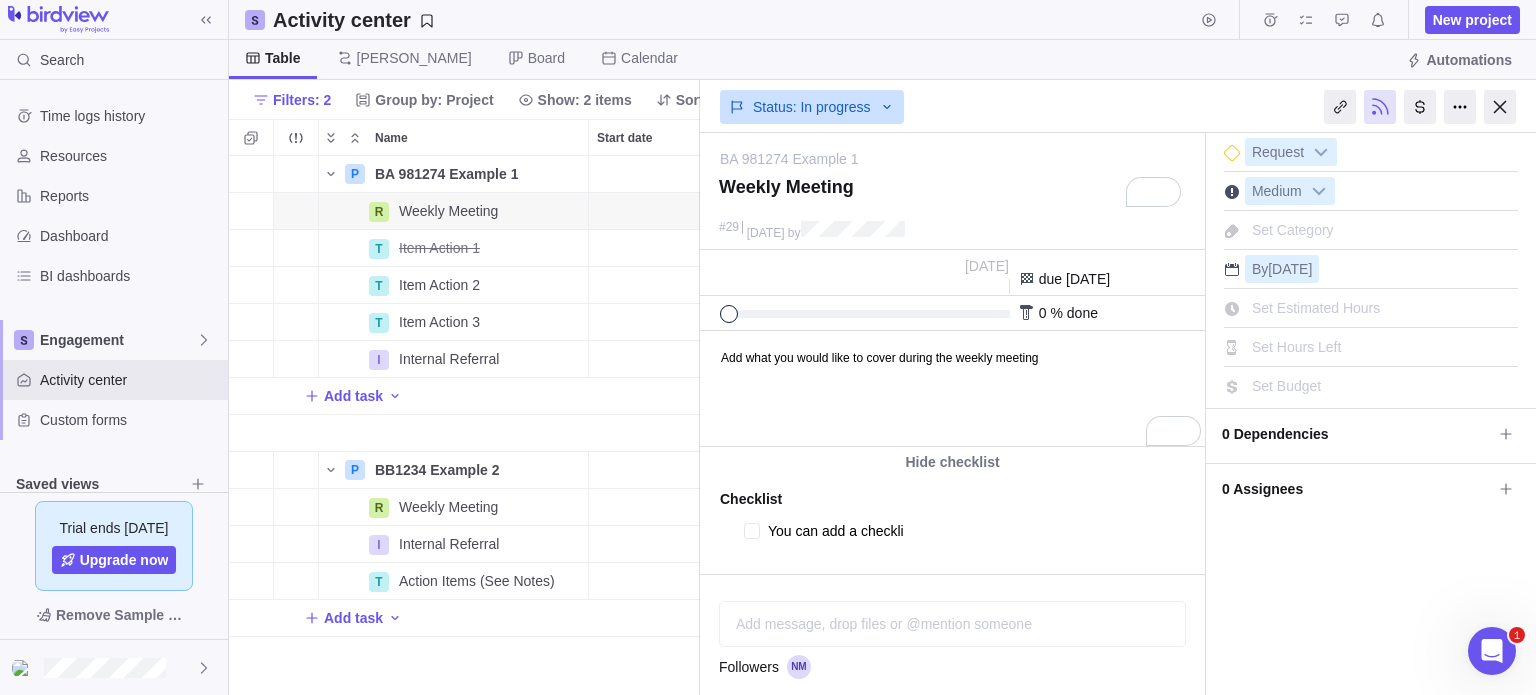 type on "x" 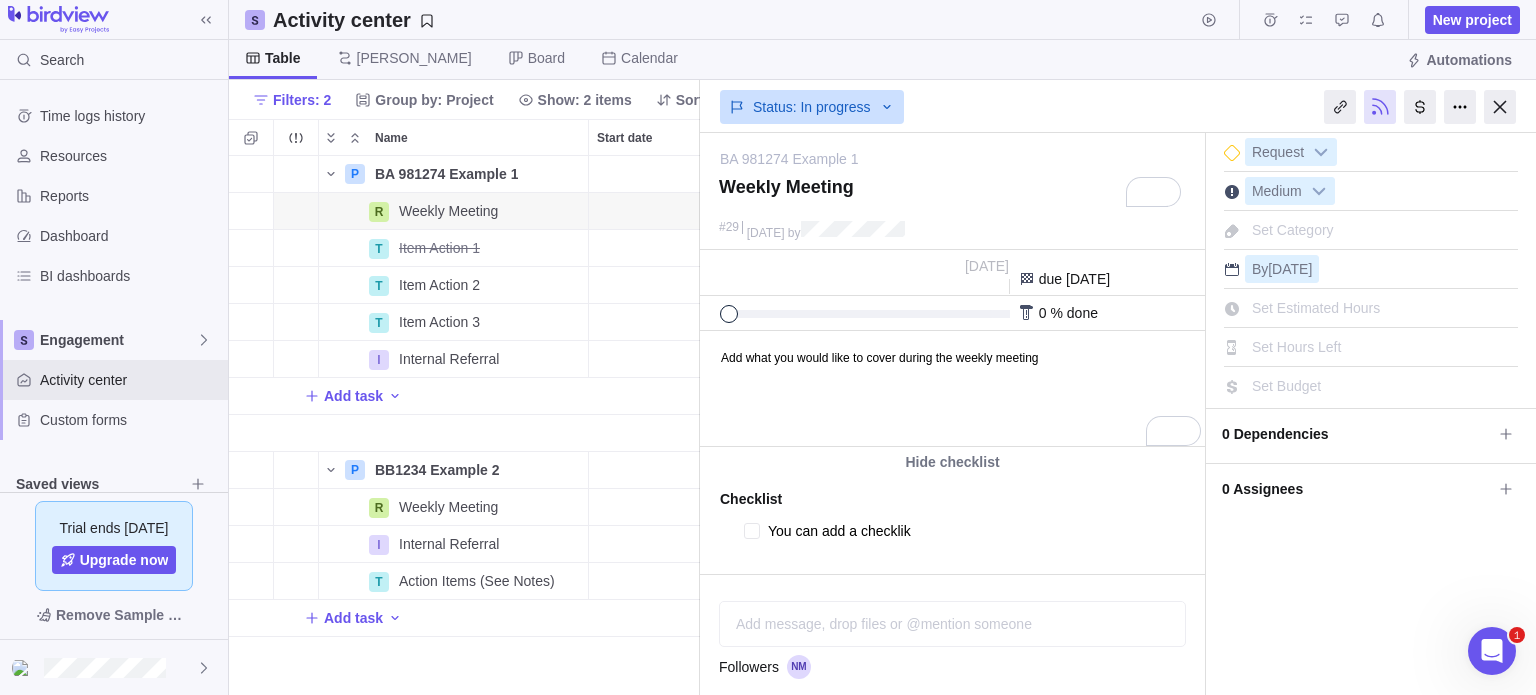 type on "x" 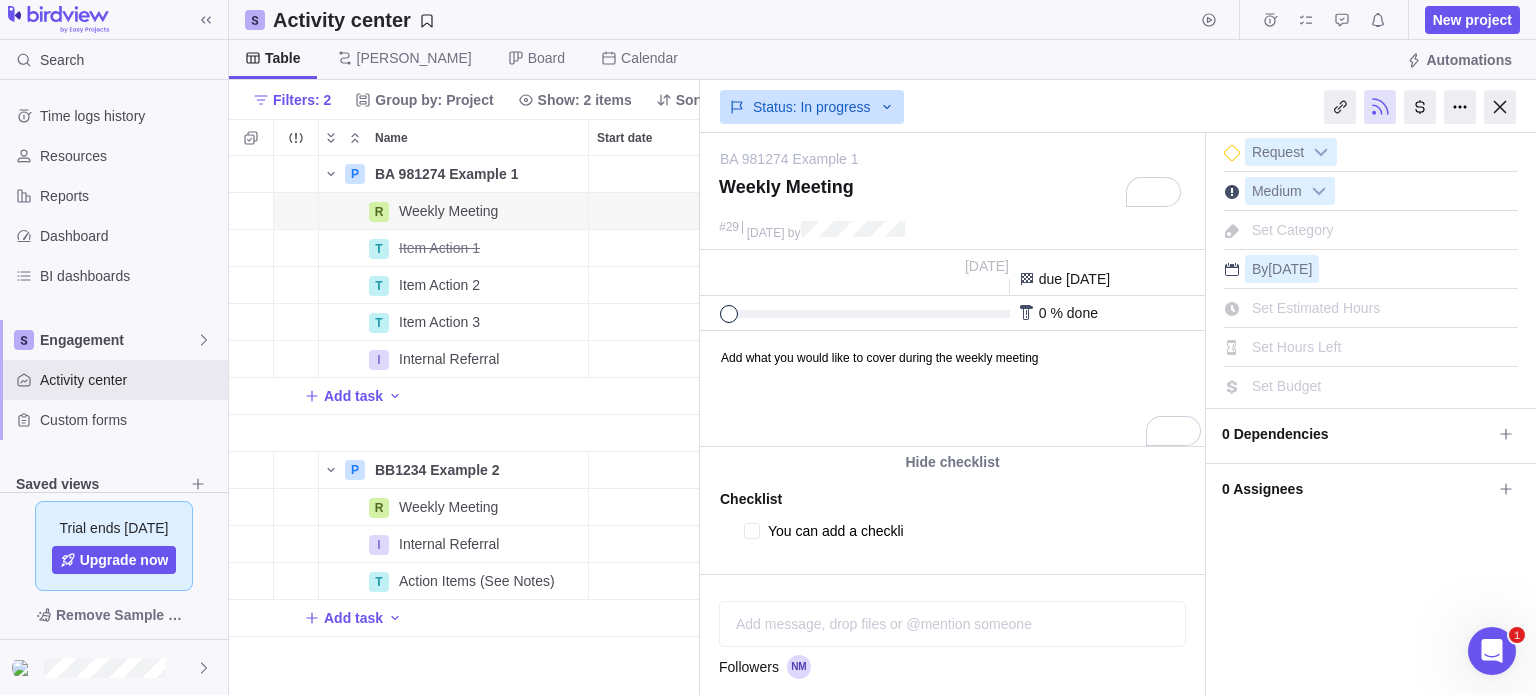 type on "x" 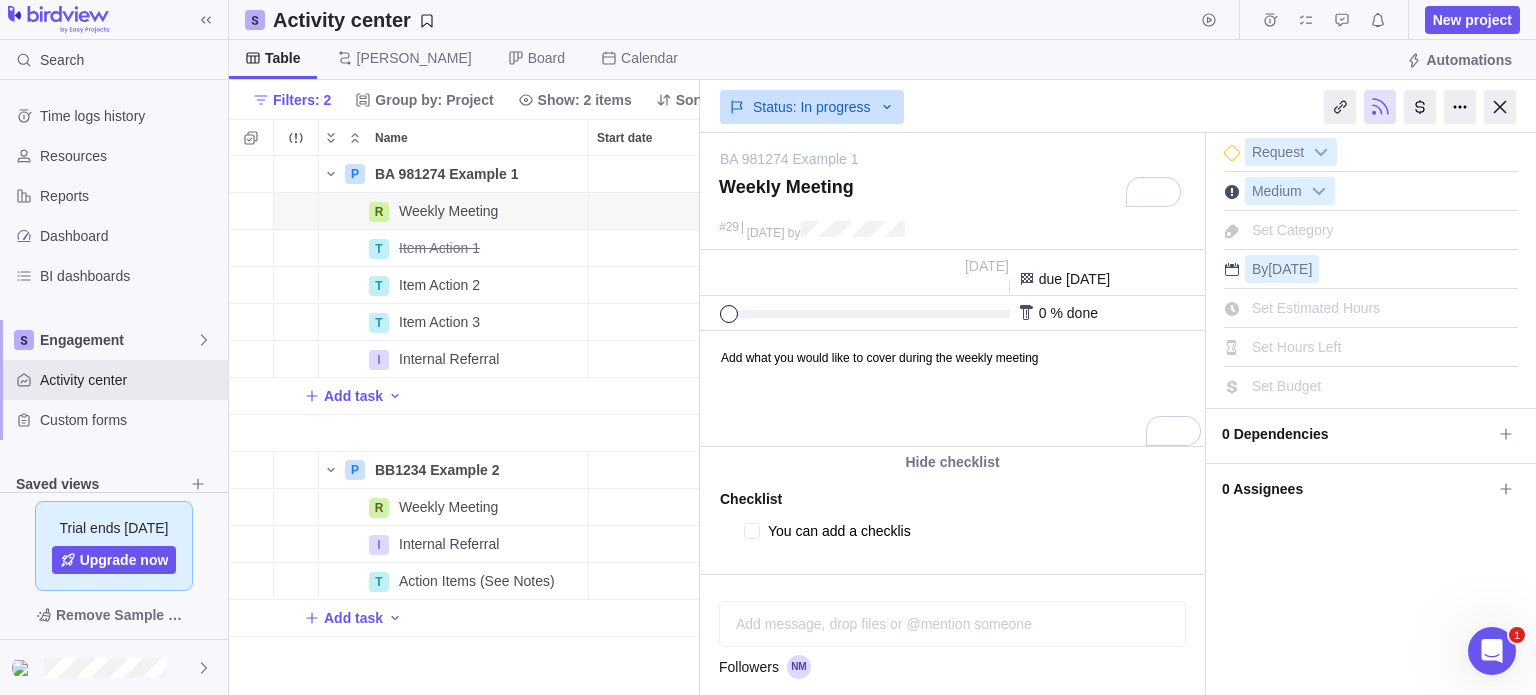 type on "x" 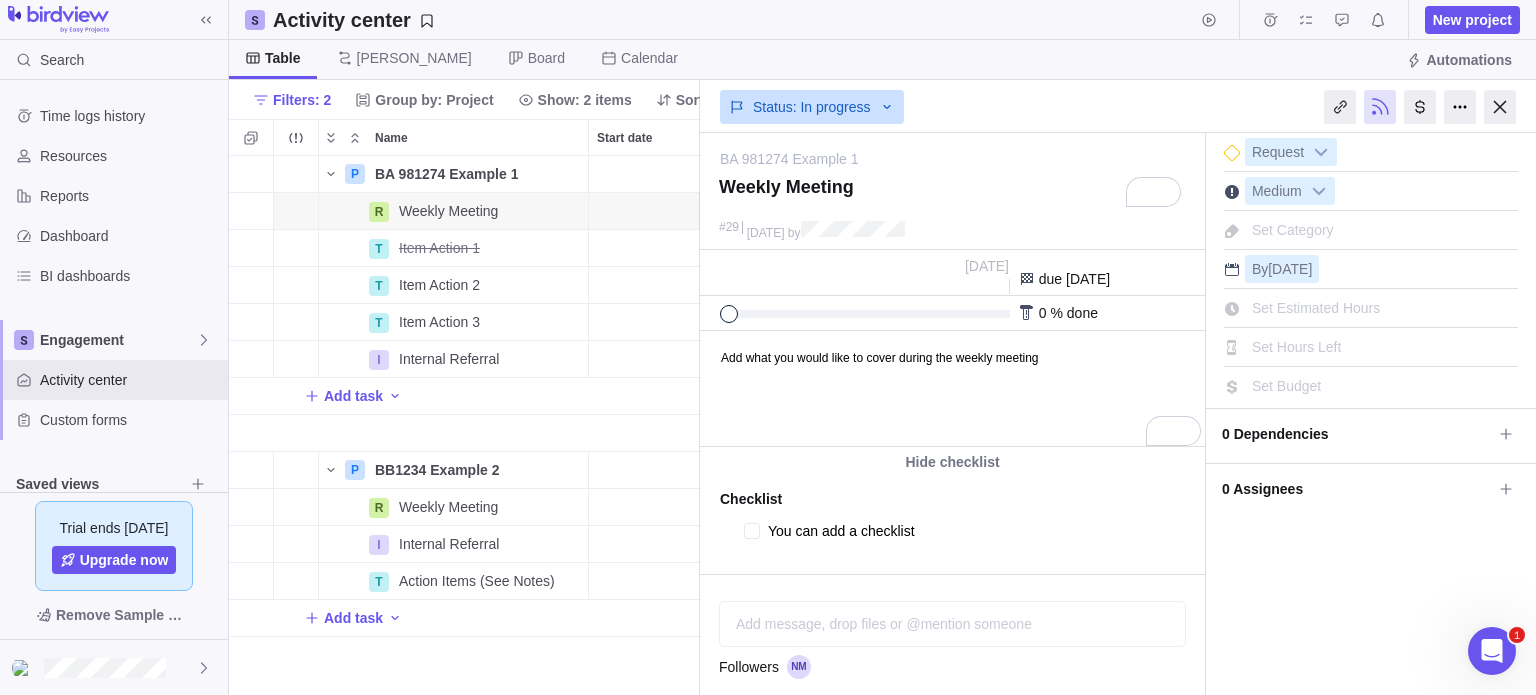 type on "x" 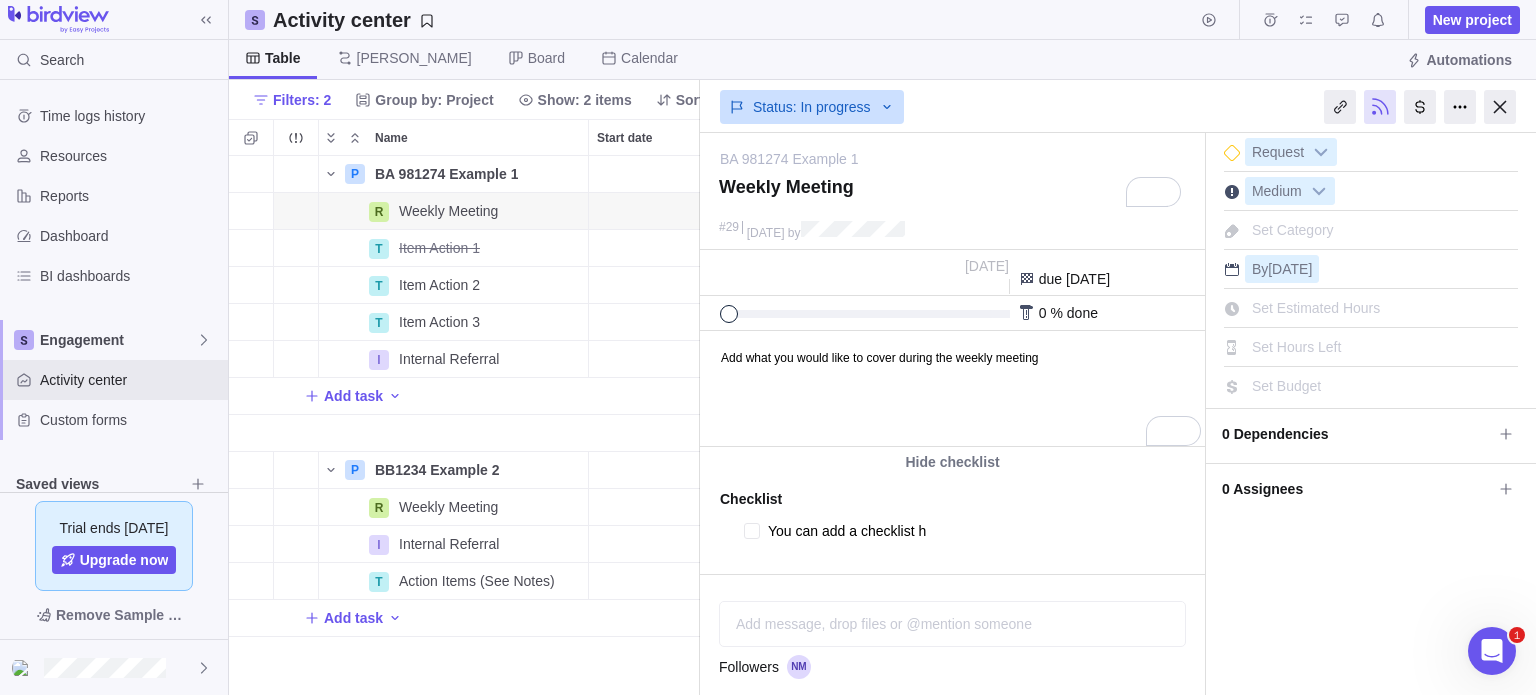 type on "x" 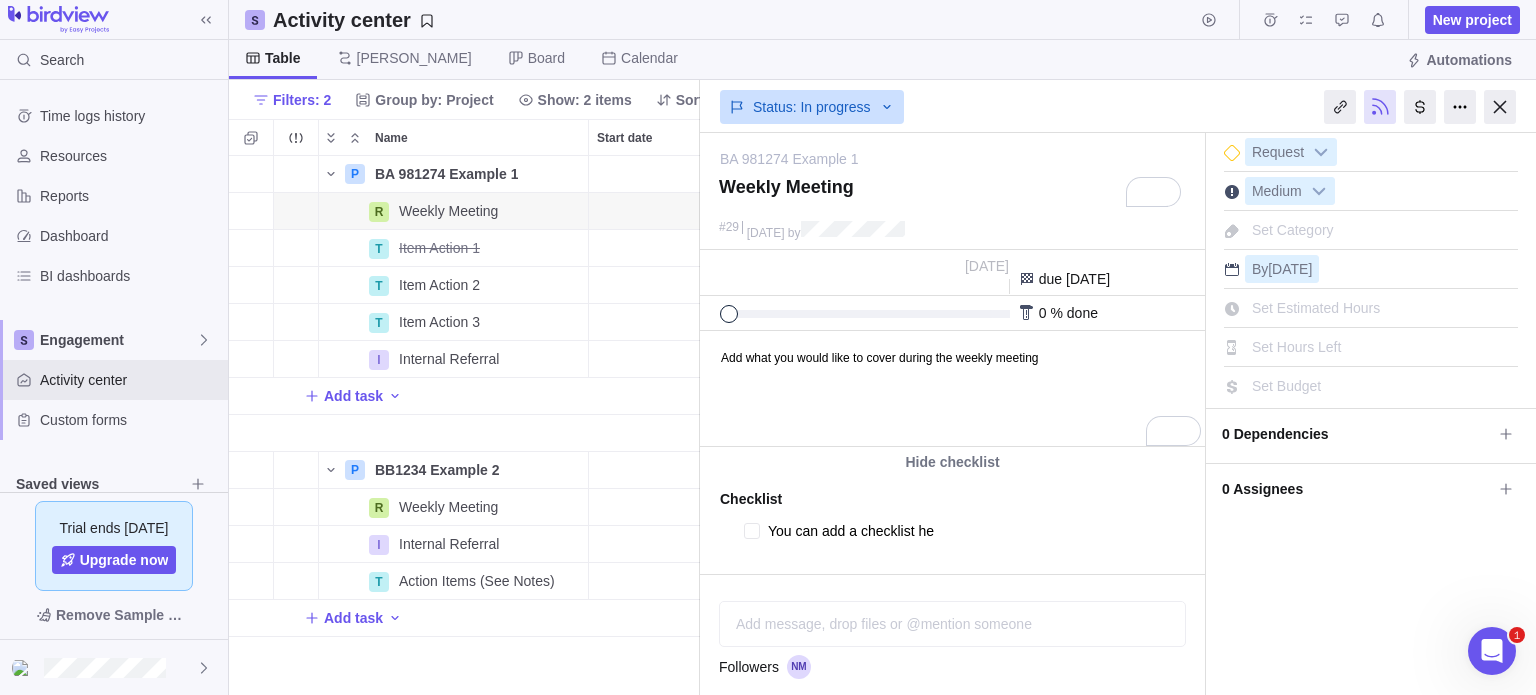 type on "x" 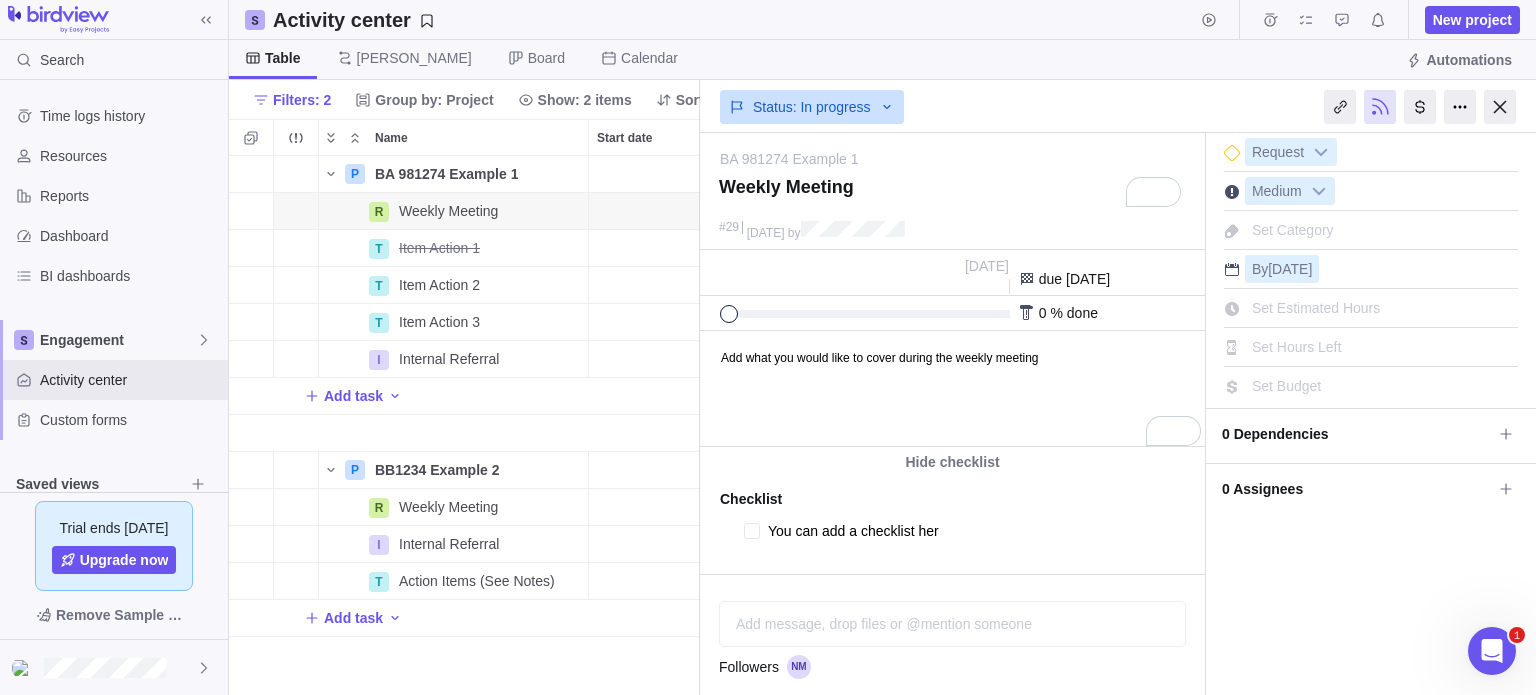 type on "x" 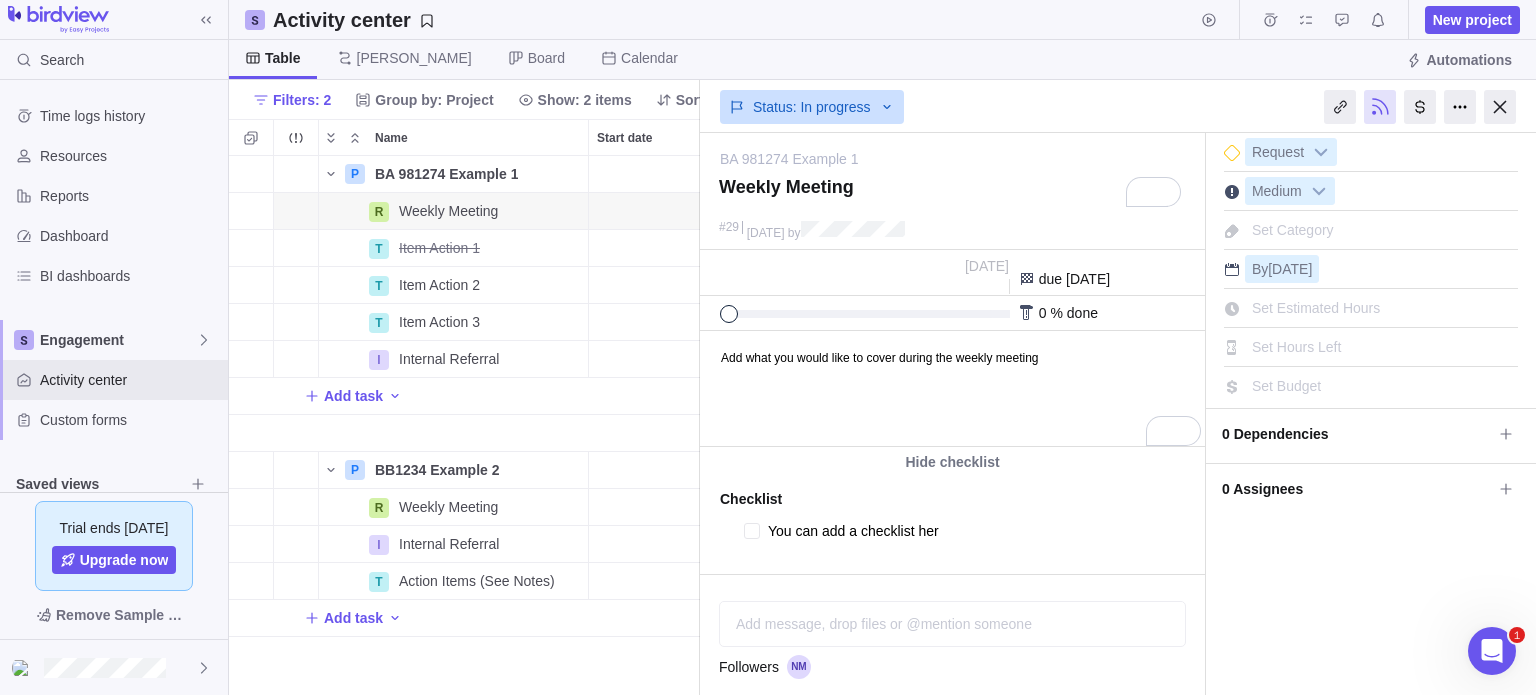 type on "You can add a checklist here" 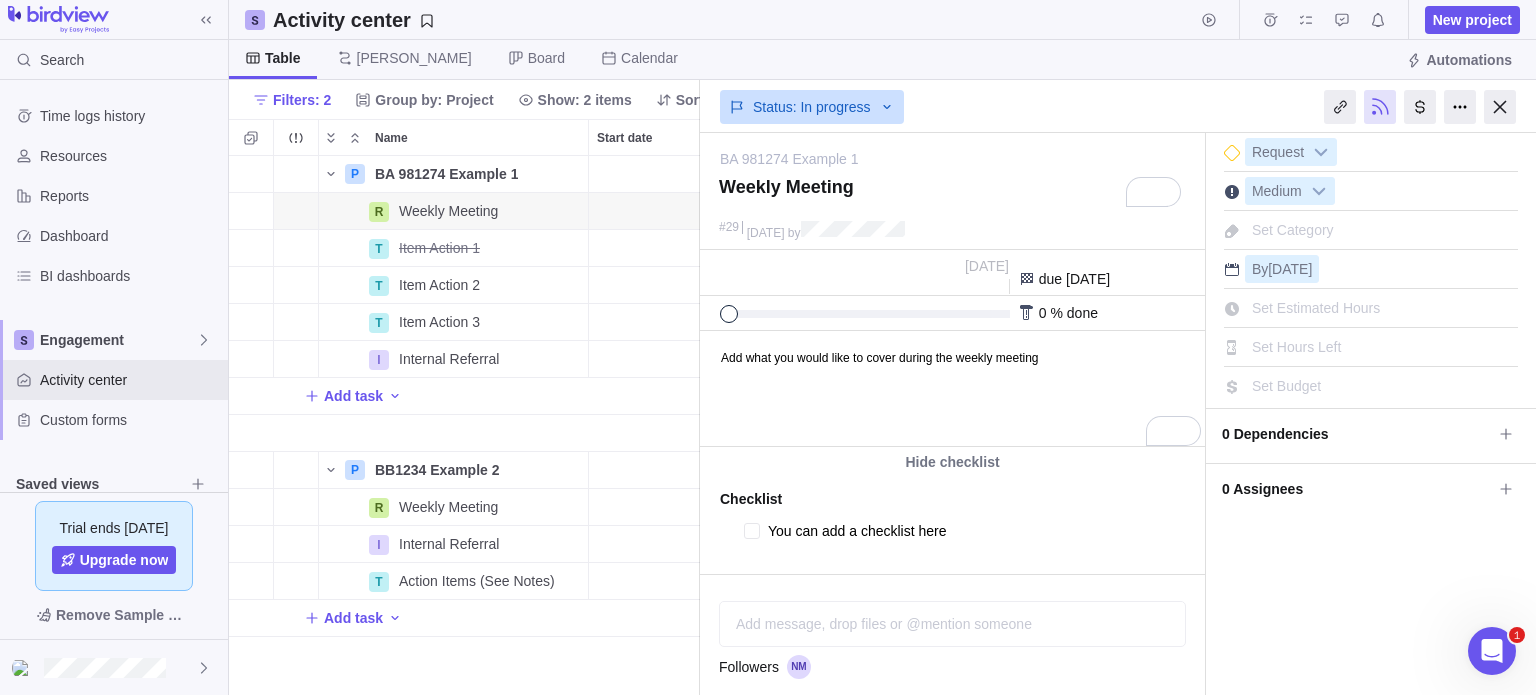 type on "x" 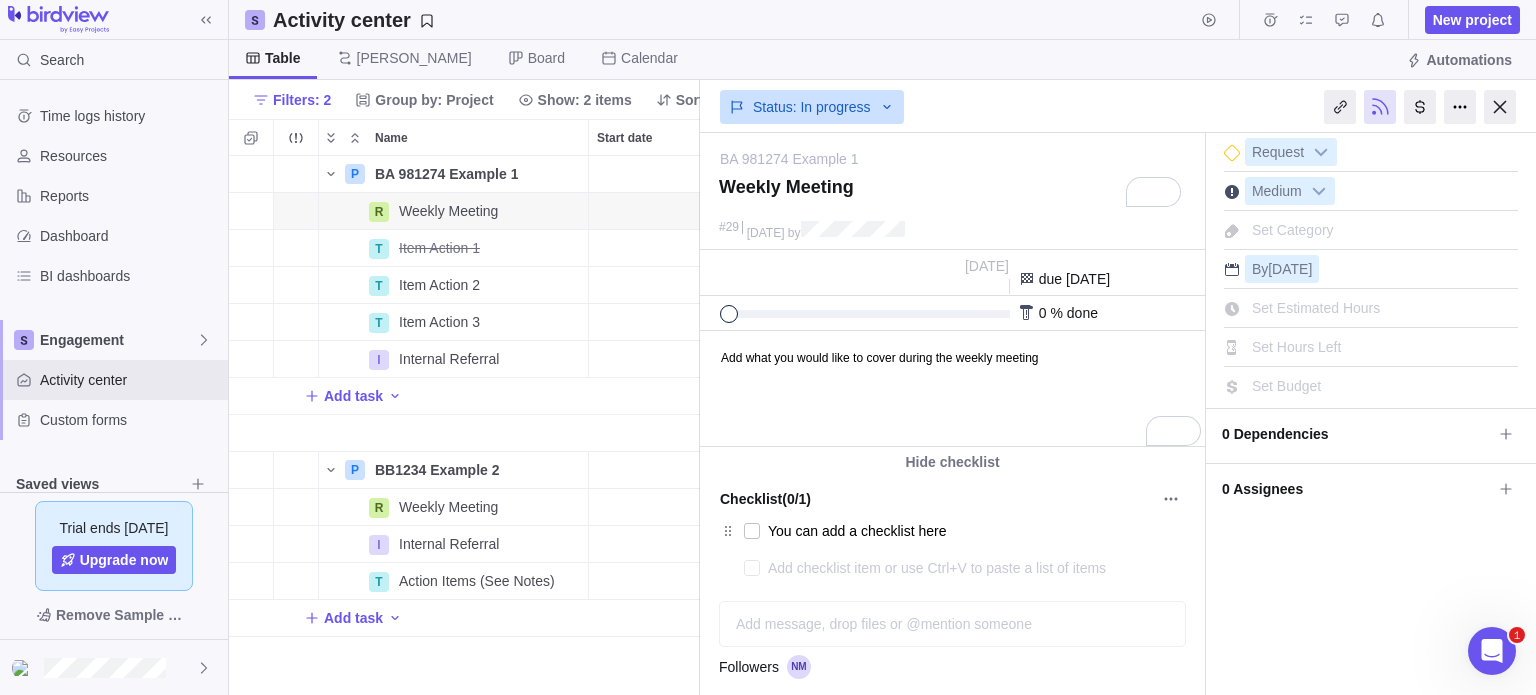 type on "x" 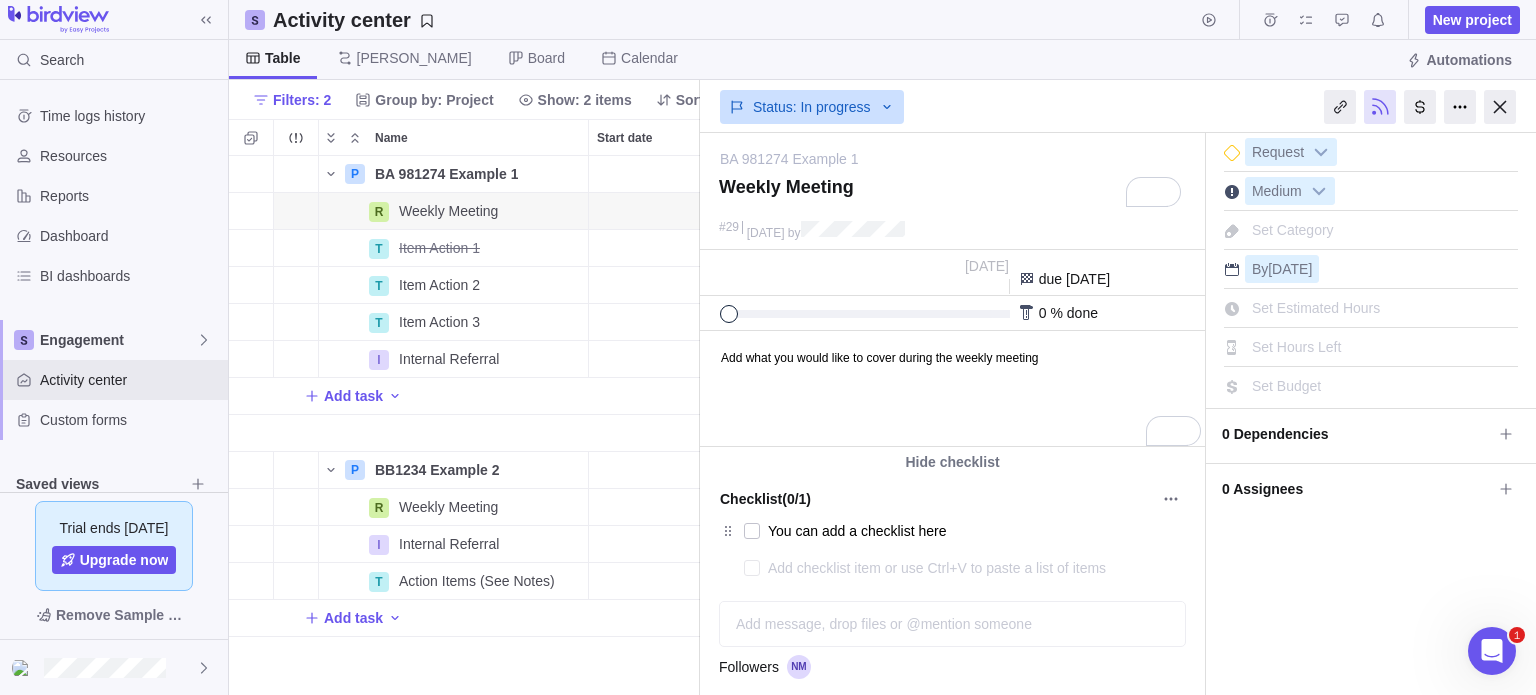 type on "A" 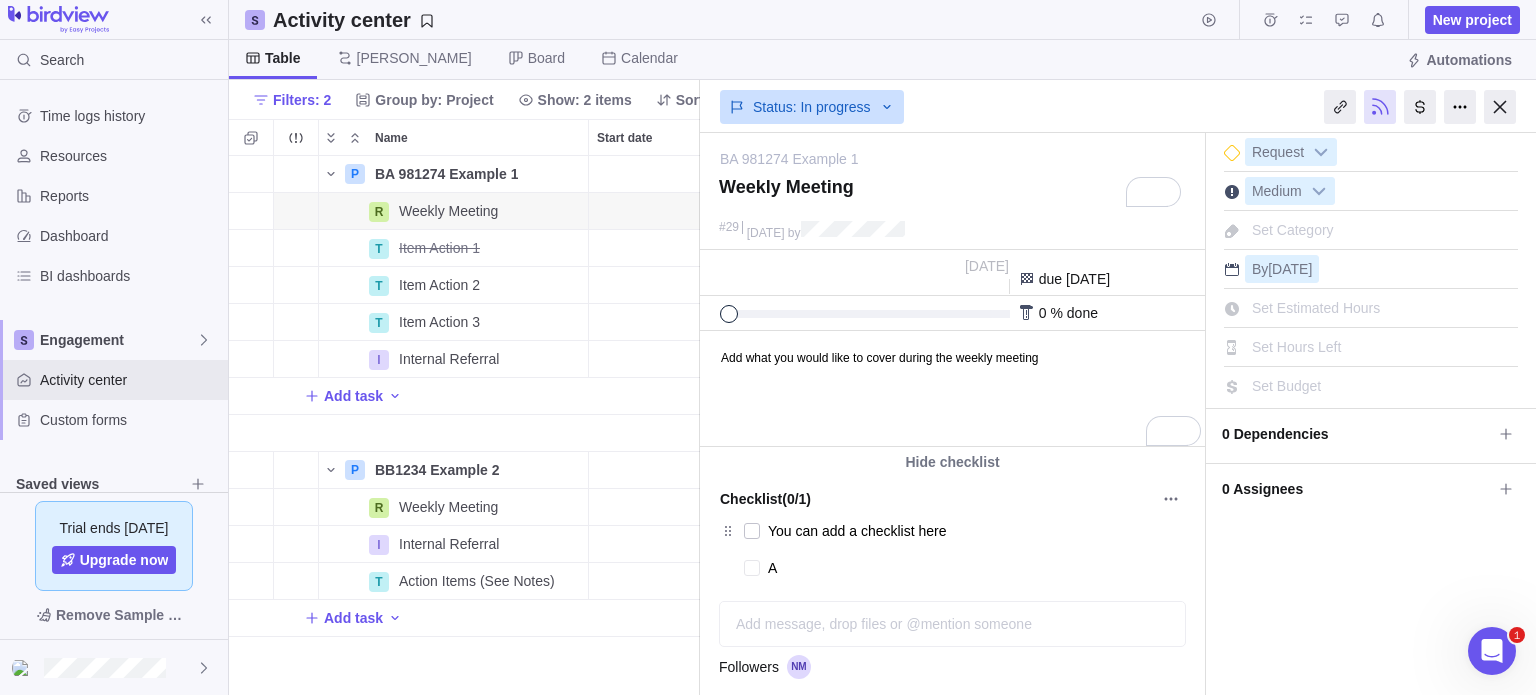 type on "x" 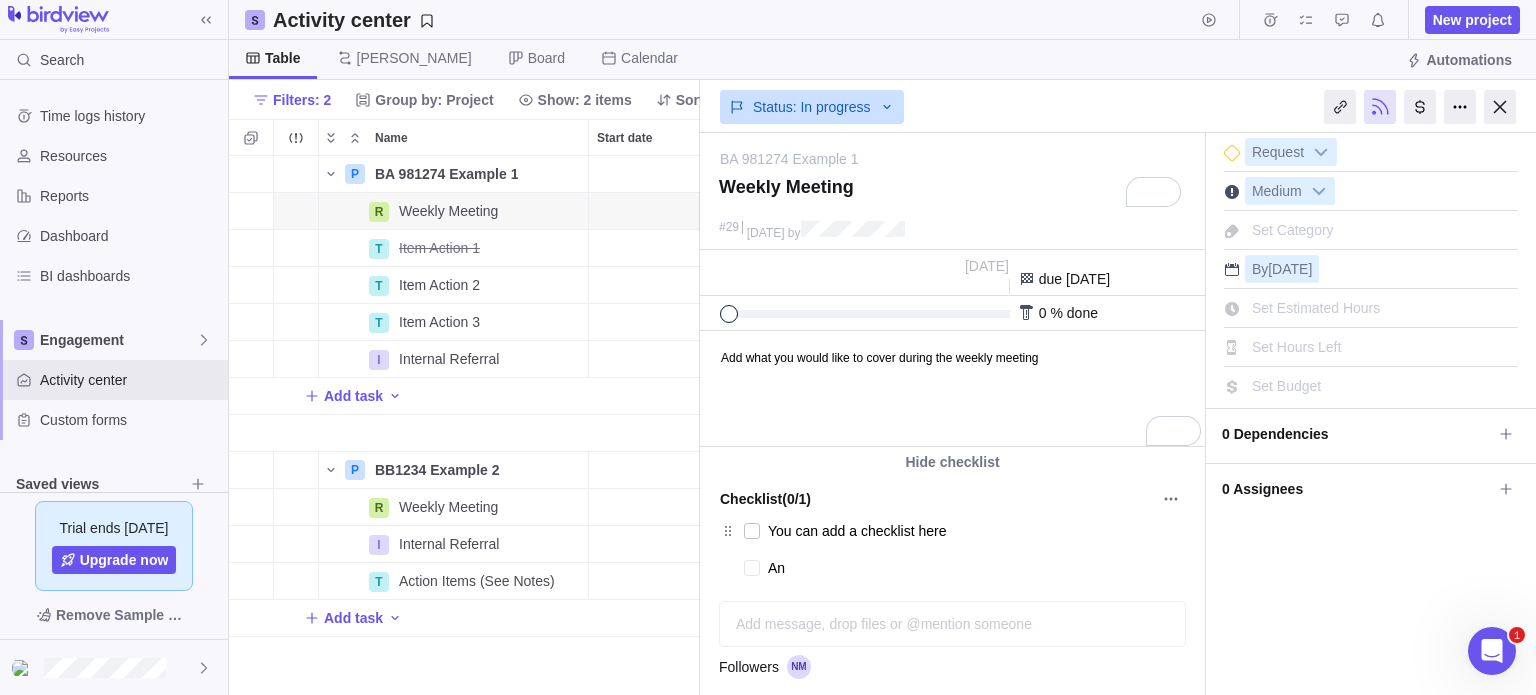 type on "x" 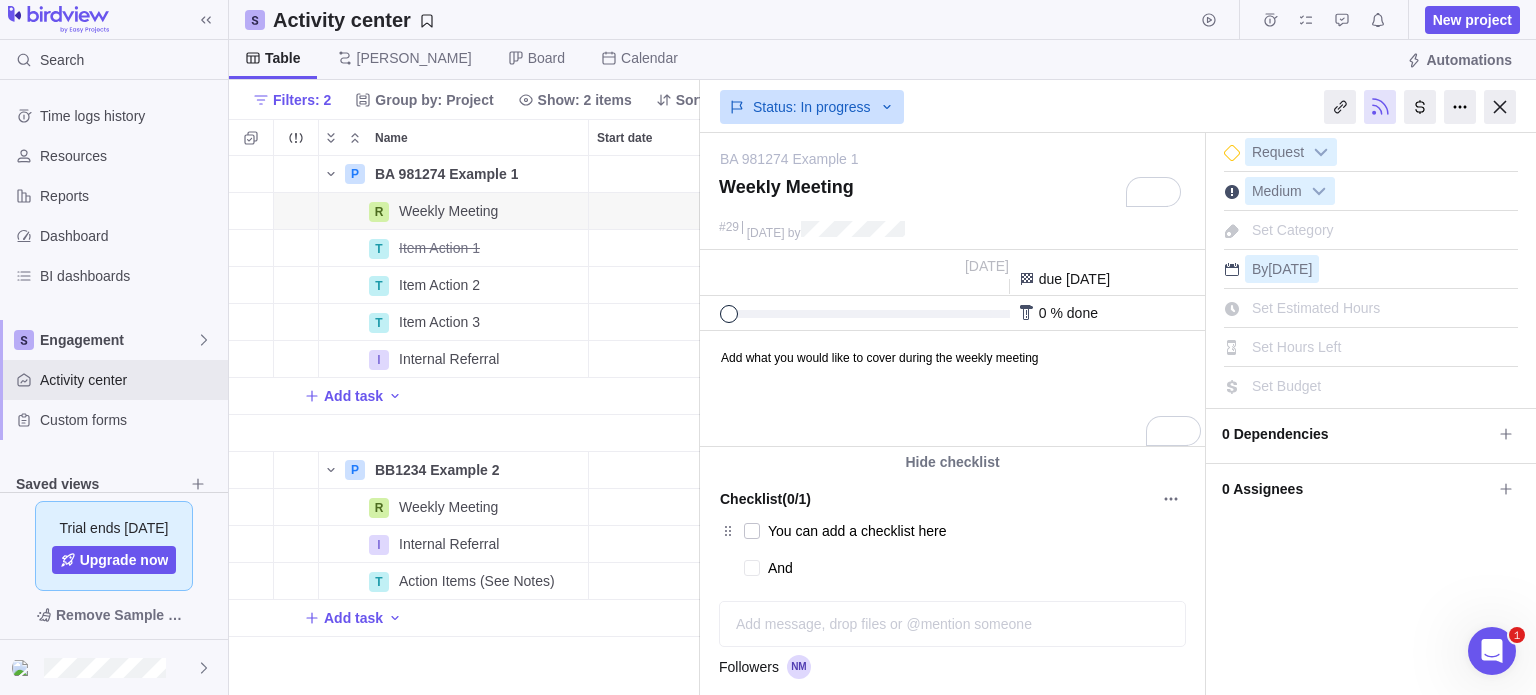 type on "x" 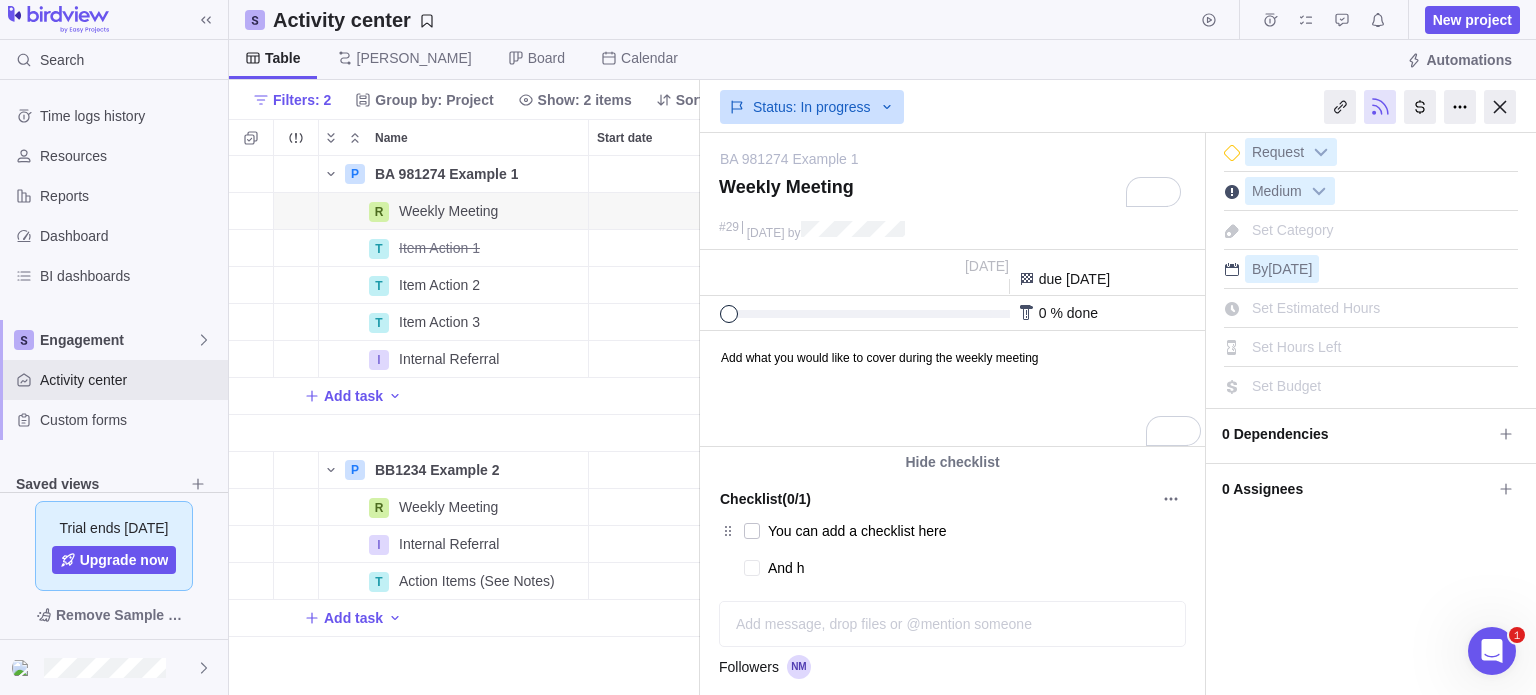 type on "x" 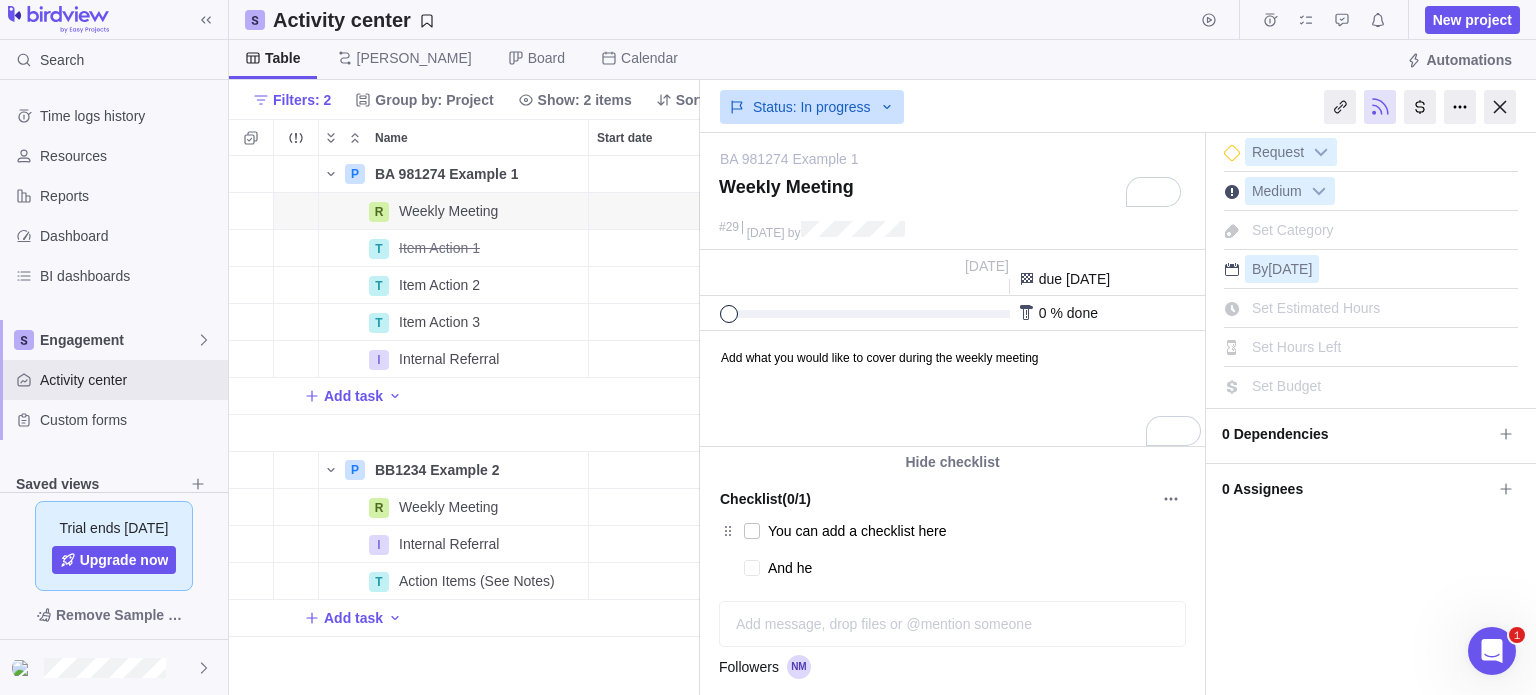 type on "And her" 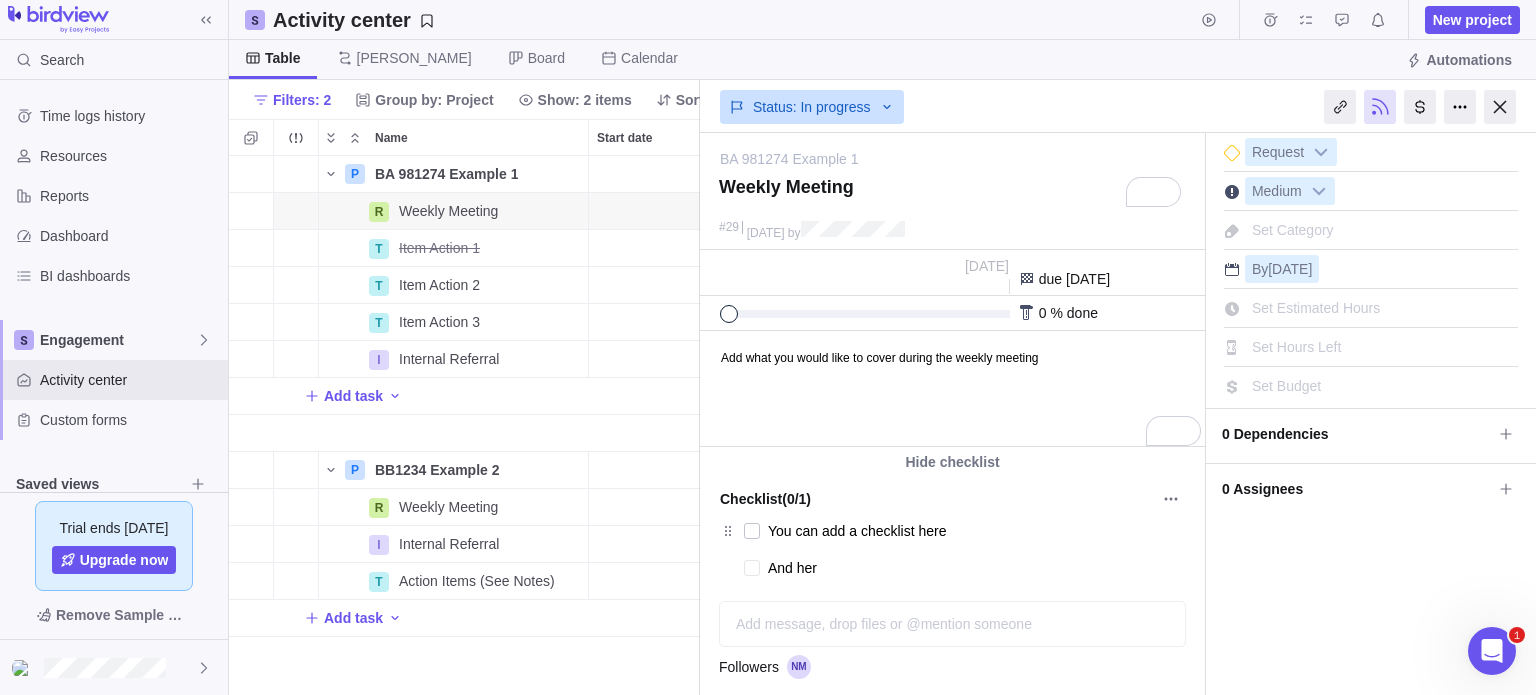 type on "x" 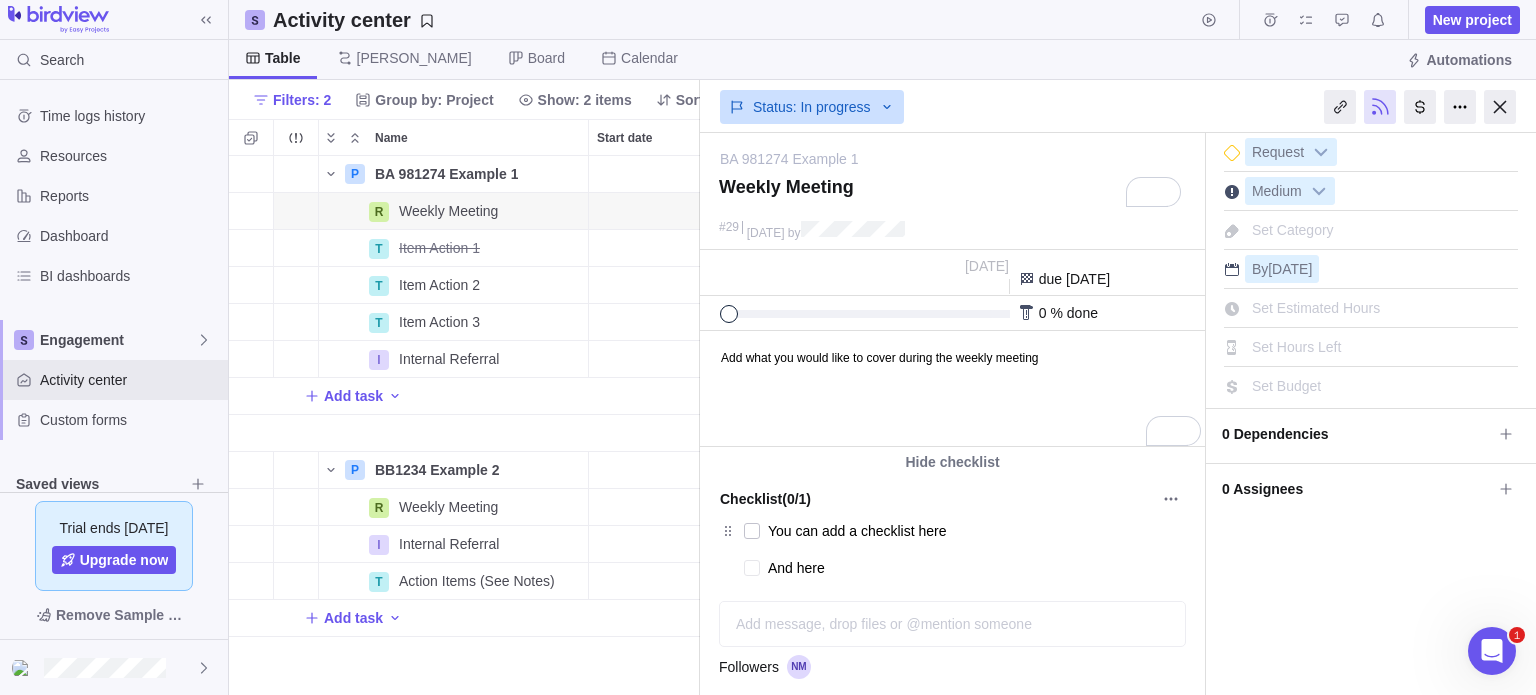 type on "x" 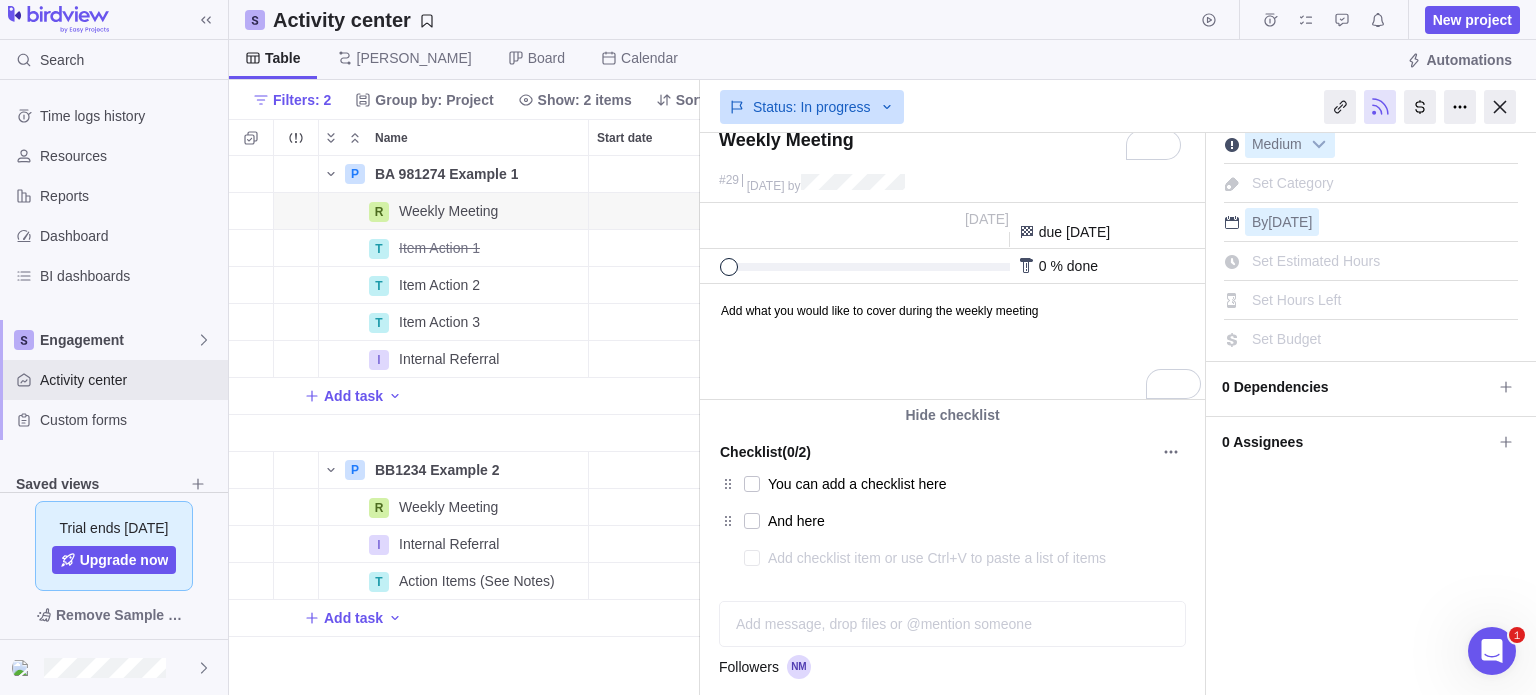 scroll, scrollTop: 48, scrollLeft: 0, axis: vertical 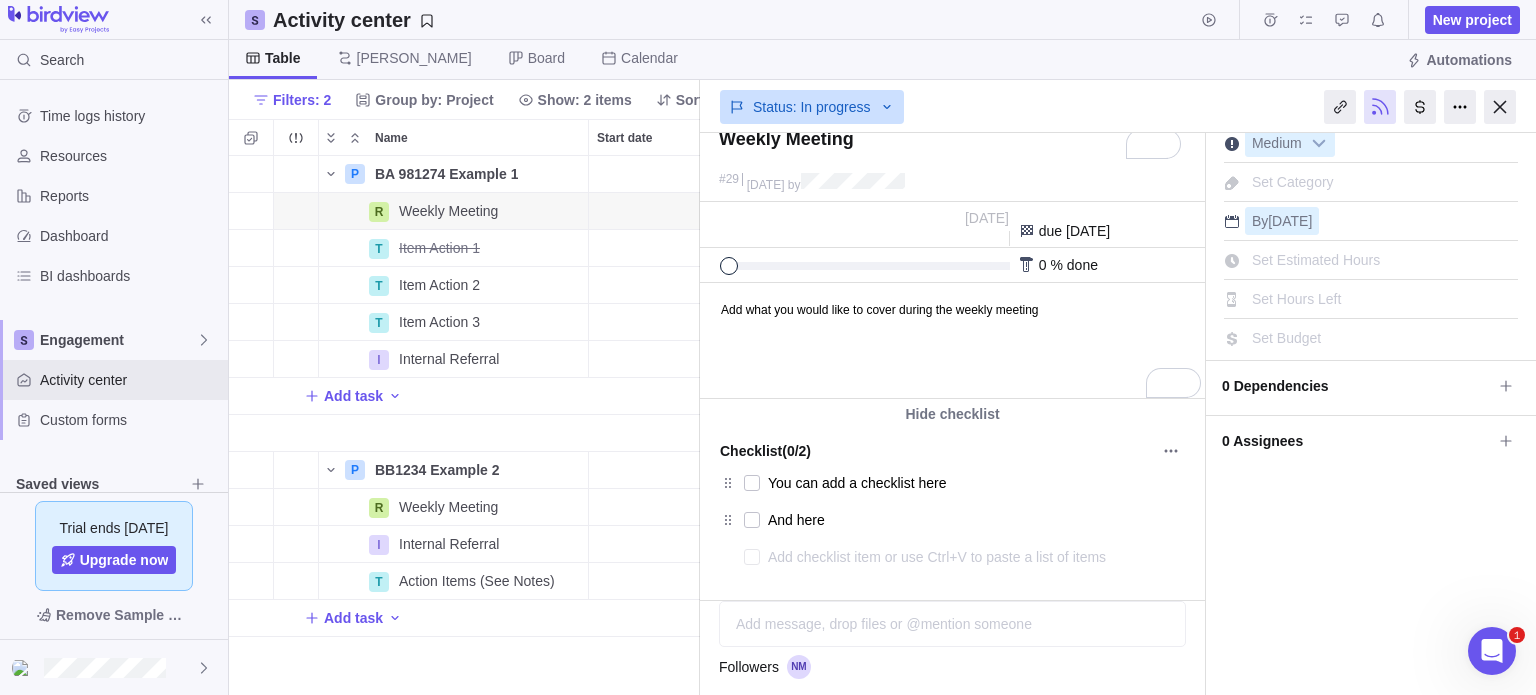 type on "x" 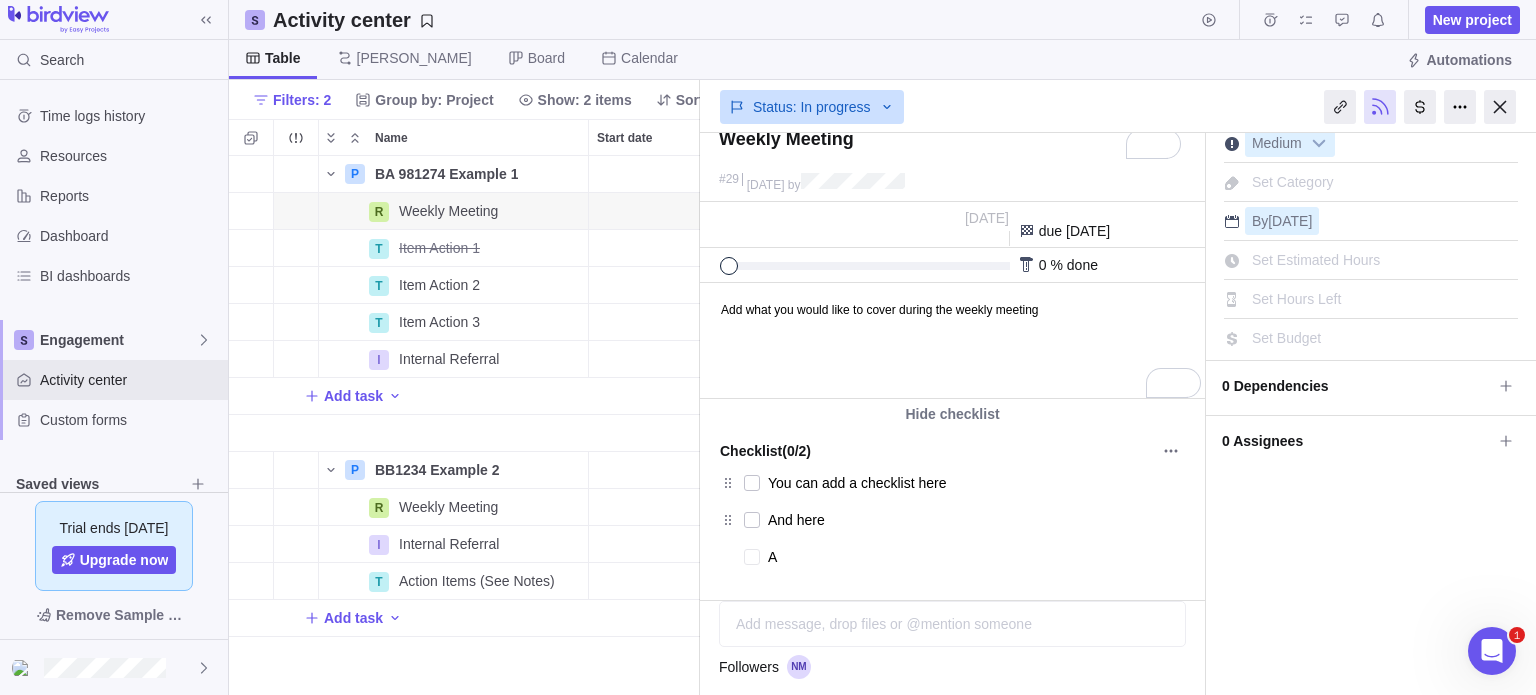 type on "x" 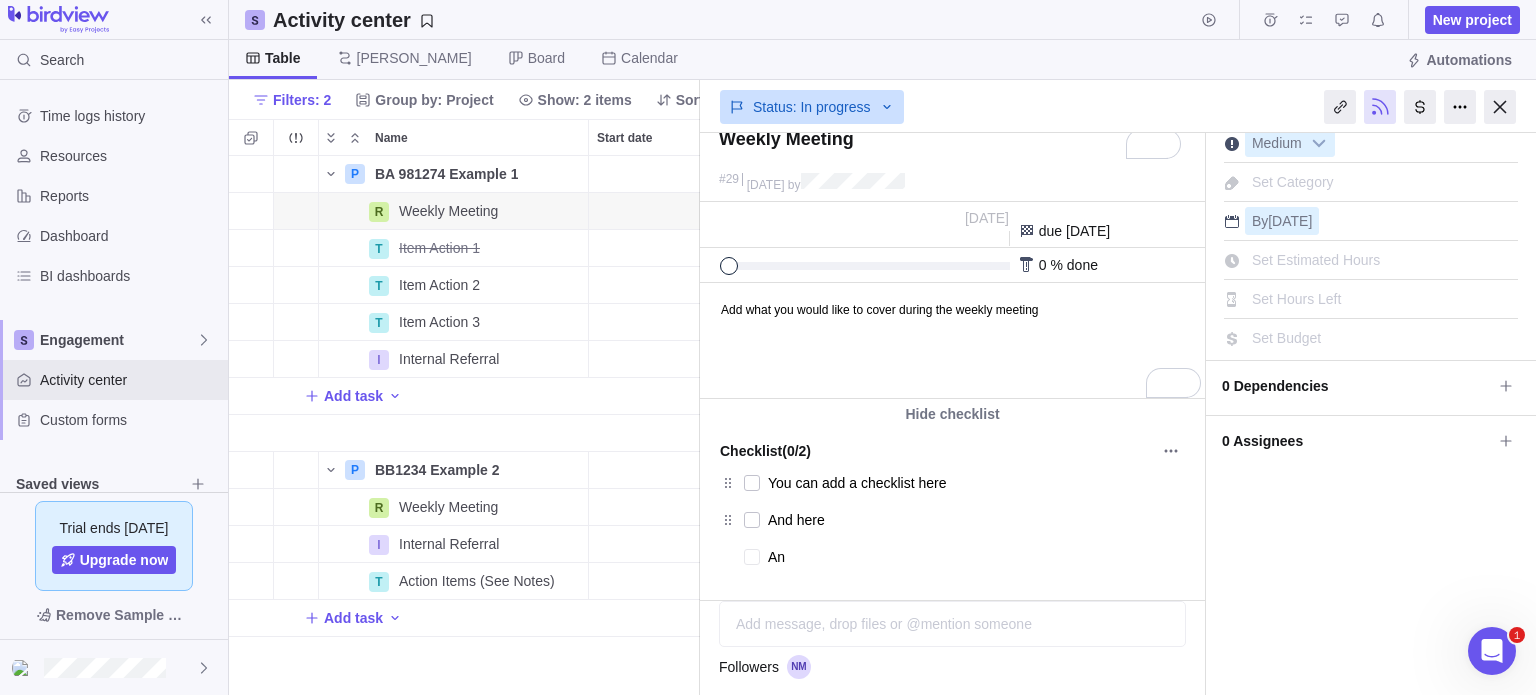 type on "x" 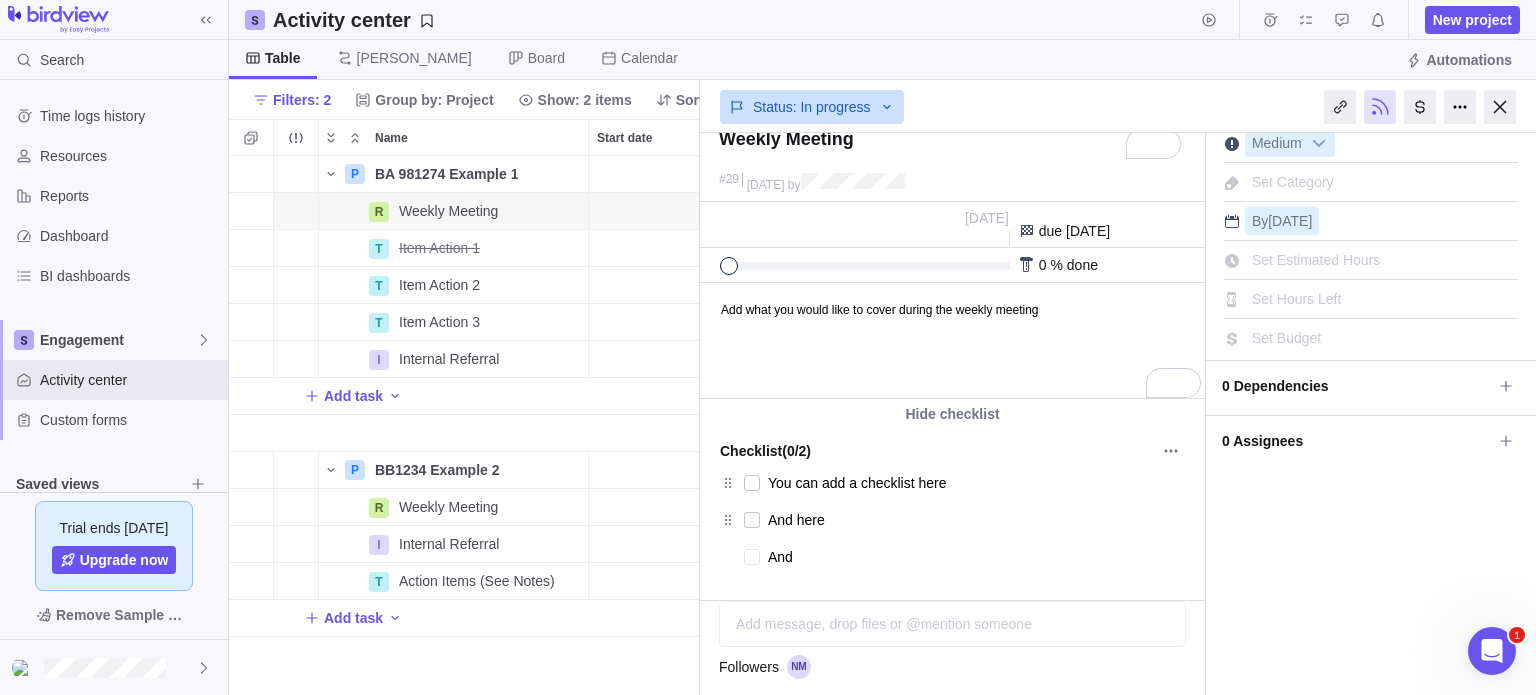 type on "x" 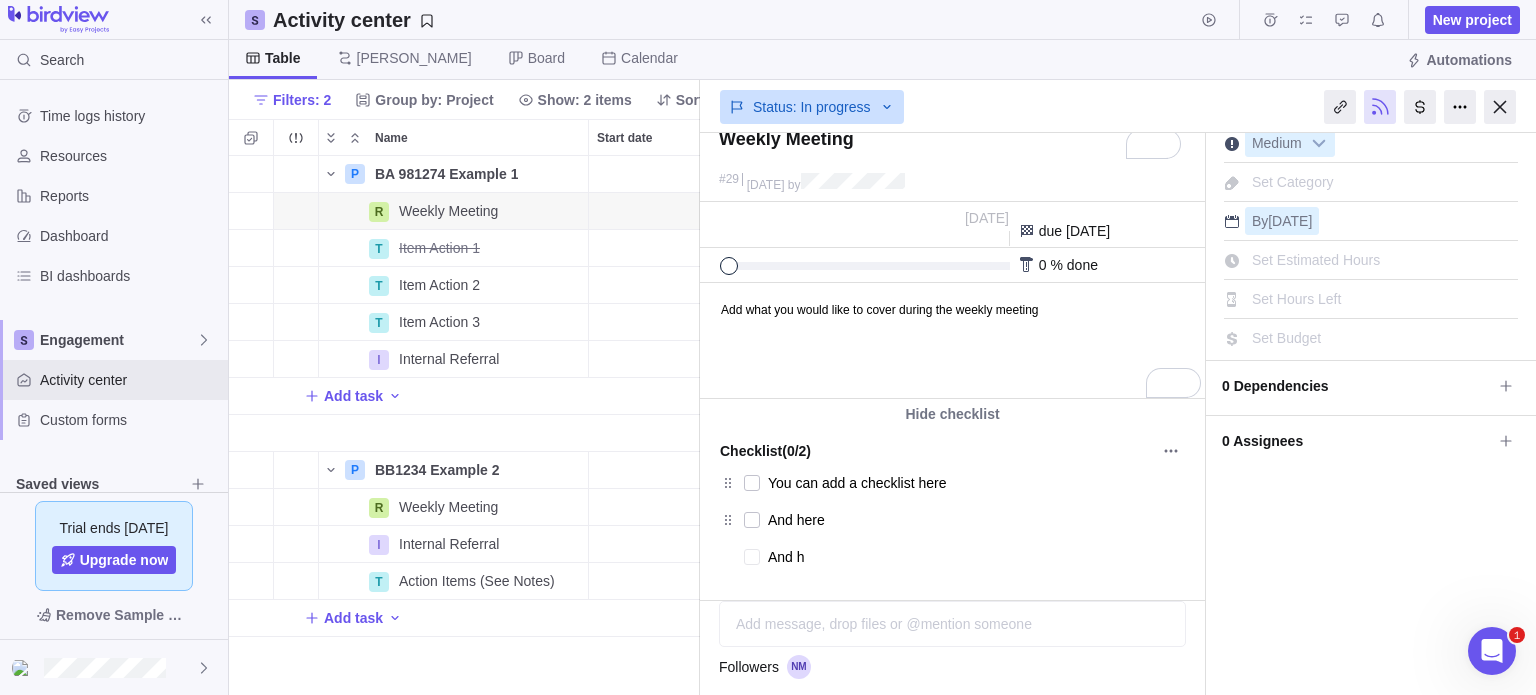type on "x" 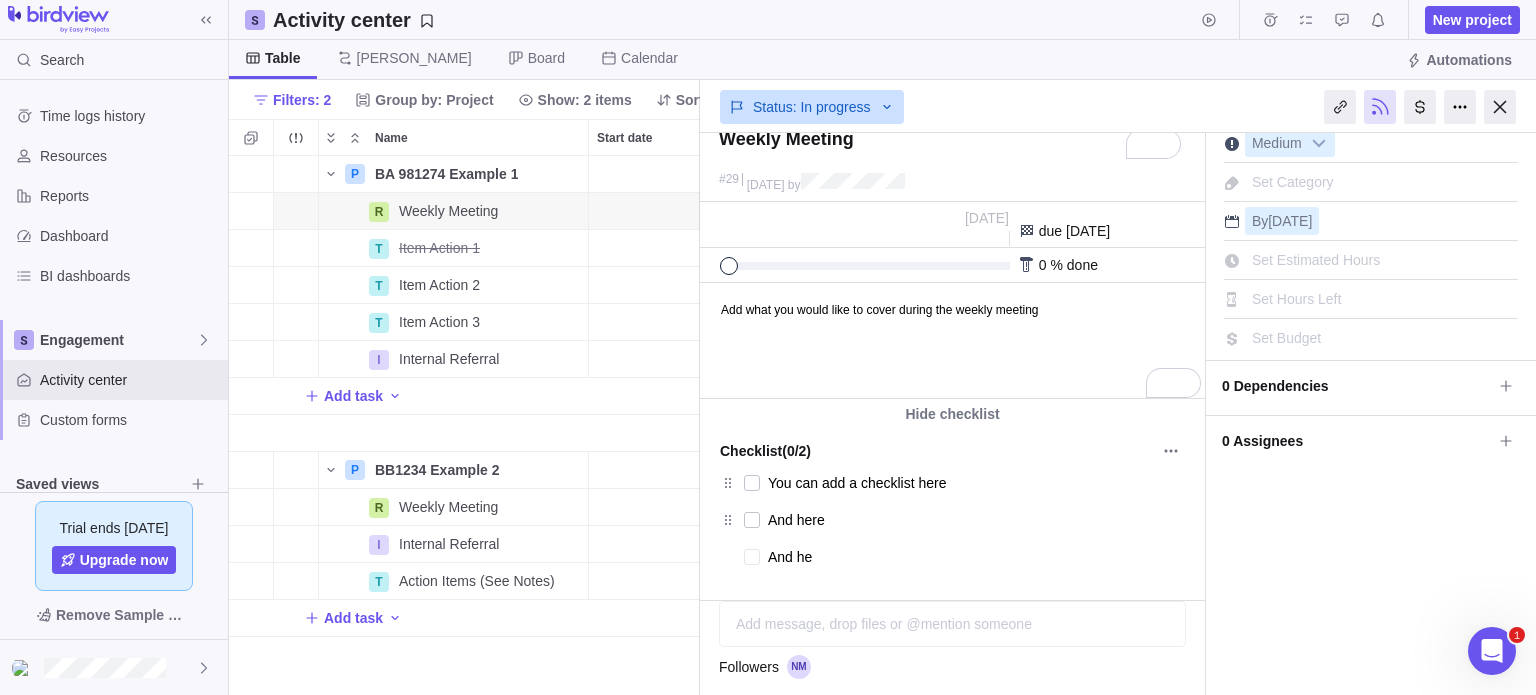 type on "And her" 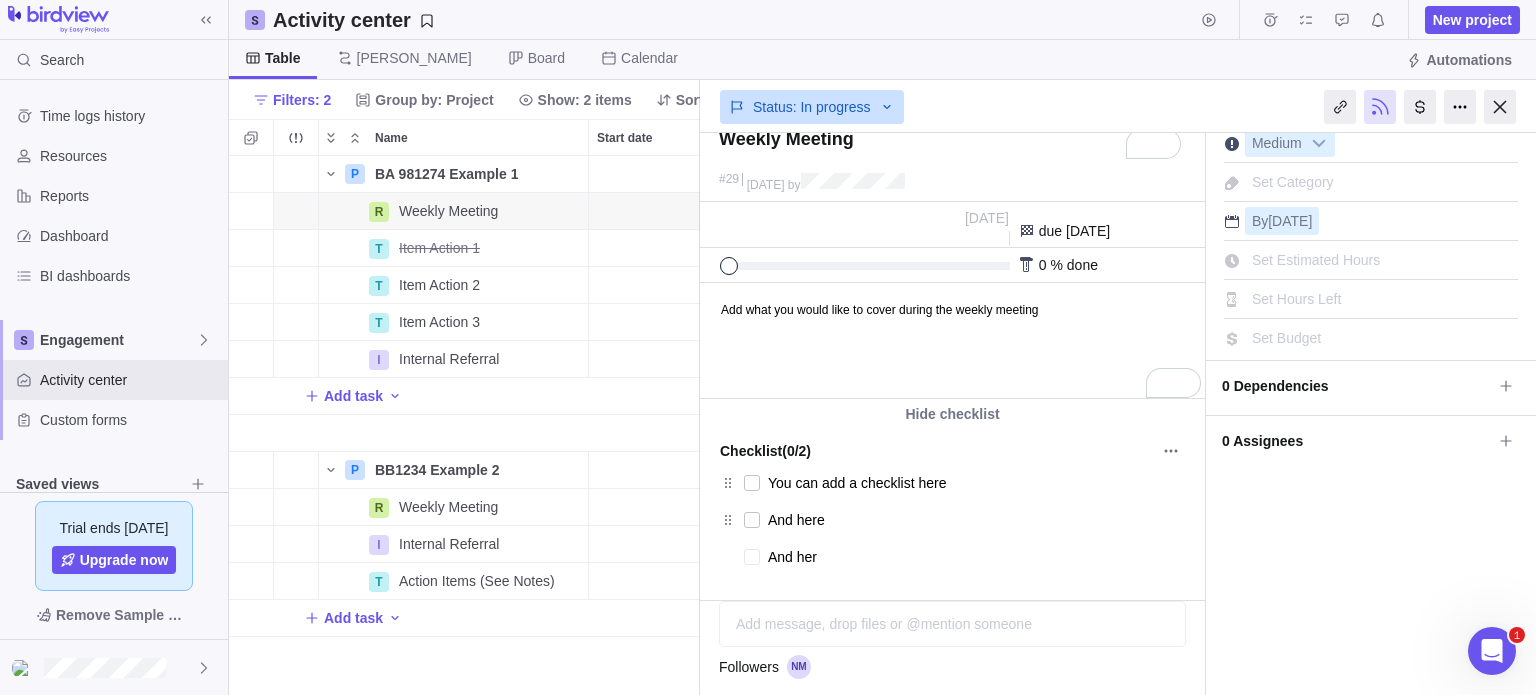 type on "x" 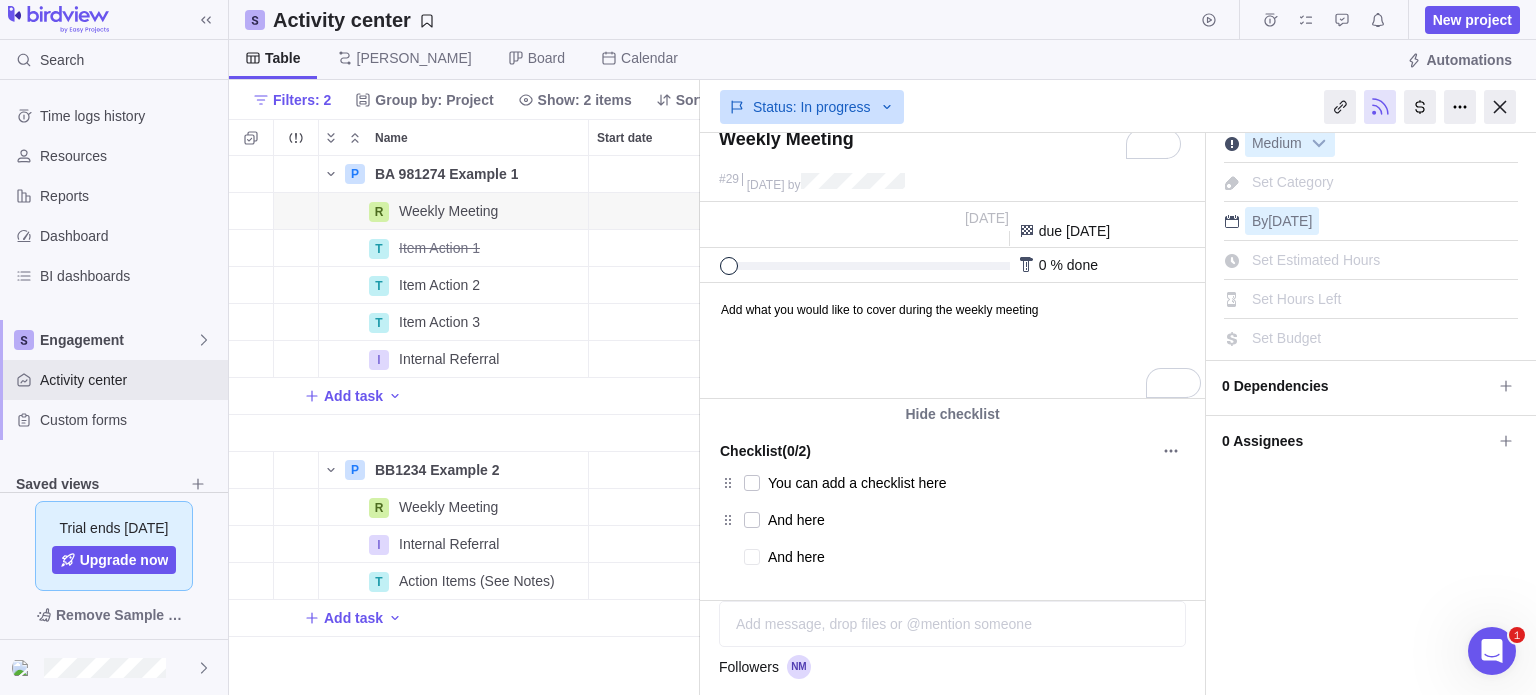 type on "x" 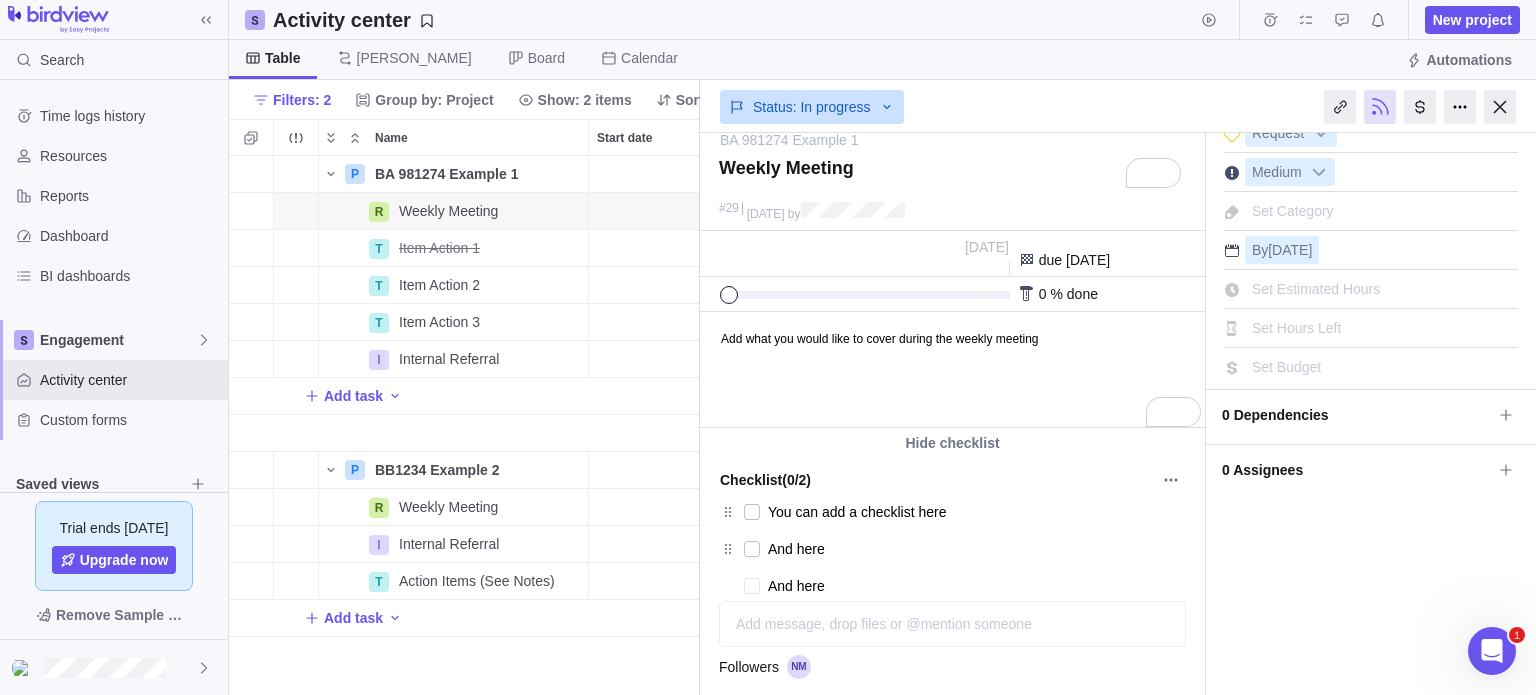 scroll, scrollTop: 18, scrollLeft: 0, axis: vertical 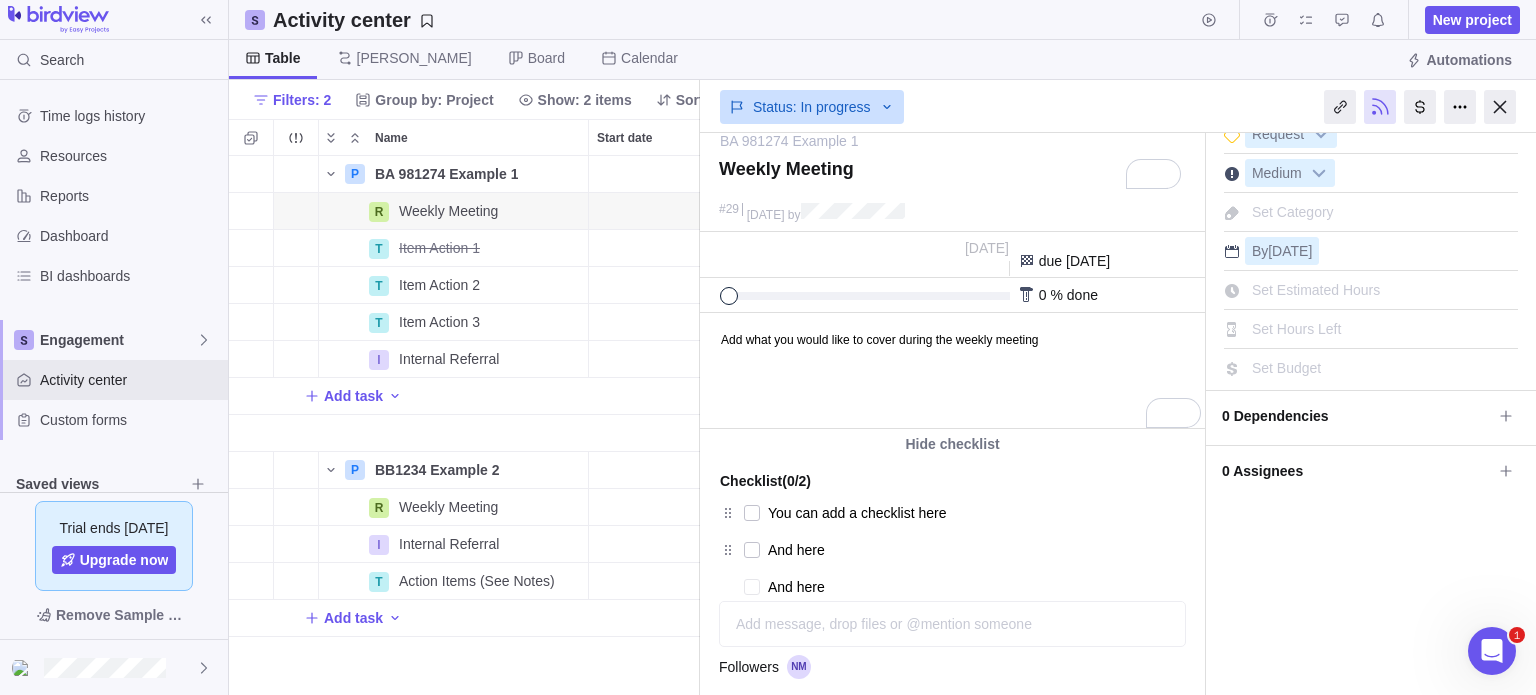 type on "And here" 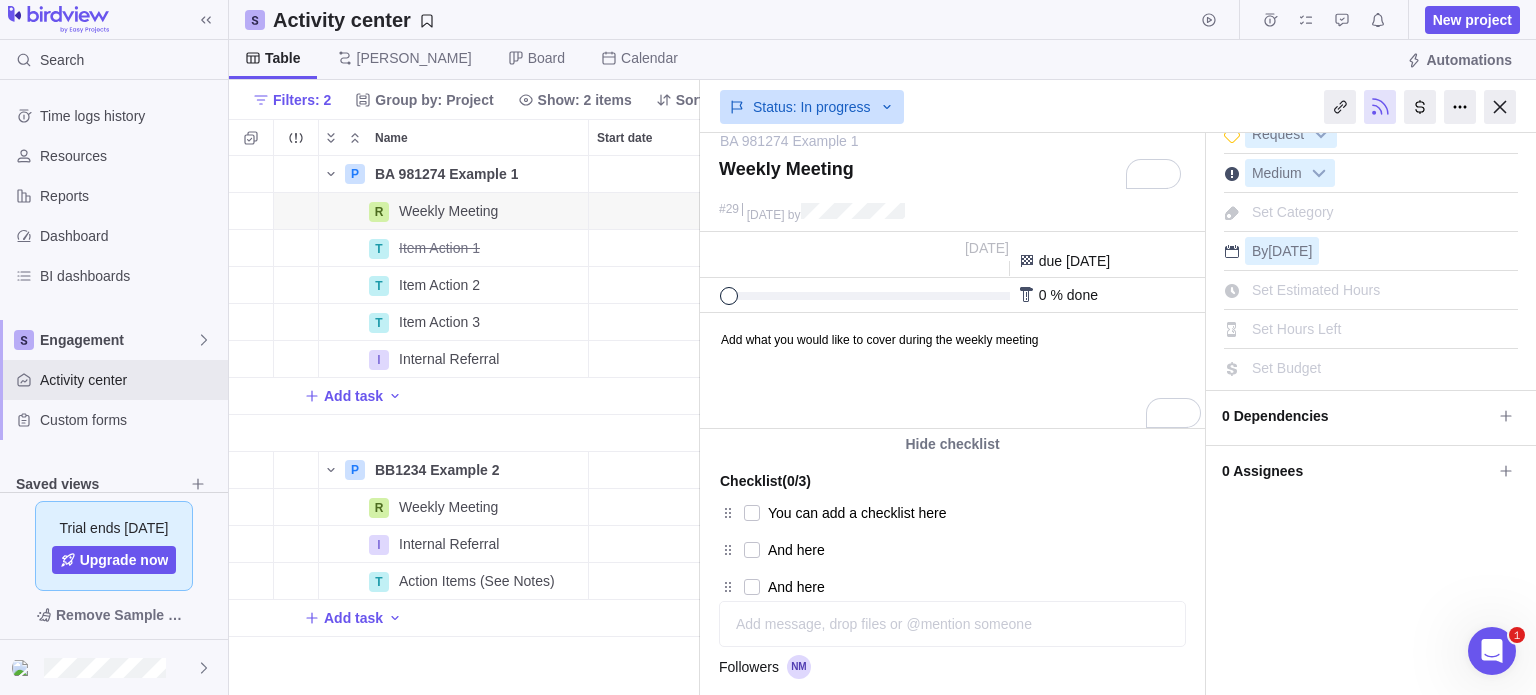 click on "0 Assignees" at bounding box center [1357, 471] 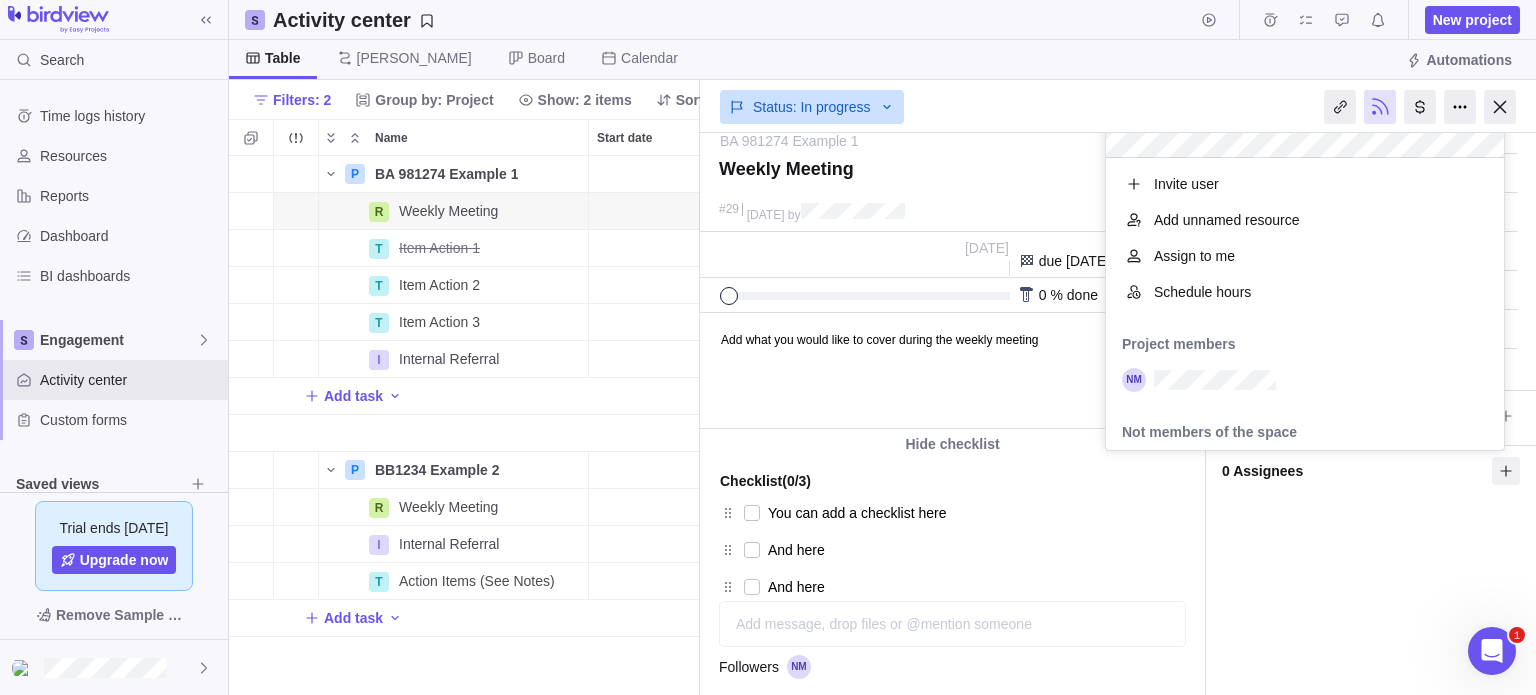scroll, scrollTop: 16, scrollLeft: 16, axis: both 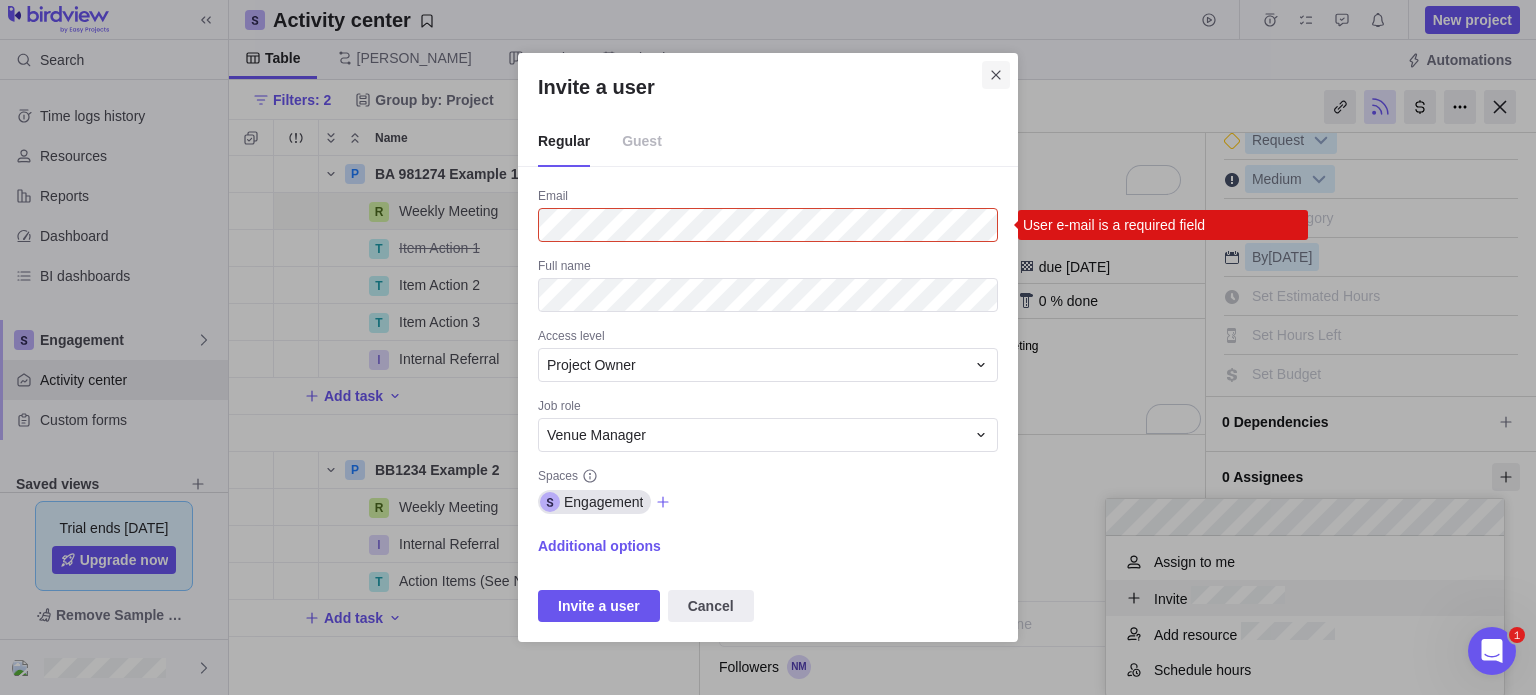 click 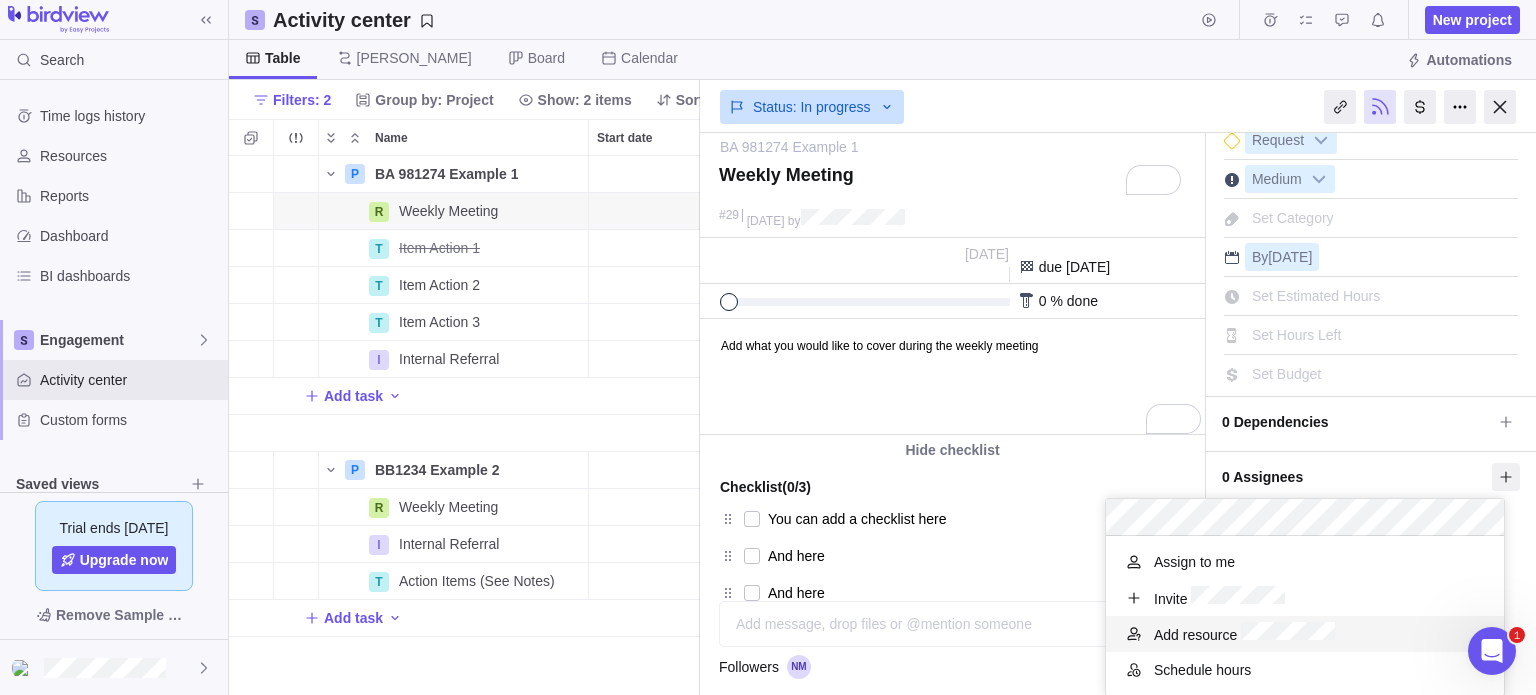 click on "Add resource" at bounding box center (1244, 633) 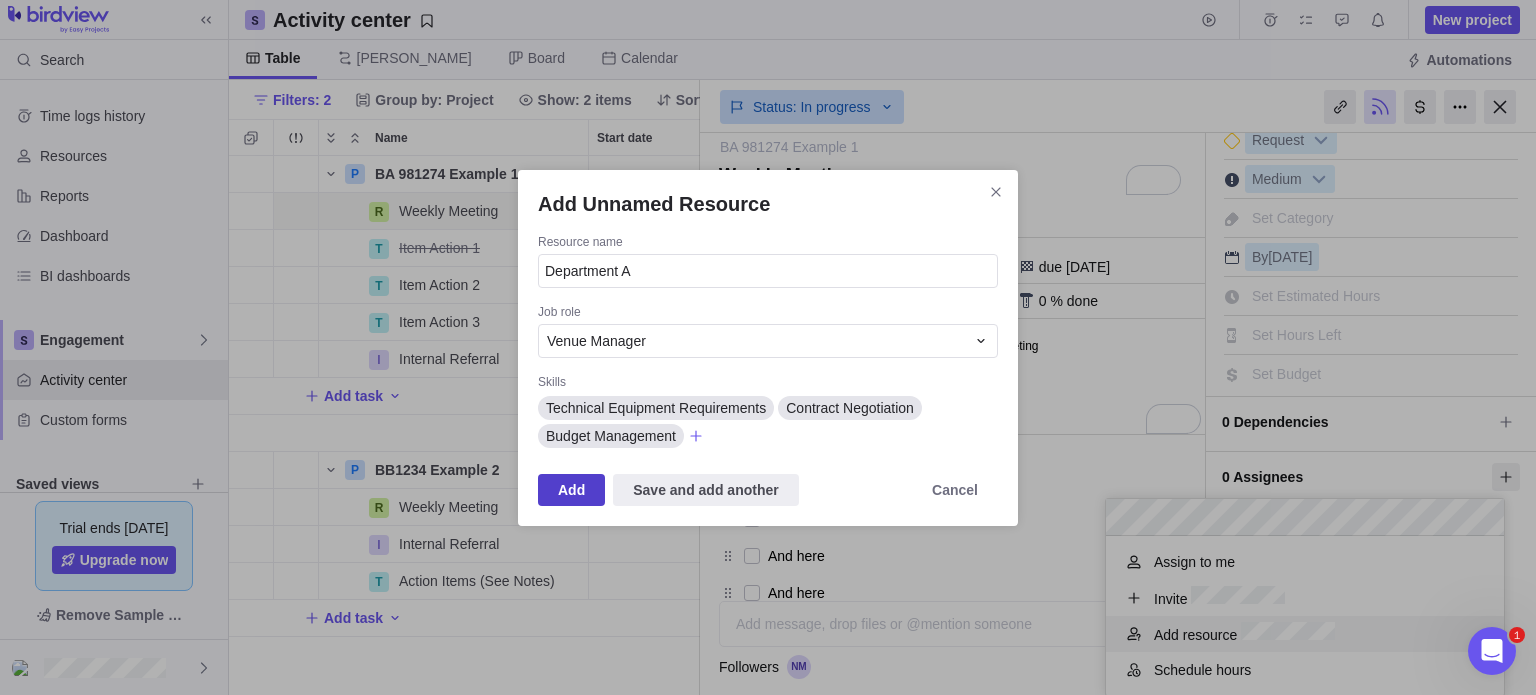click on "Add" at bounding box center (571, 490) 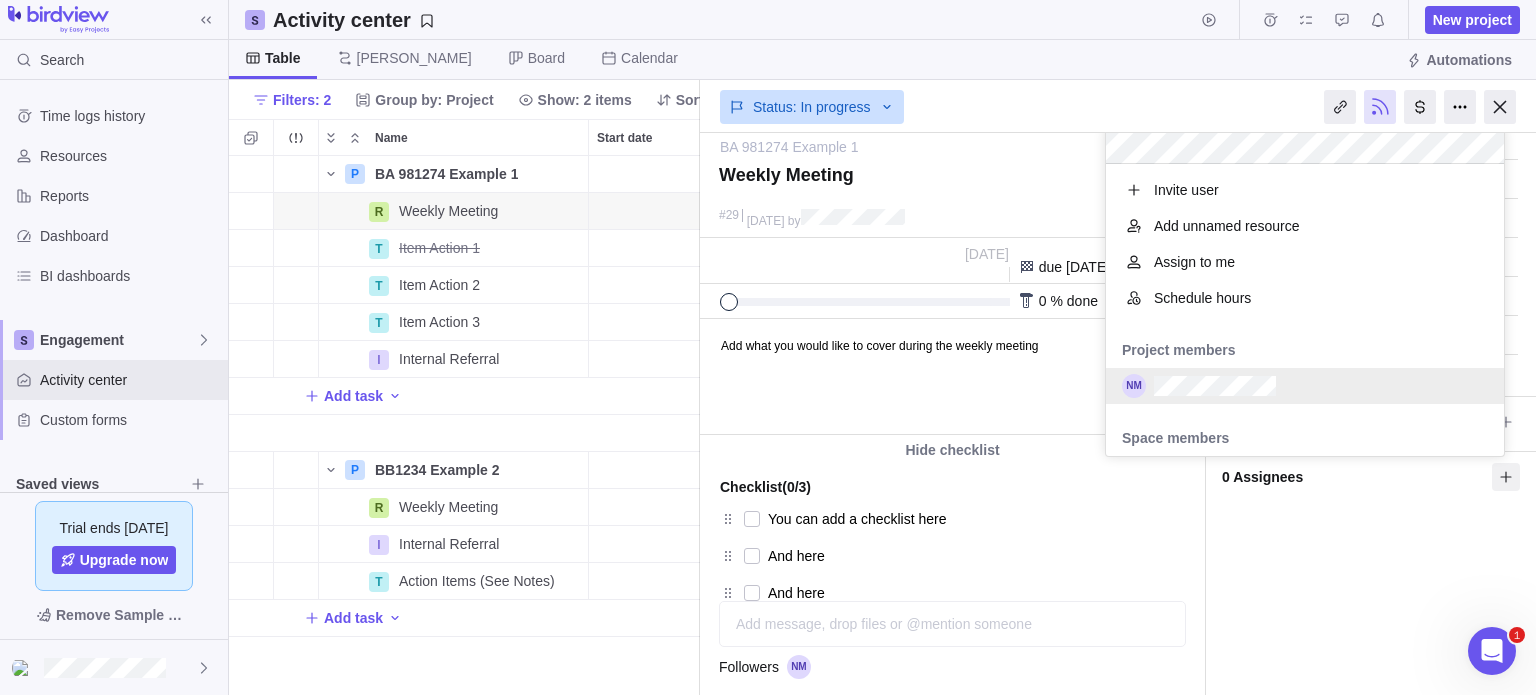 scroll, scrollTop: 16, scrollLeft: 16, axis: both 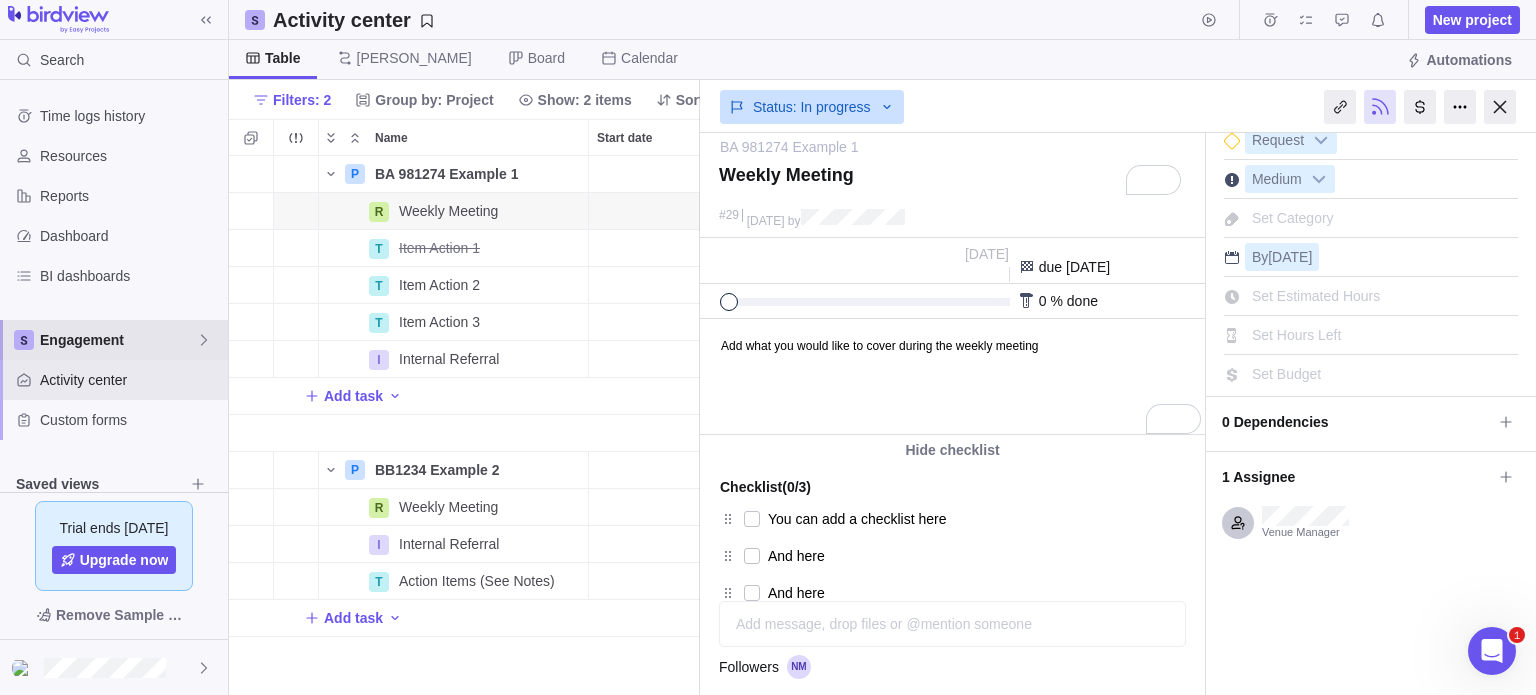 click on "Engagement" at bounding box center (118, 340) 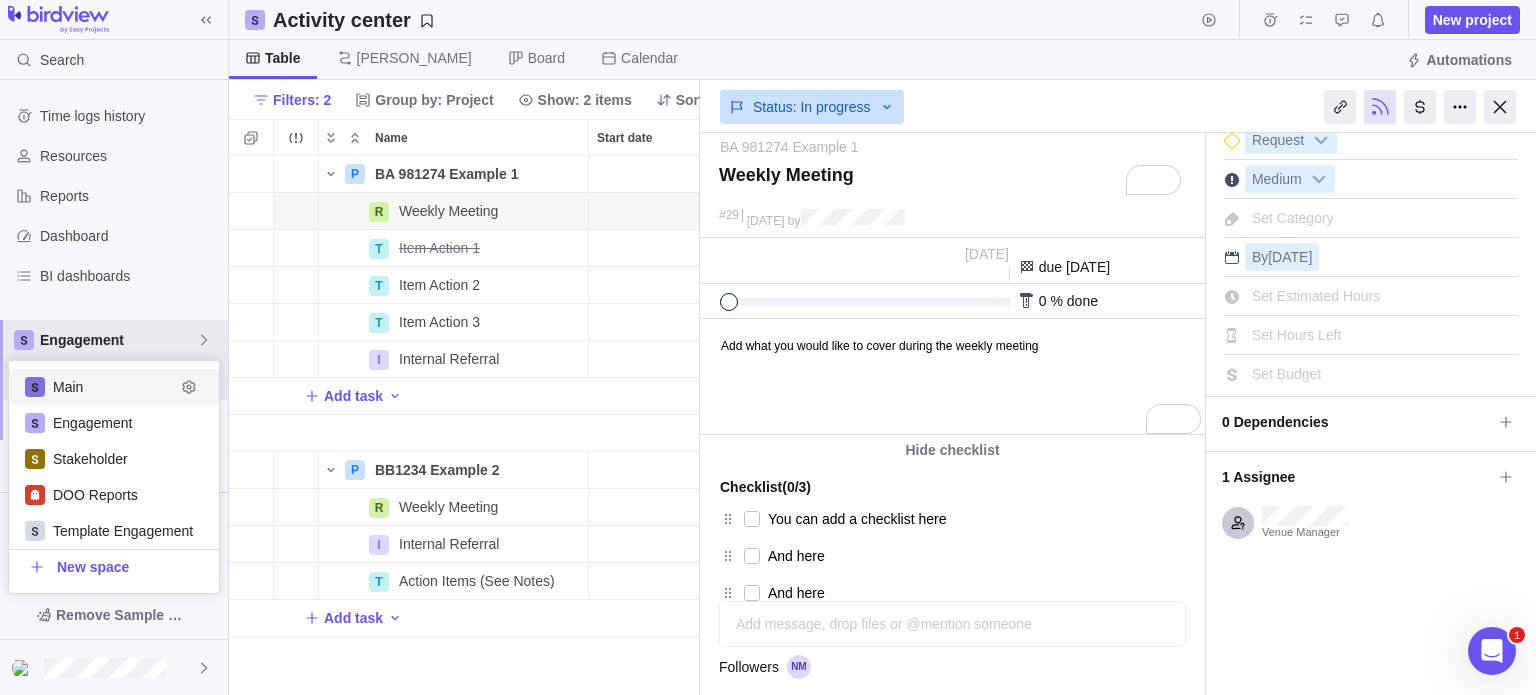 scroll, scrollTop: 16, scrollLeft: 16, axis: both 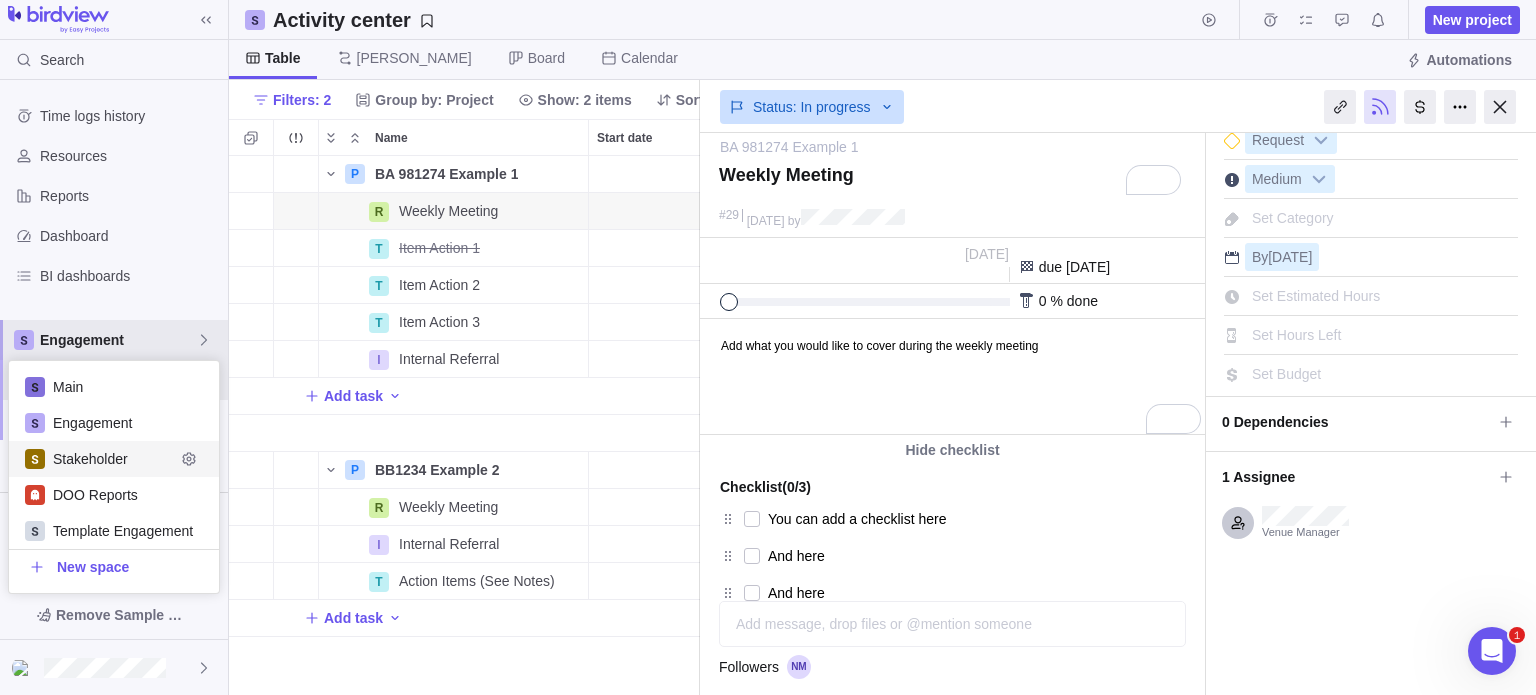 click on "Stakeholder" at bounding box center (114, 459) 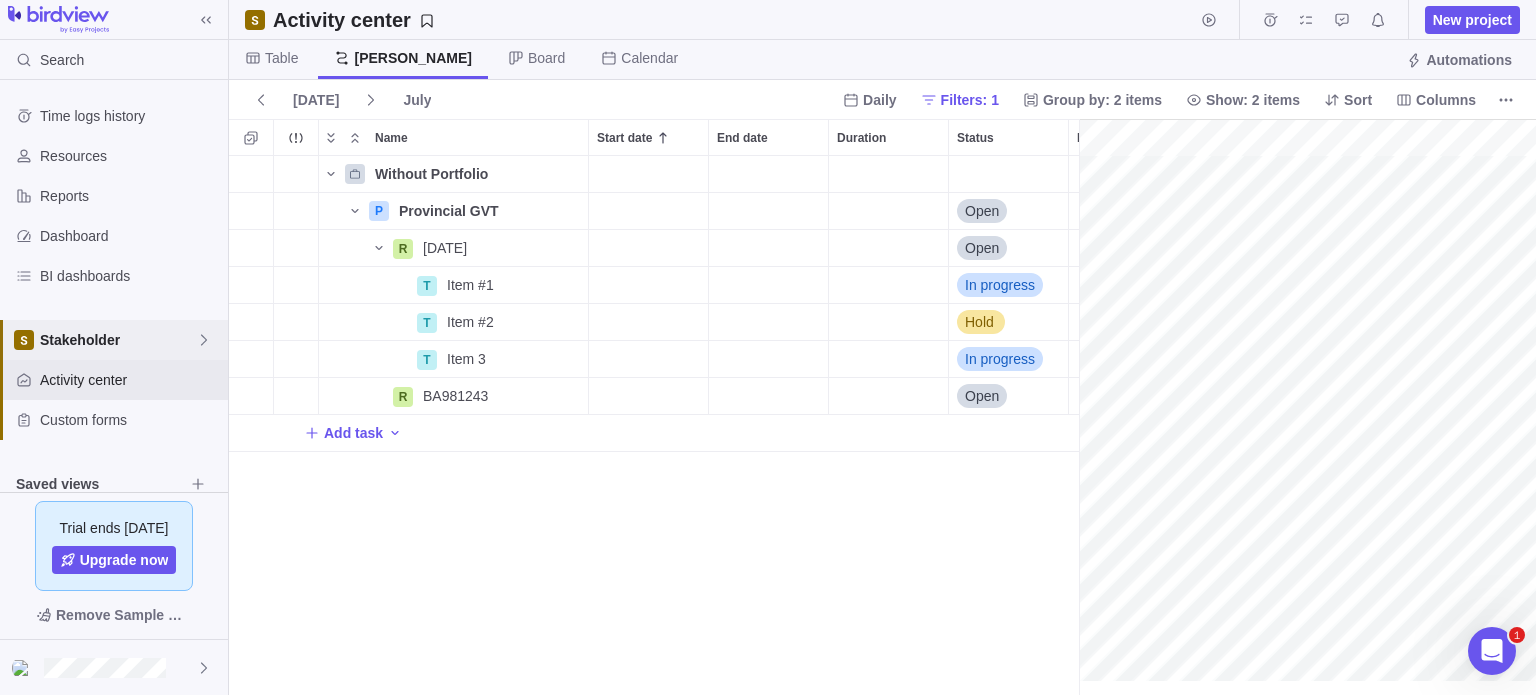 scroll, scrollTop: 16, scrollLeft: 16, axis: both 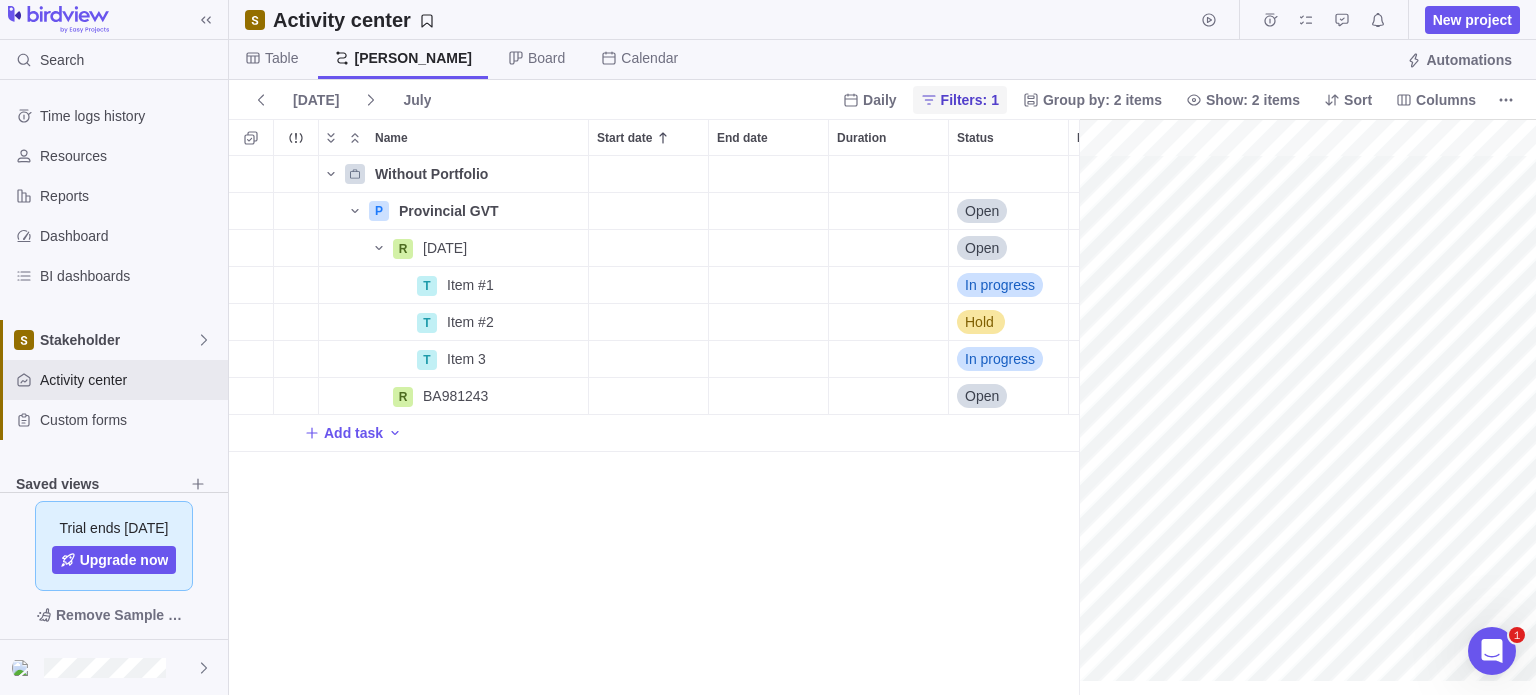 click on "Filters: 1" at bounding box center [970, 100] 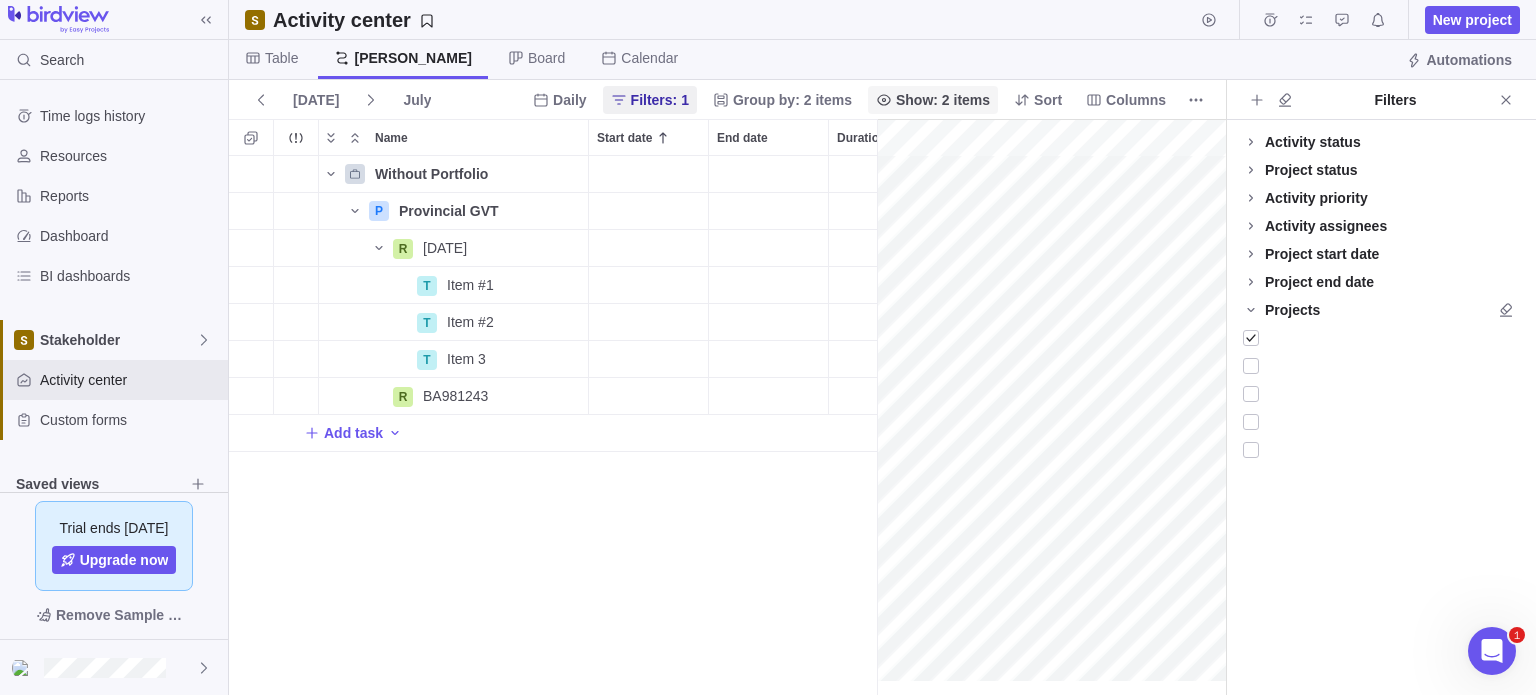 scroll, scrollTop: 524, scrollLeft: 632, axis: both 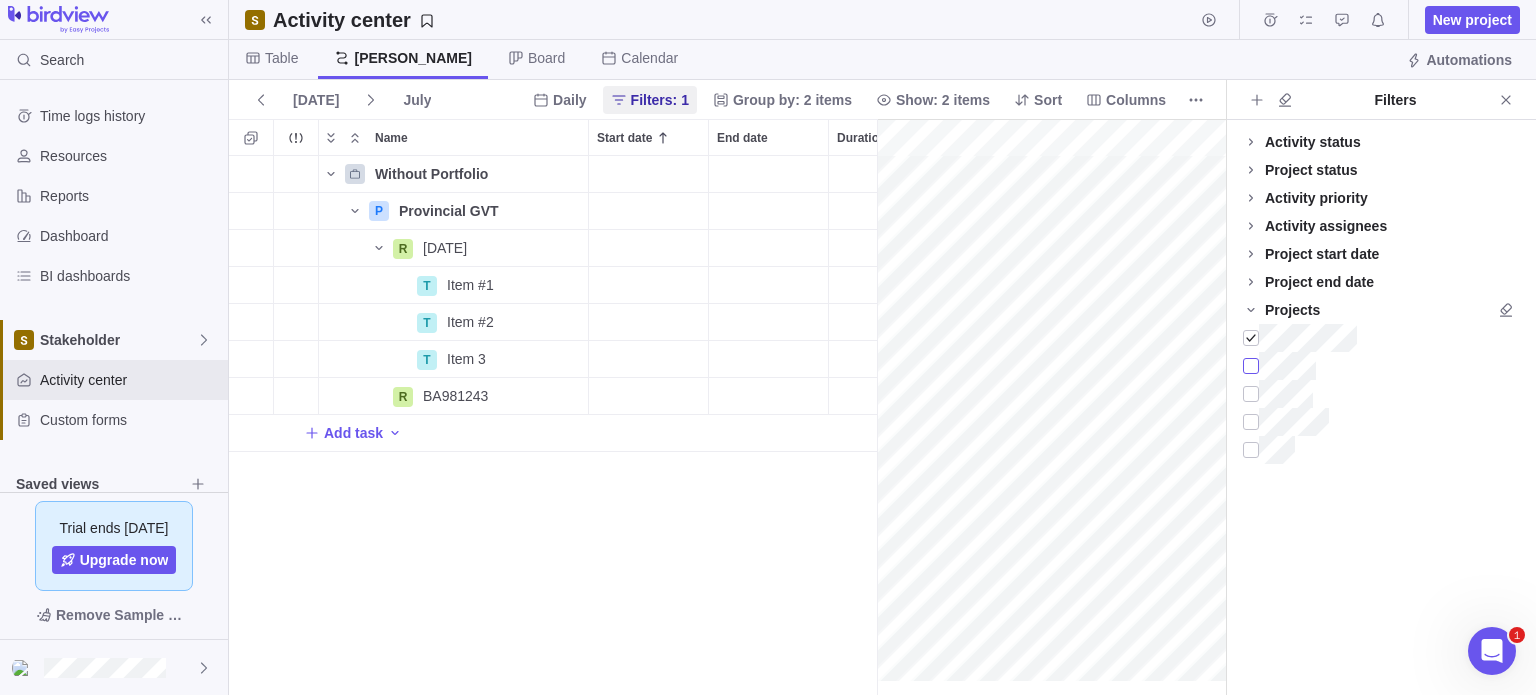 click at bounding box center (1251, 366) 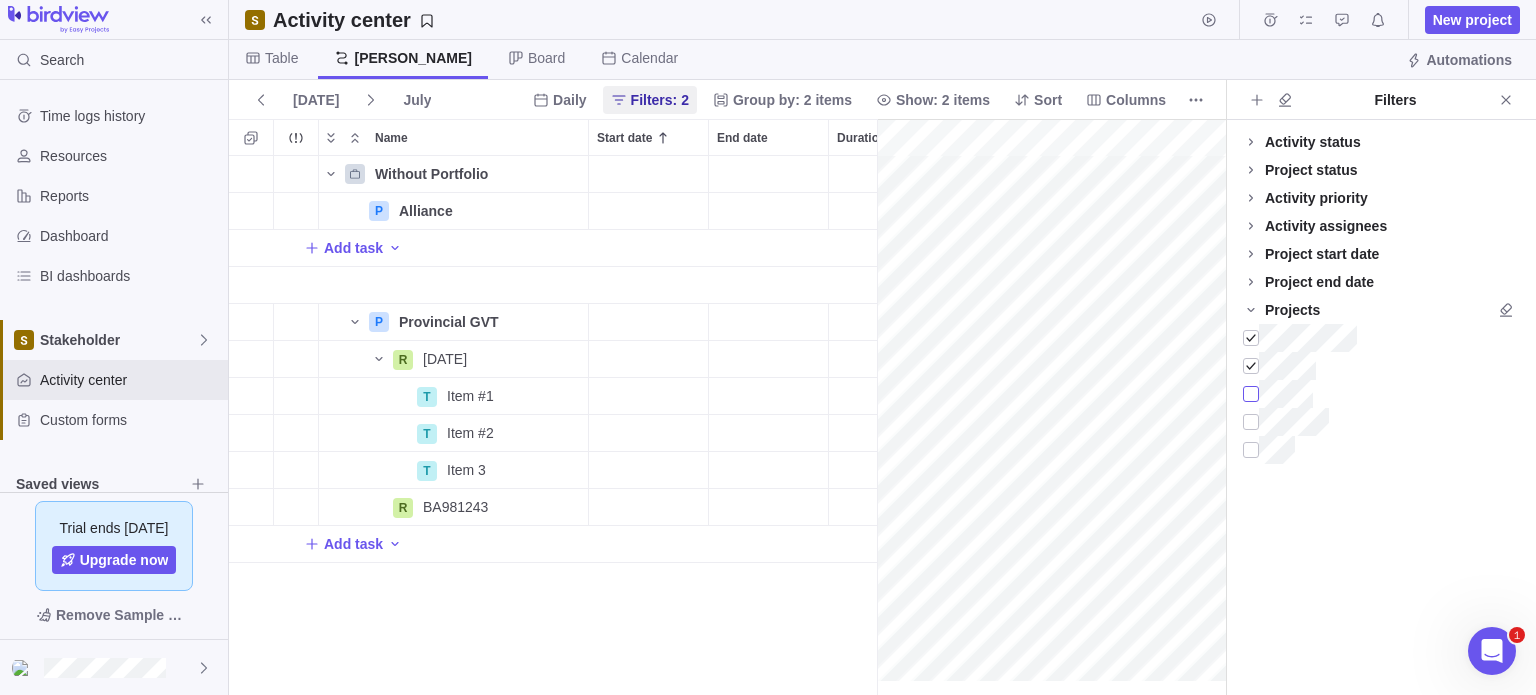 click at bounding box center (1251, 394) 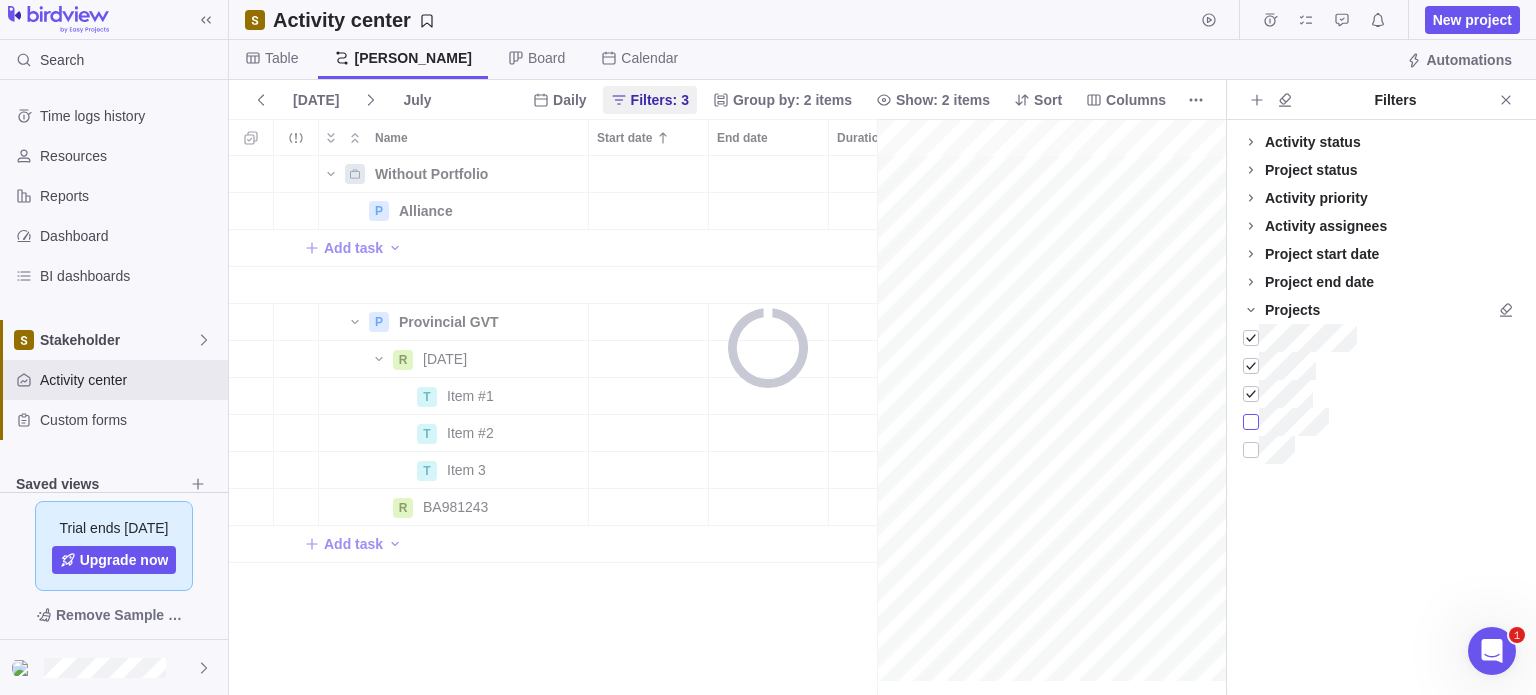 click at bounding box center [1251, 422] 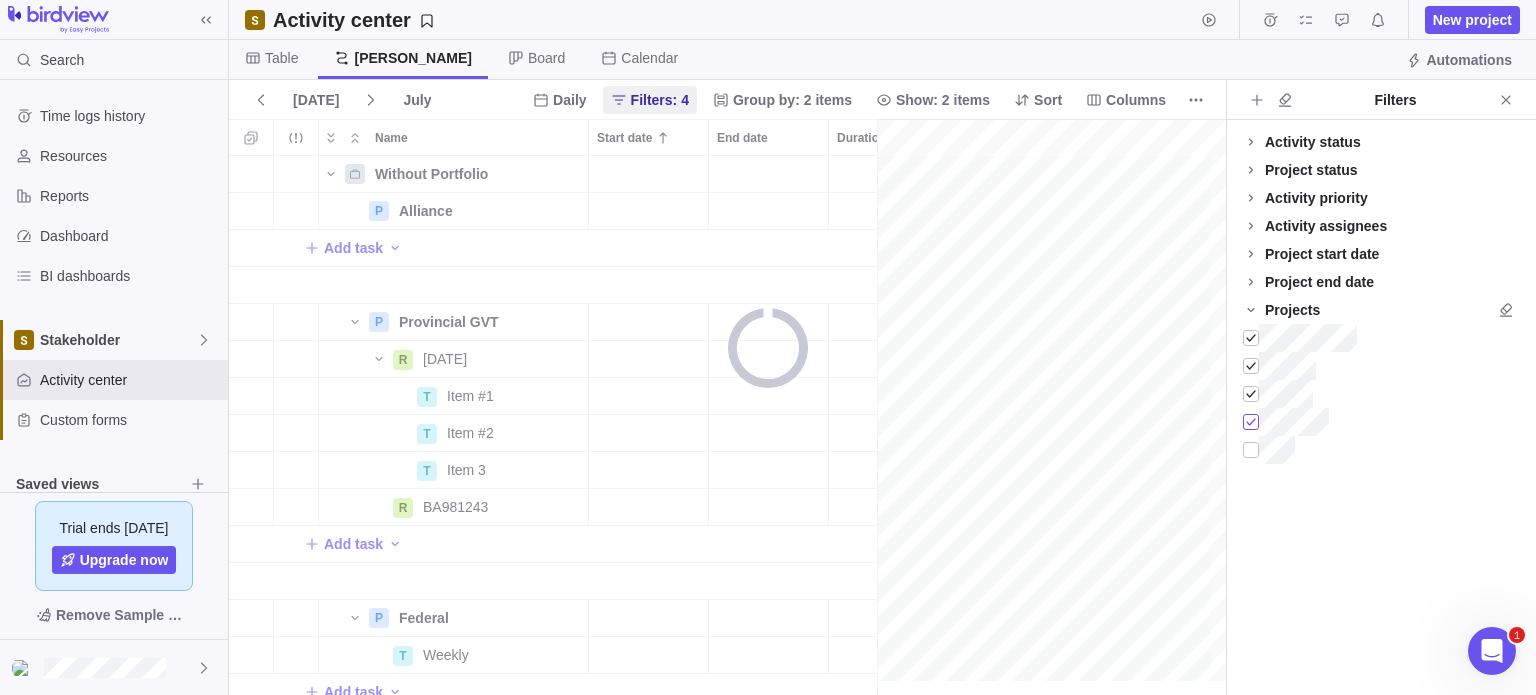 scroll, scrollTop: 16, scrollLeft: 16, axis: both 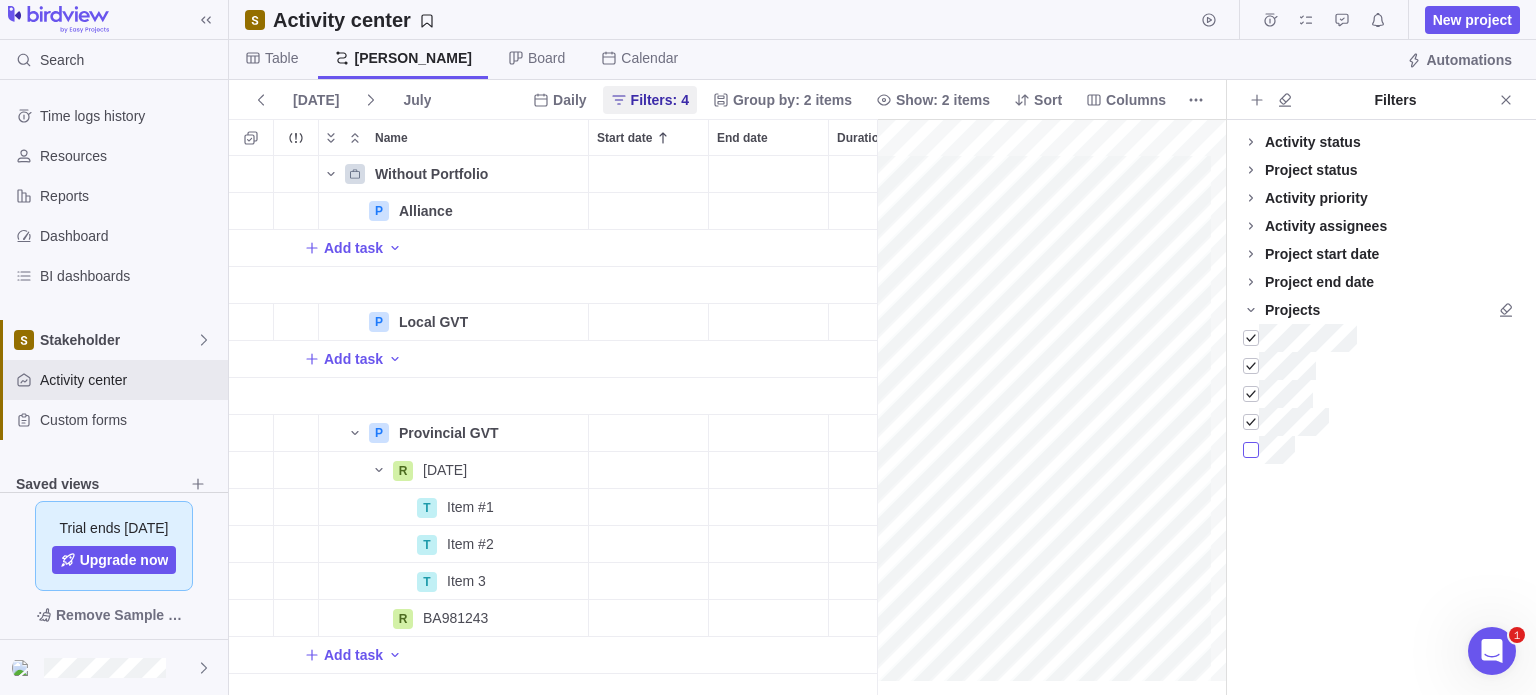 click at bounding box center (1251, 450) 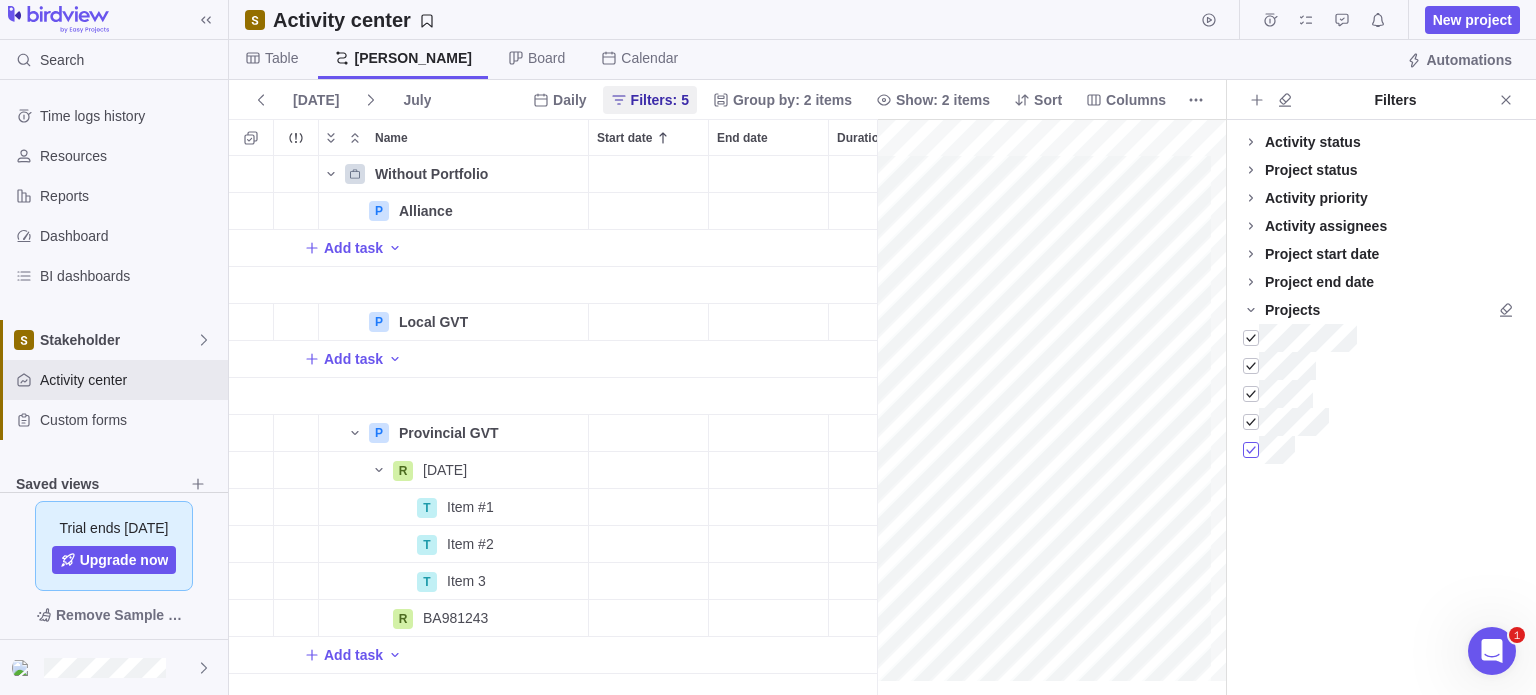 scroll, scrollTop: 16, scrollLeft: 16, axis: both 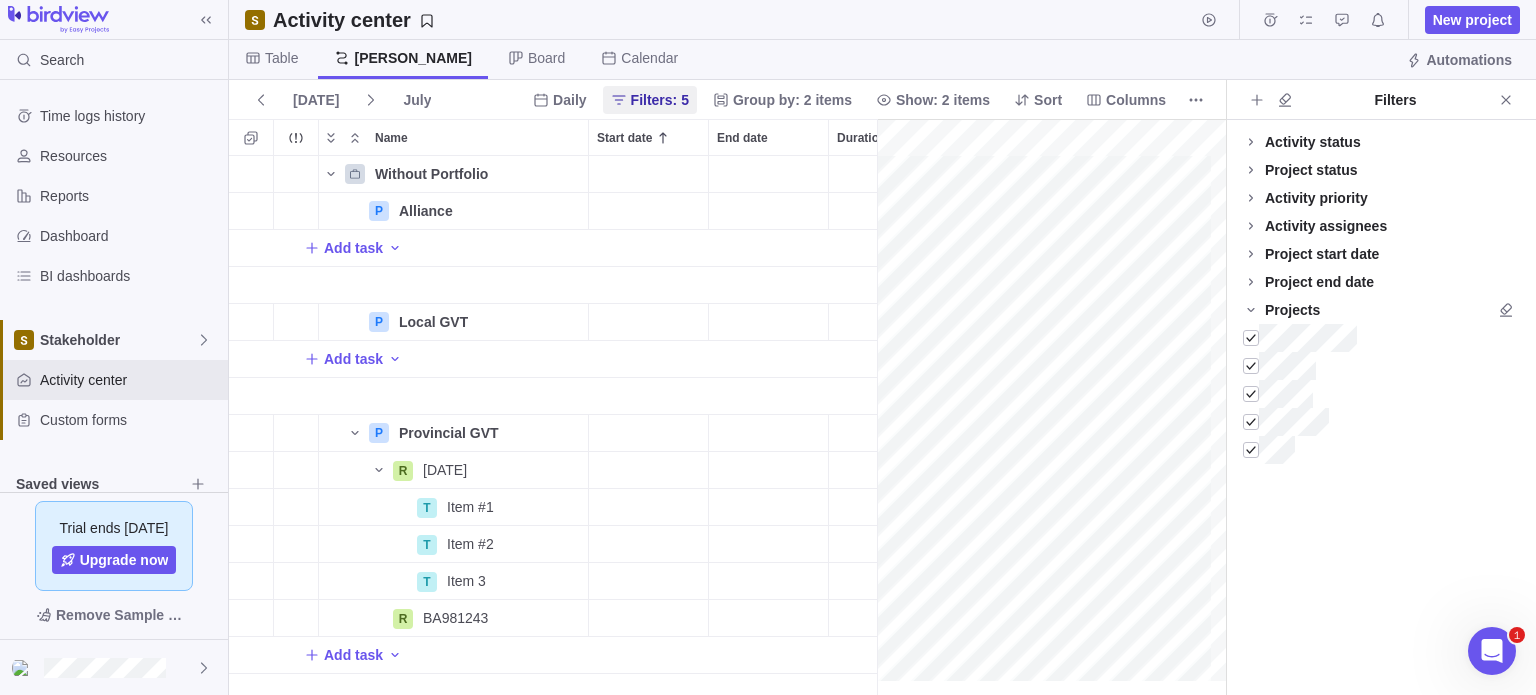 click on "Activity status Default Workflow Project status Default Workflow Activity priority Activity assignees More Project start date Previous year Previous month Previous week [DATE] [DATE] This week This month This year Next week Next month Filter by period Project end date Previous year Previous month Previous week [DATE] [DATE] This week This month This year Next week Next month Filter by period Projects" at bounding box center (1381, 407) 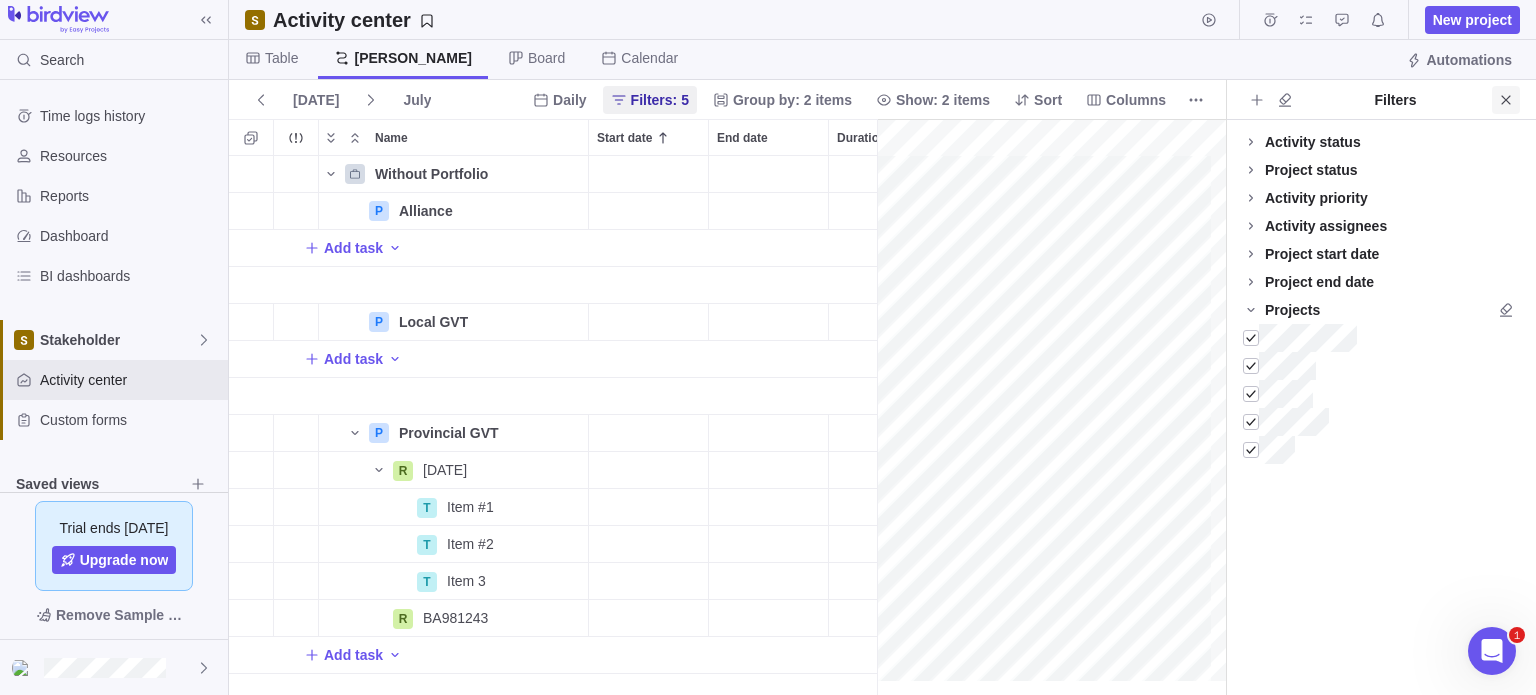 click 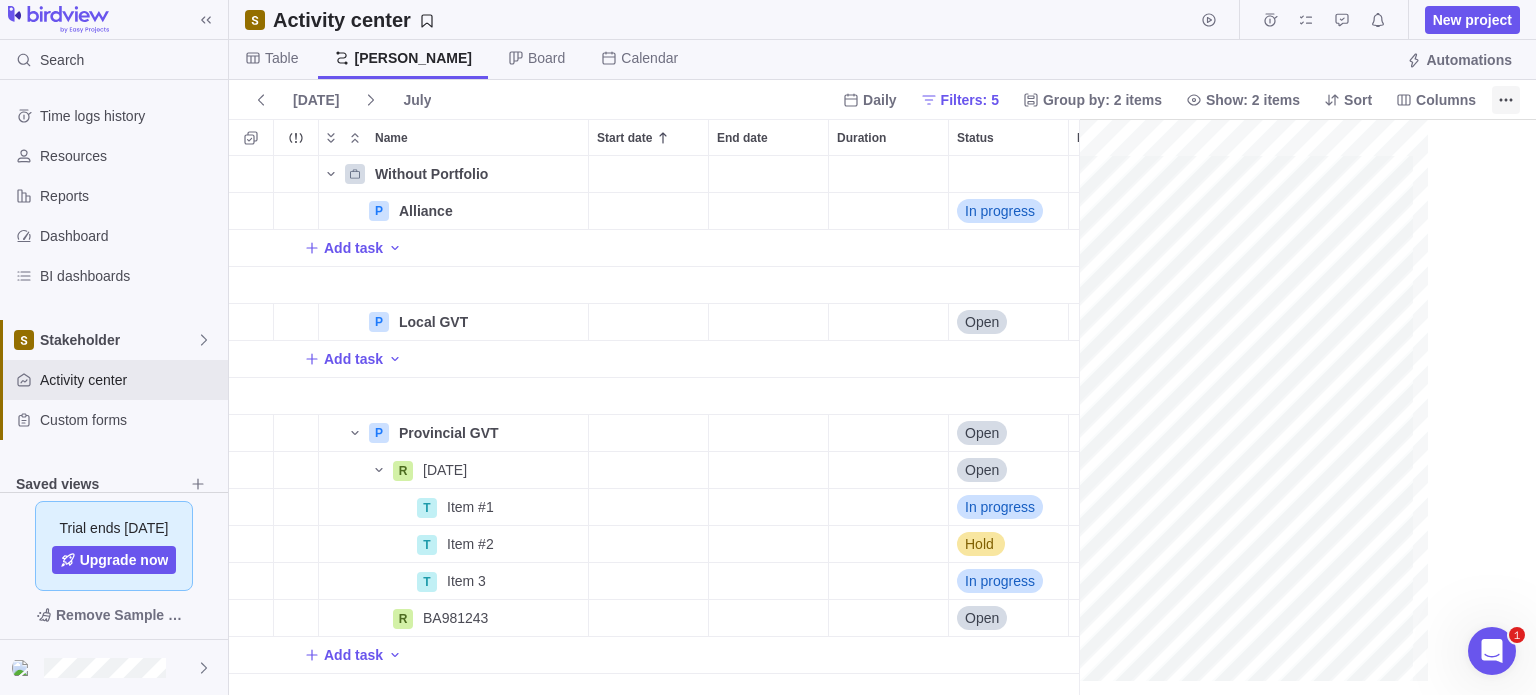 scroll, scrollTop: 16, scrollLeft: 16, axis: both 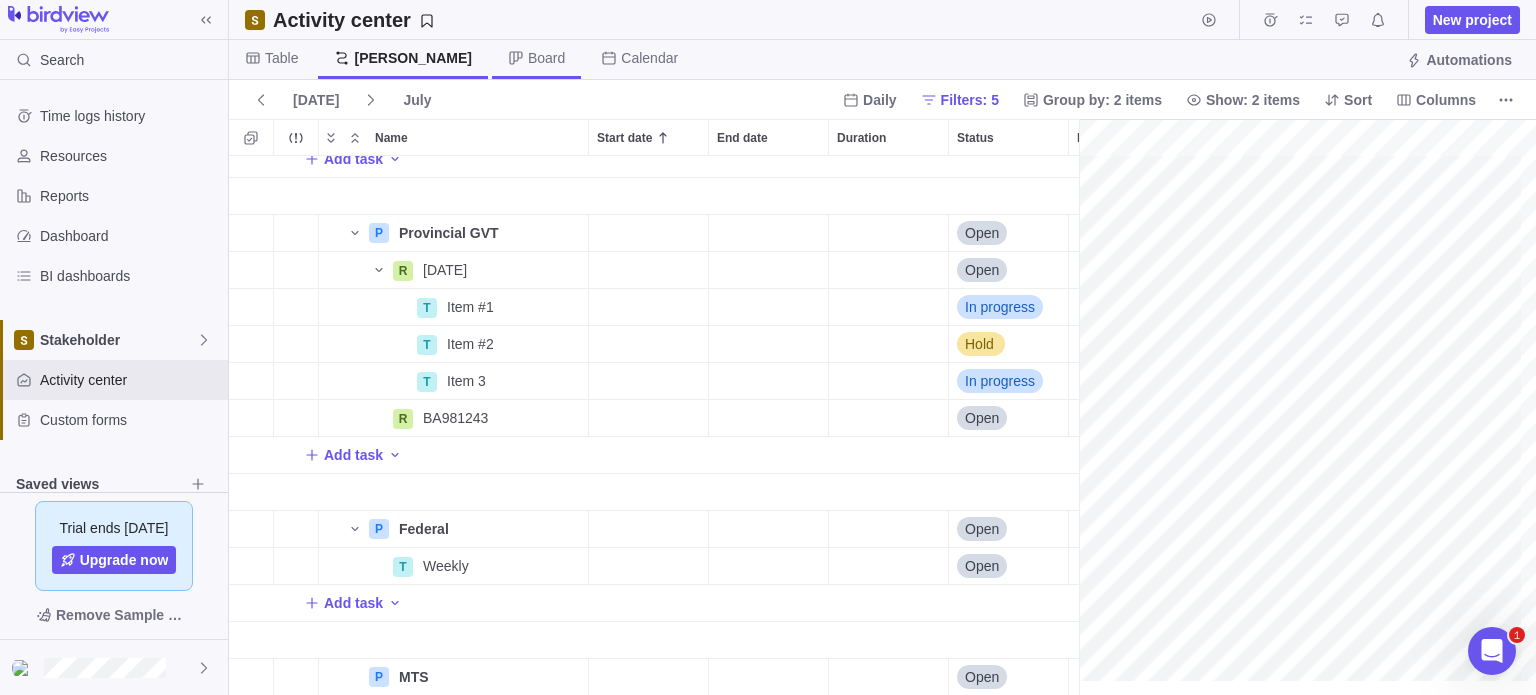 click on "Board" at bounding box center [536, 59] 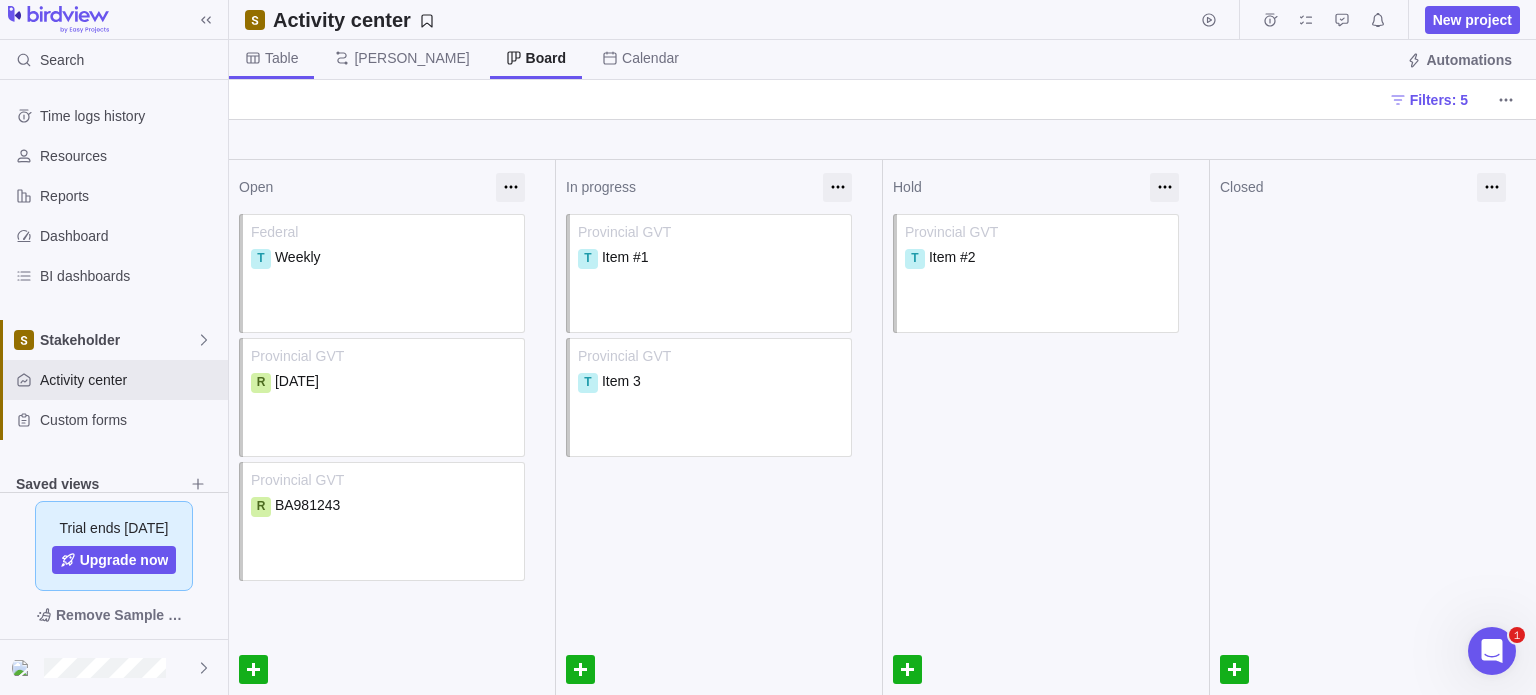 click on "Table" at bounding box center (271, 59) 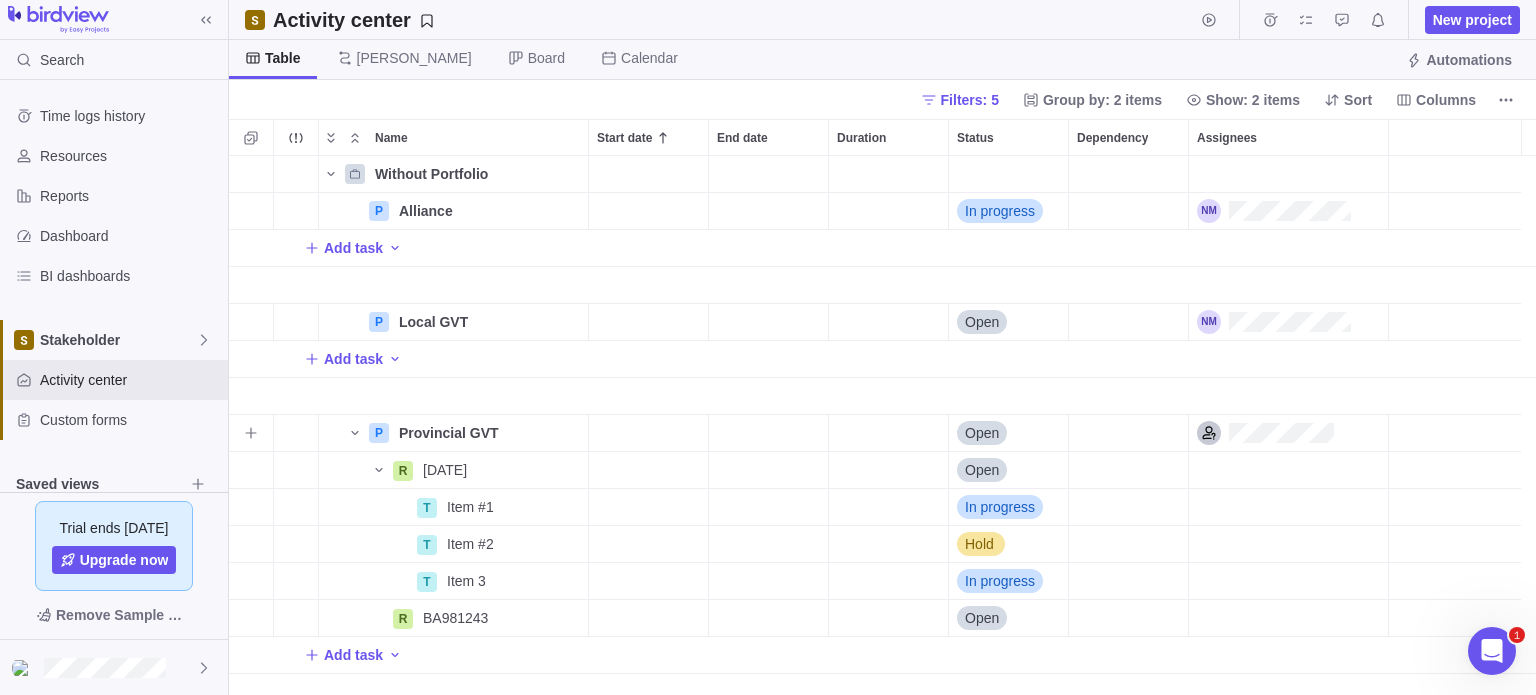 scroll, scrollTop: 16, scrollLeft: 16, axis: both 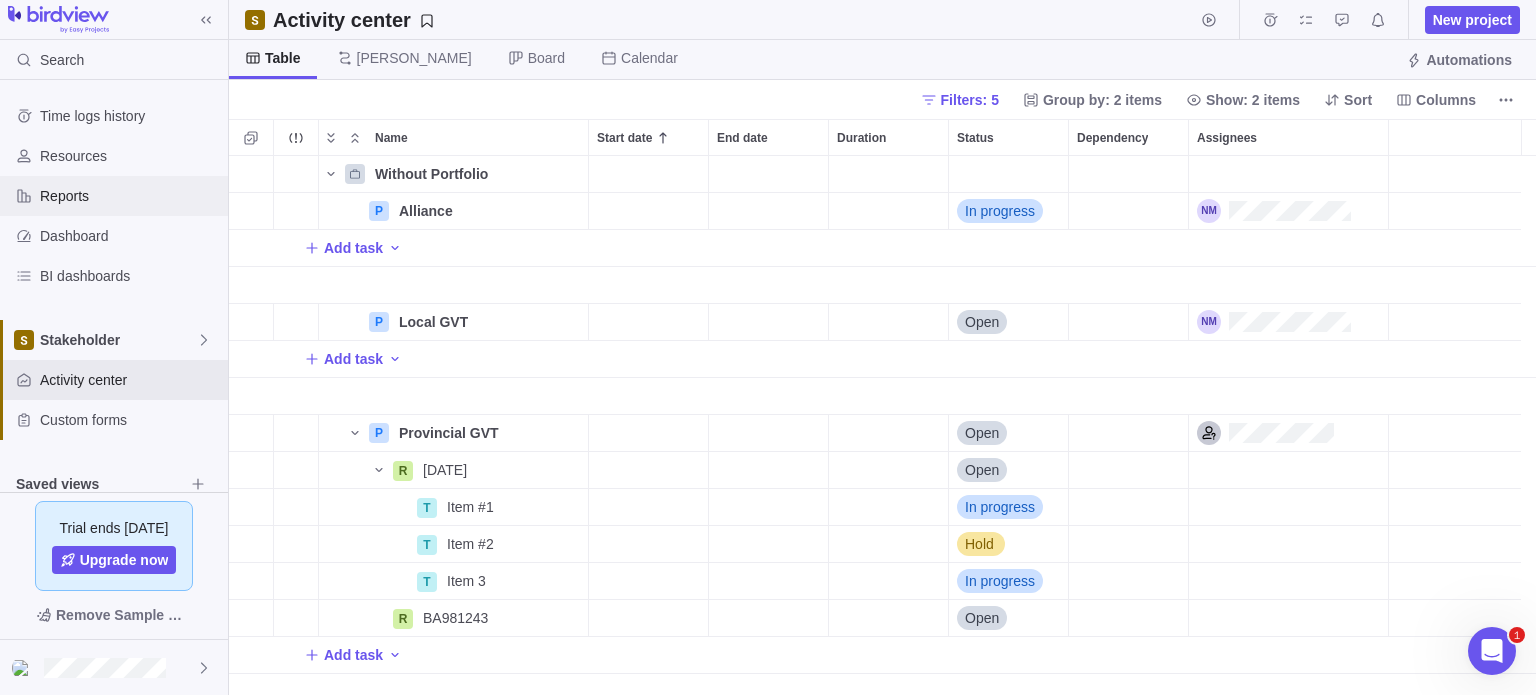 click on "Reports" at bounding box center [130, 196] 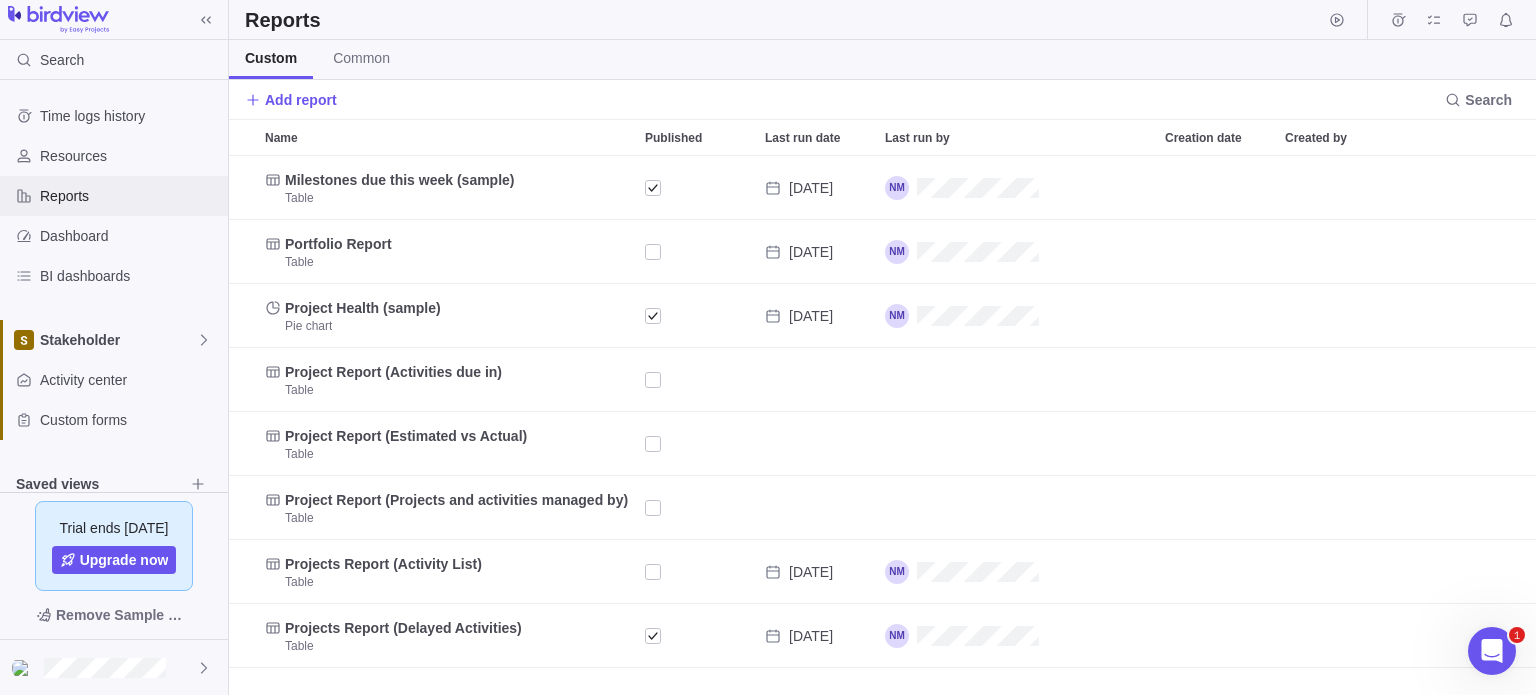 scroll, scrollTop: 16, scrollLeft: 16, axis: both 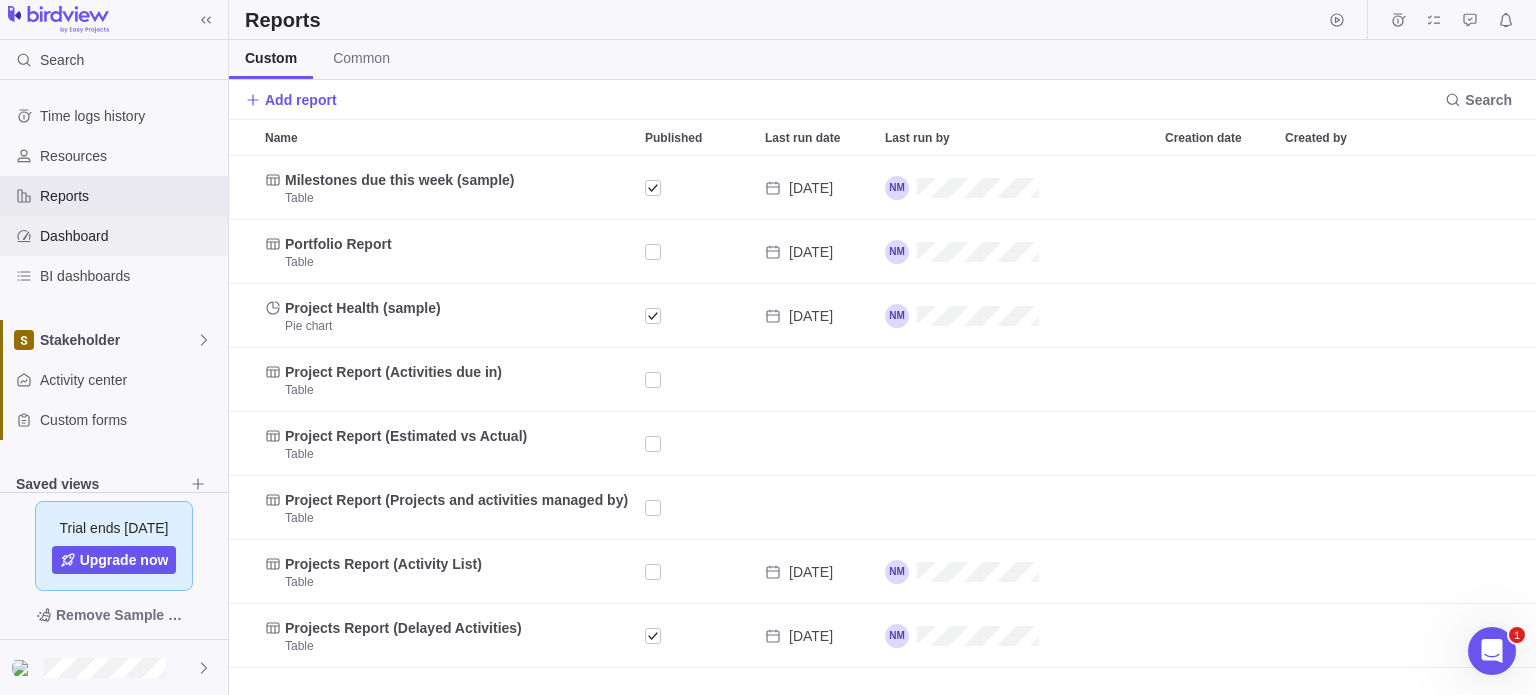 click on "Dashboard" at bounding box center (130, 236) 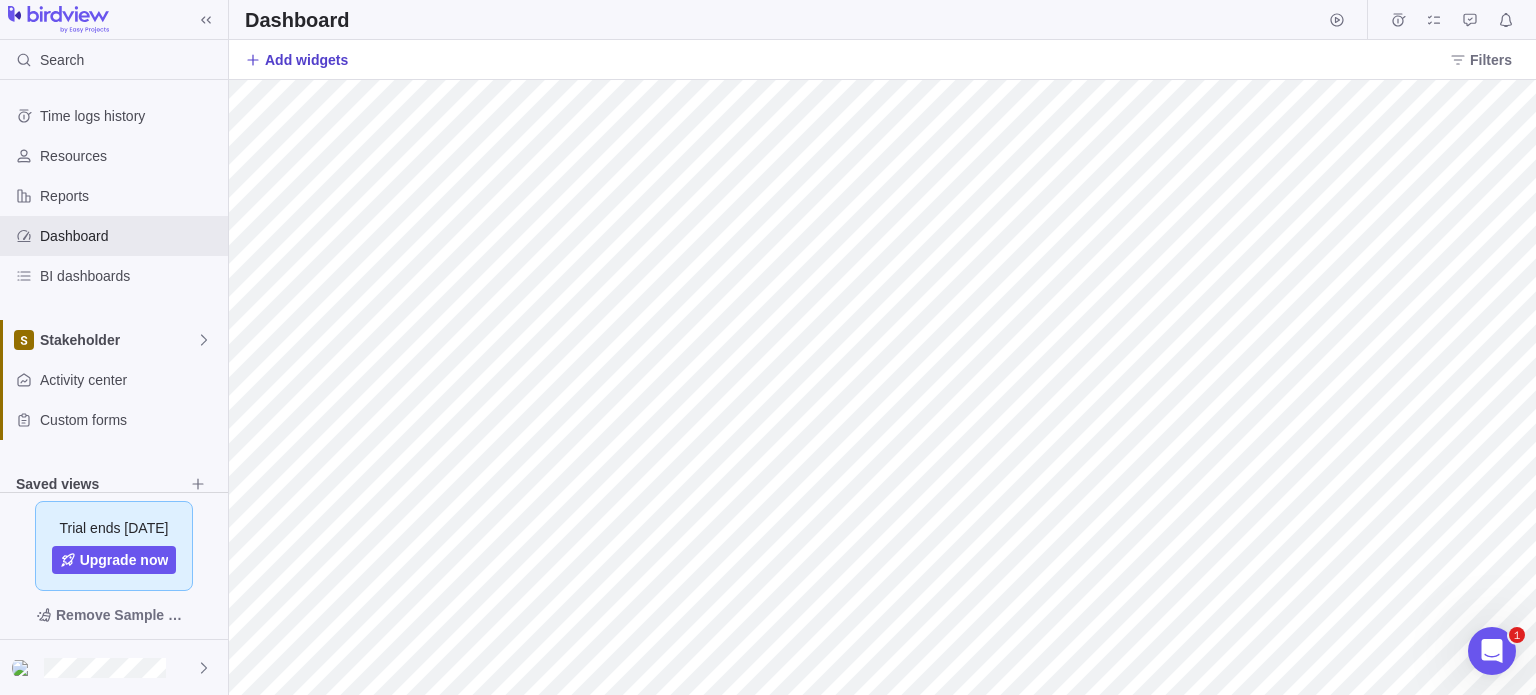 click on "Add widgets" at bounding box center [306, 60] 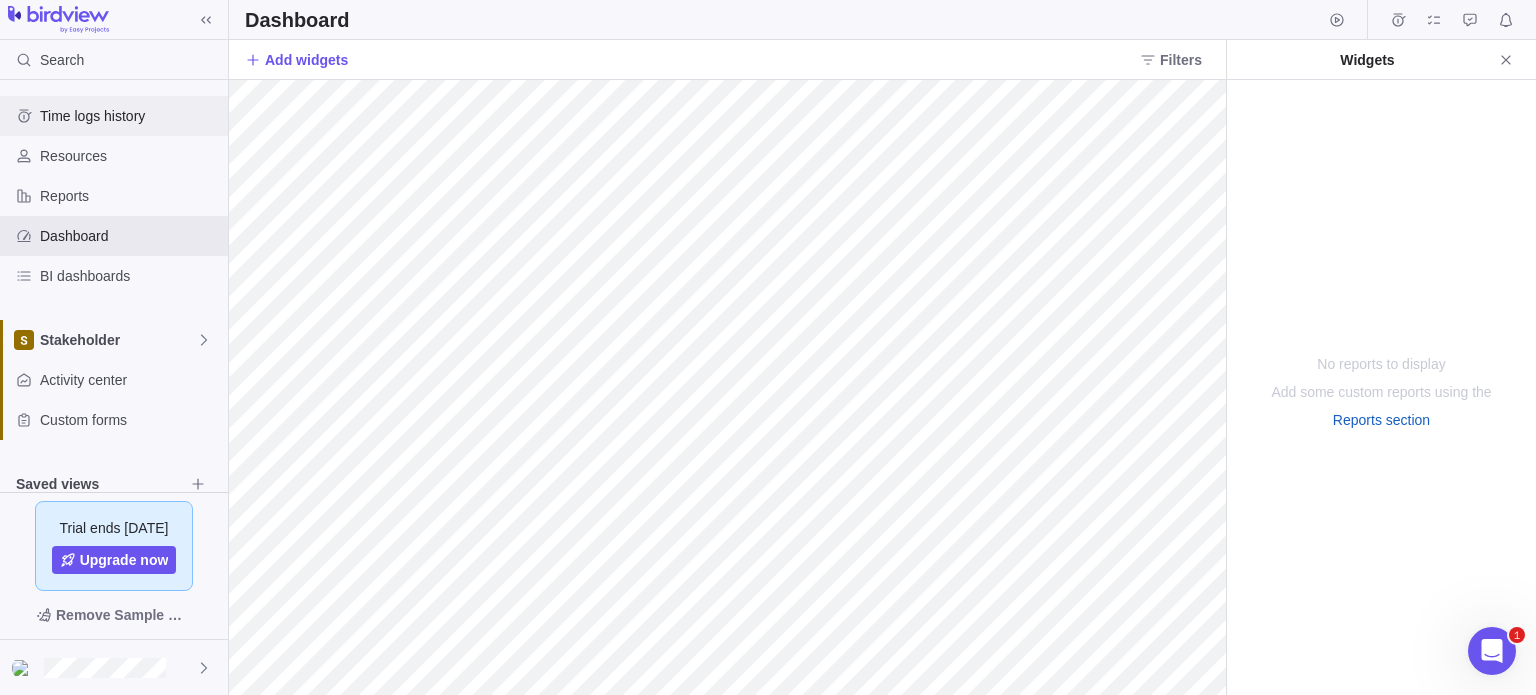 click on "Time logs history" at bounding box center [130, 116] 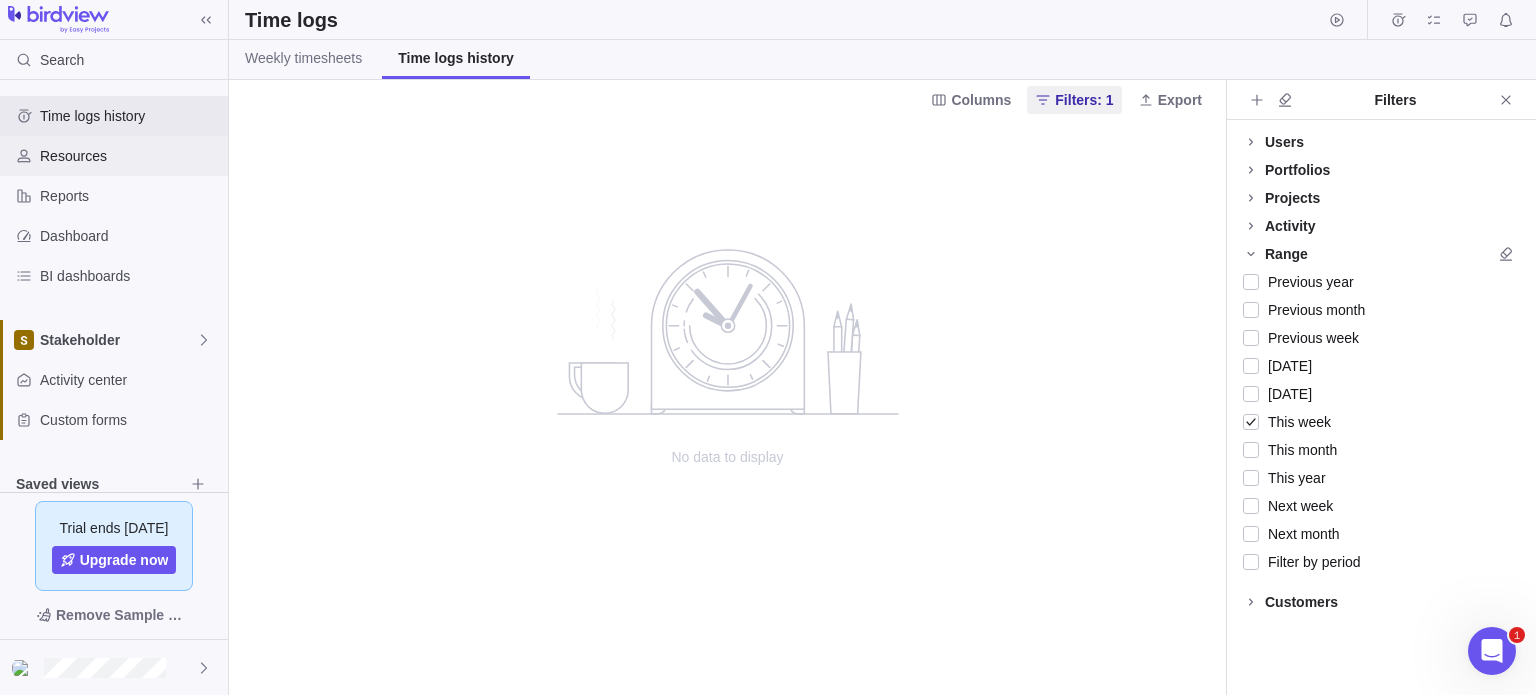 click on "Resources" at bounding box center (114, 156) 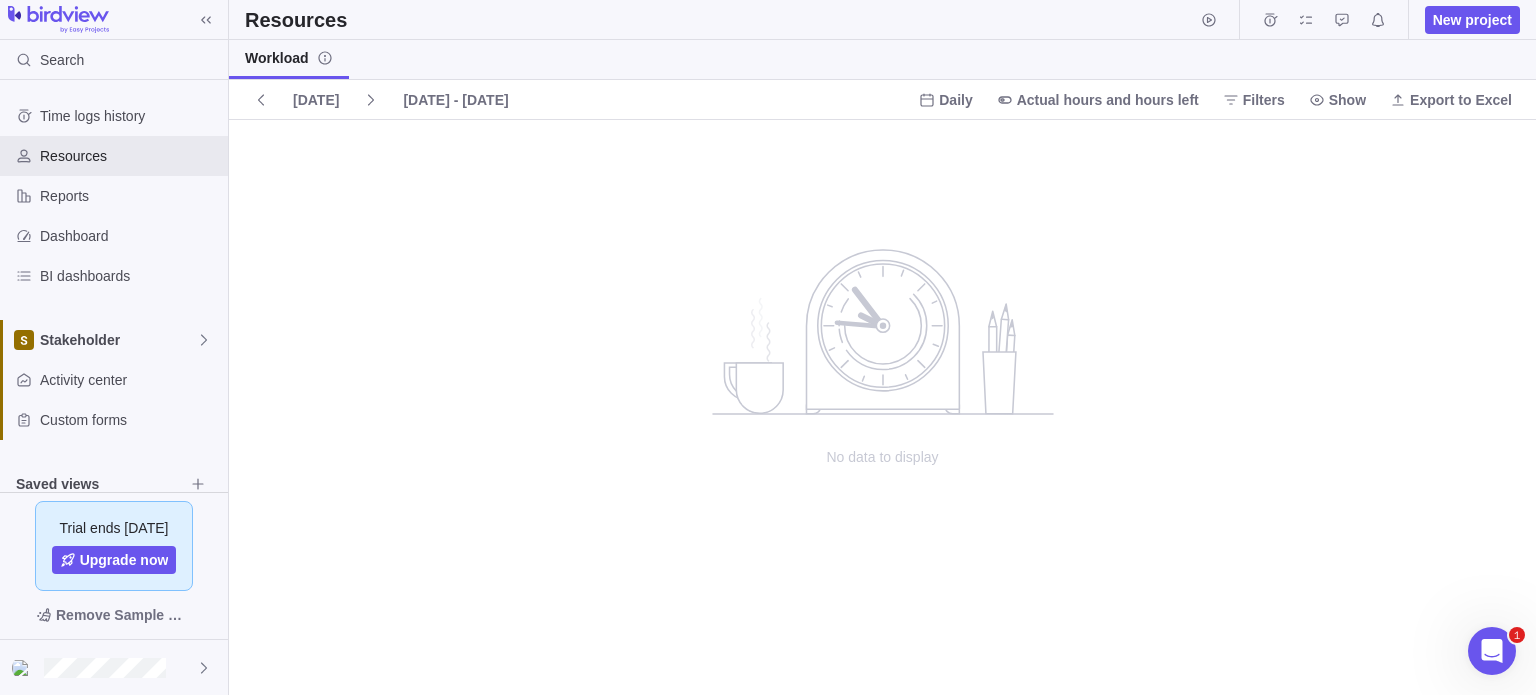 click on "Workload" at bounding box center (882, 60) 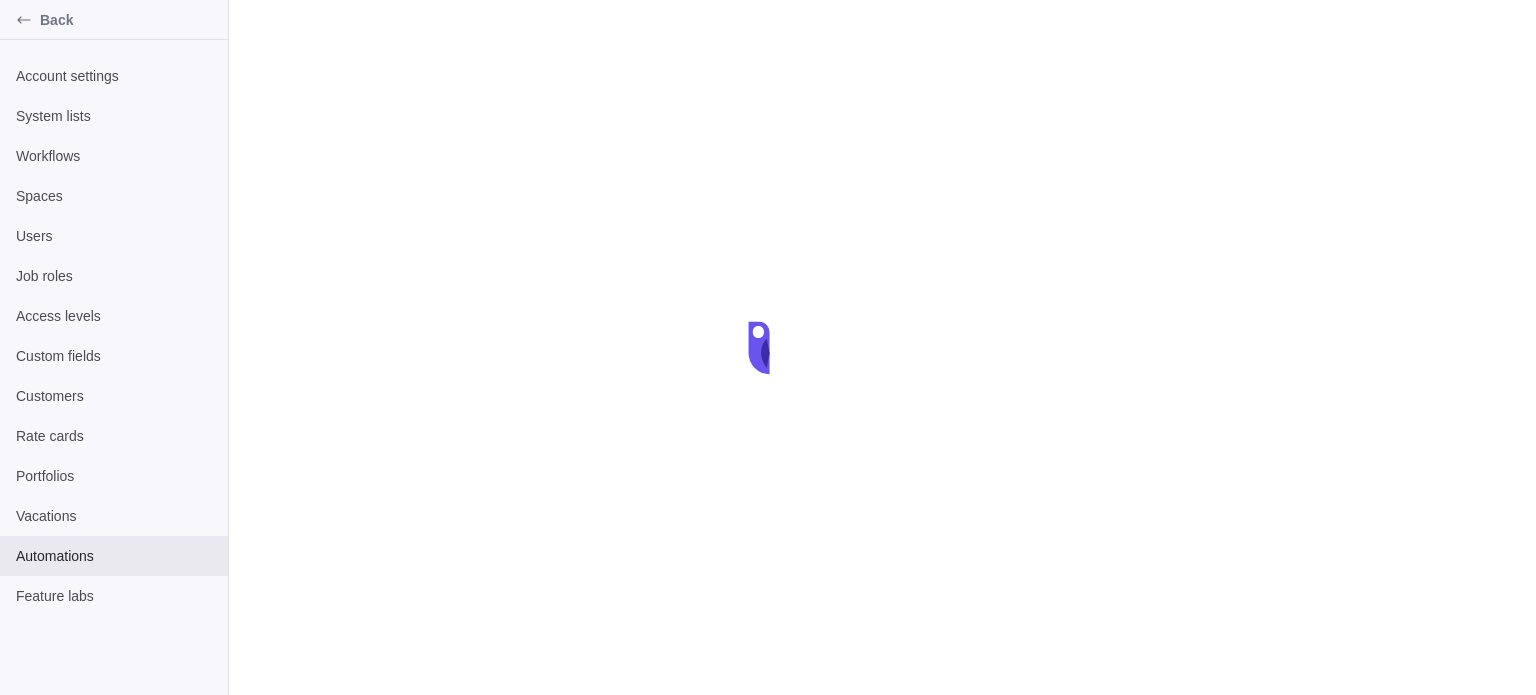 scroll, scrollTop: 0, scrollLeft: 0, axis: both 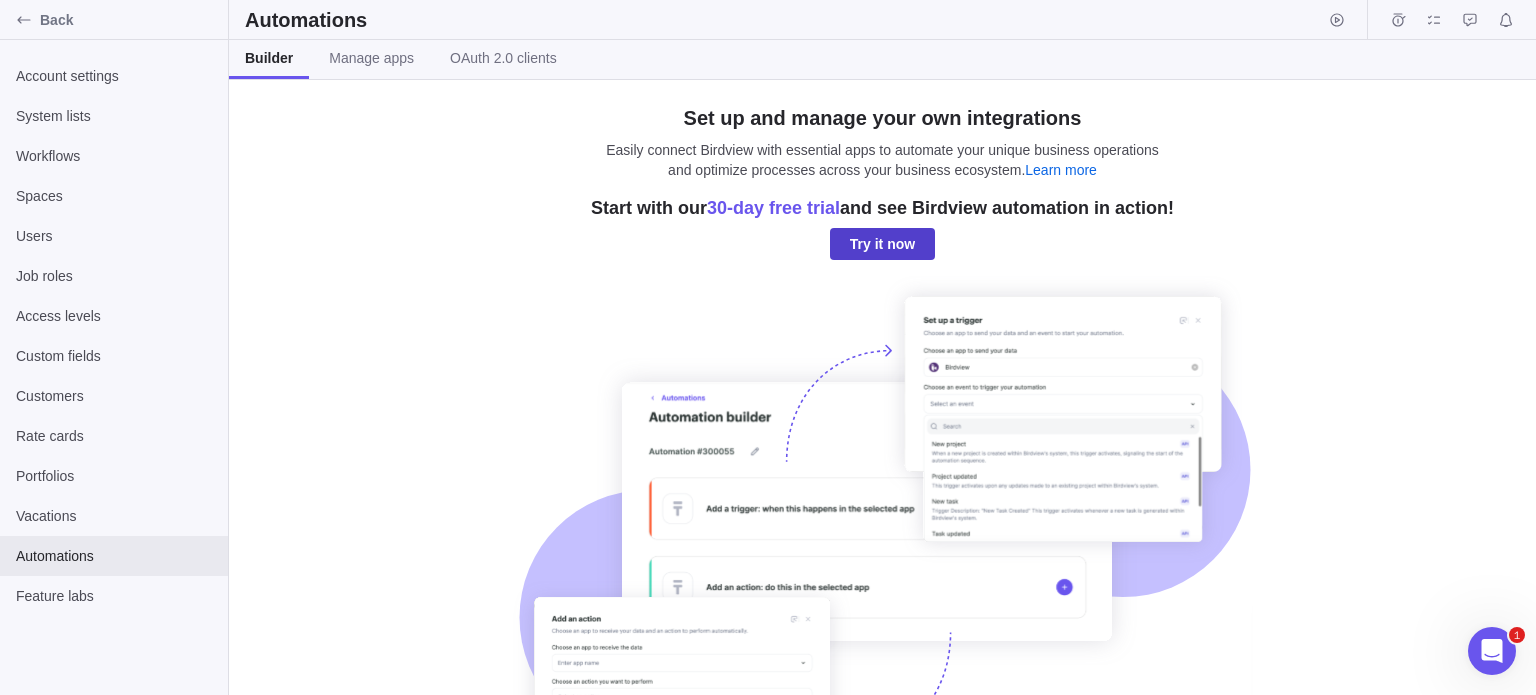 click on "Try it now" at bounding box center (882, 244) 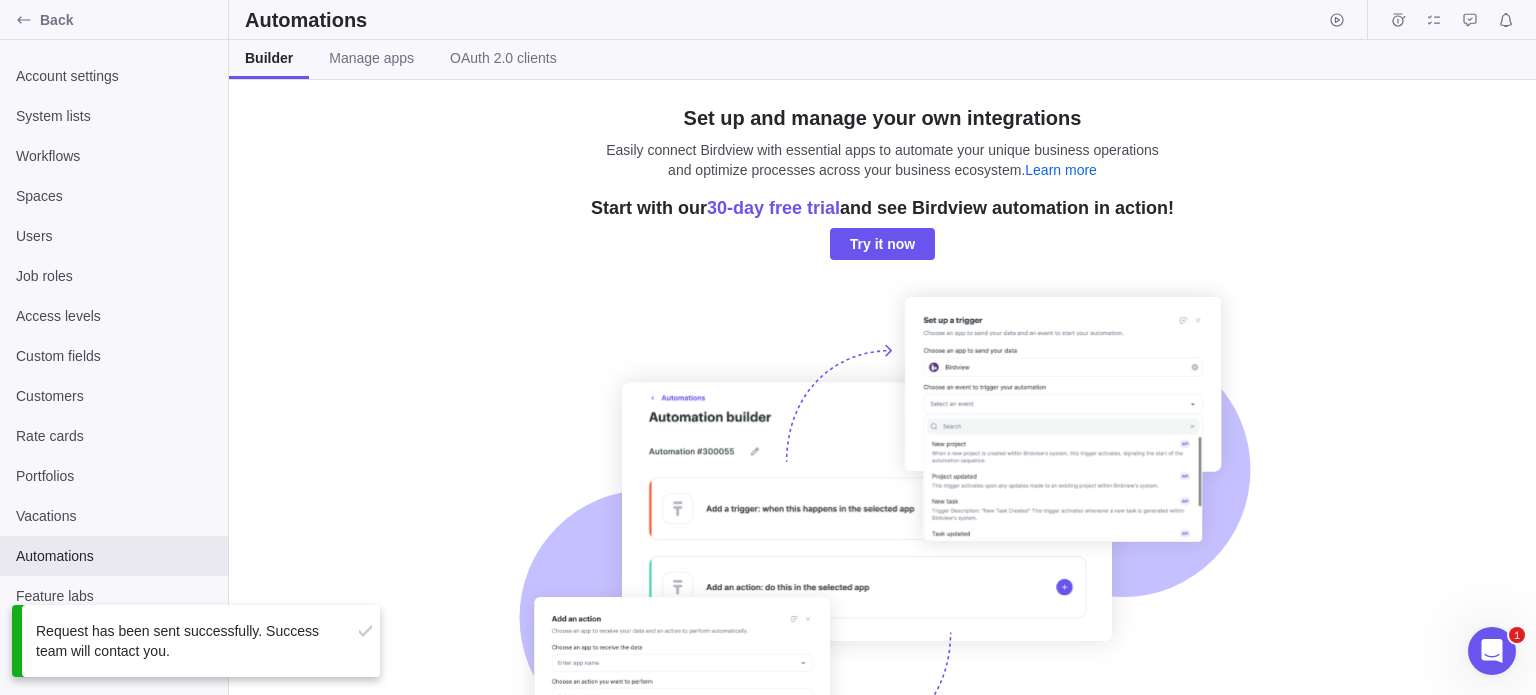 scroll, scrollTop: 114, scrollLeft: 0, axis: vertical 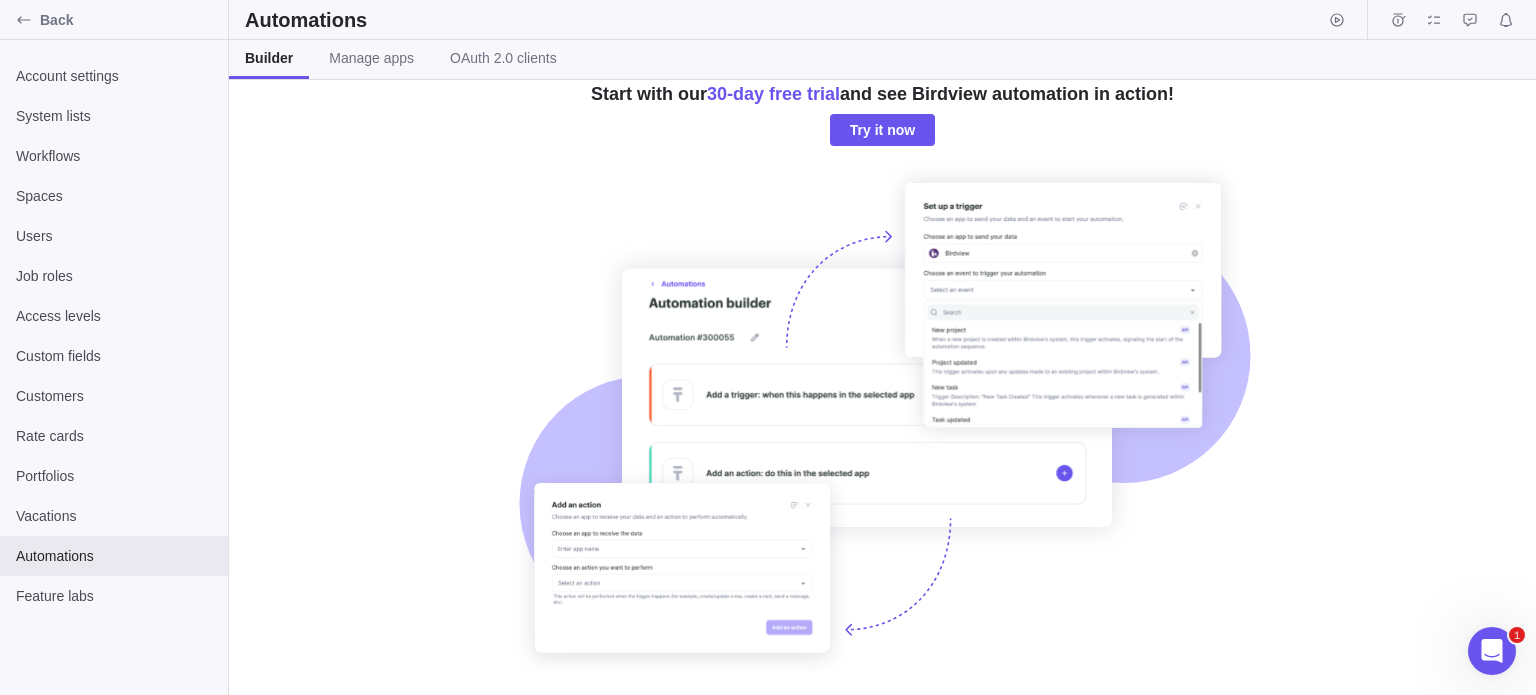 click on "Account settings System lists Workflows Spaces Users Job roles Access levels Custom fields Customers Rate cards Portfolios Vacations Automations Feature labs" at bounding box center [114, 367] 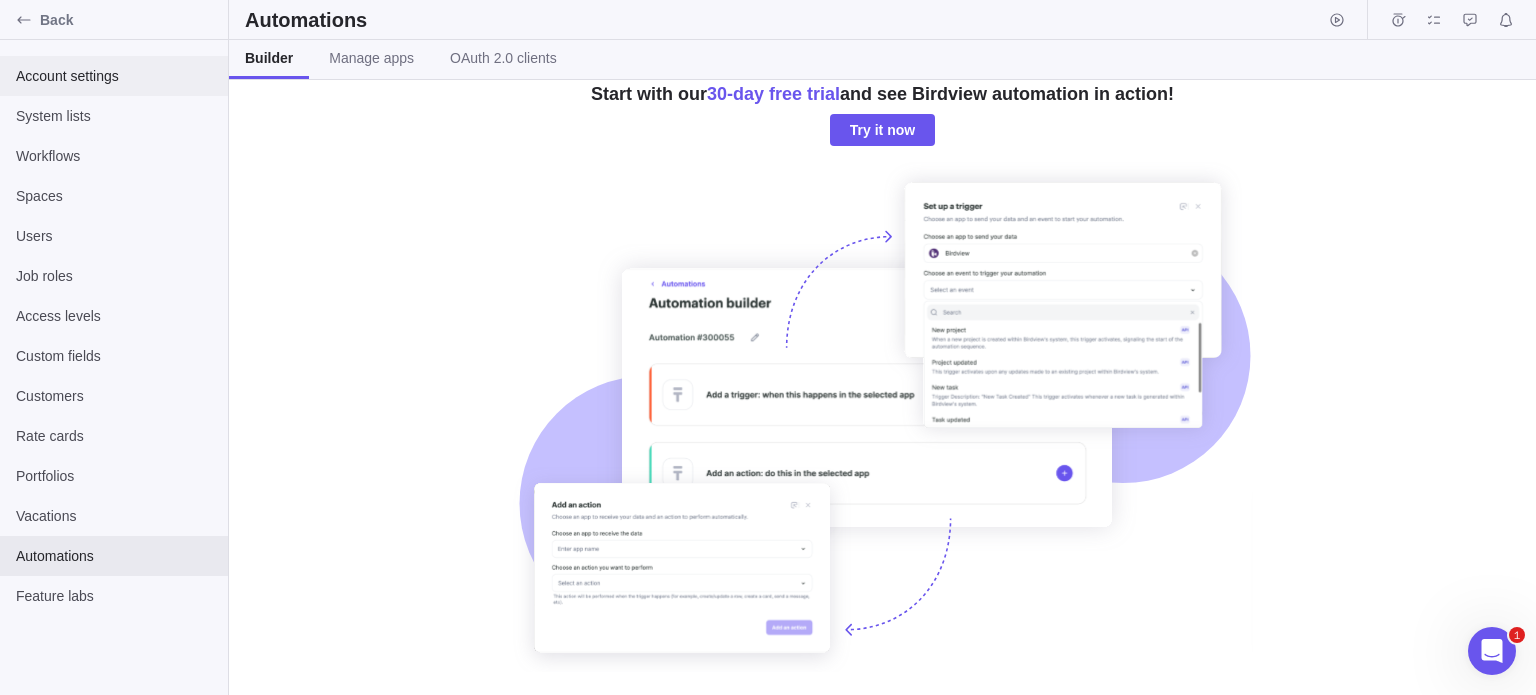 click on "Account settings" at bounding box center [114, 76] 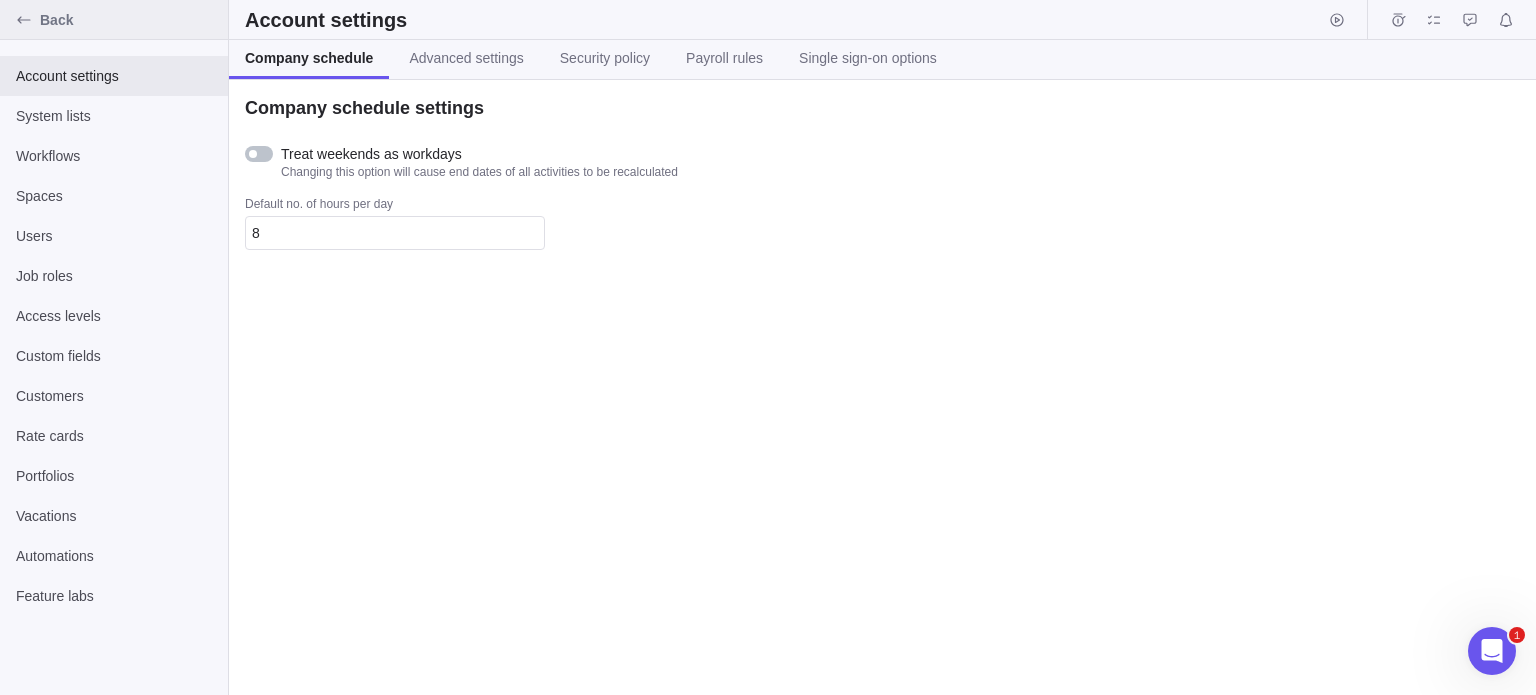 click 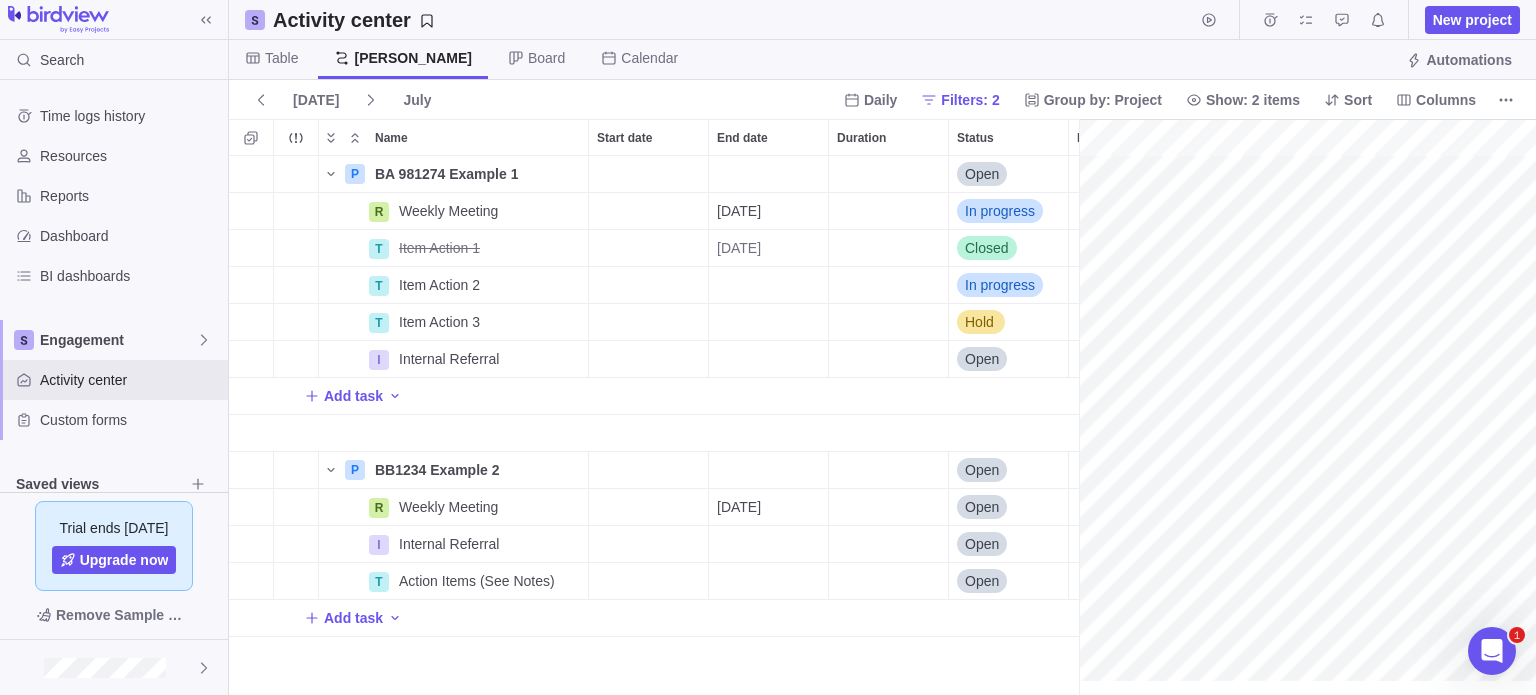 scroll, scrollTop: 16, scrollLeft: 16, axis: both 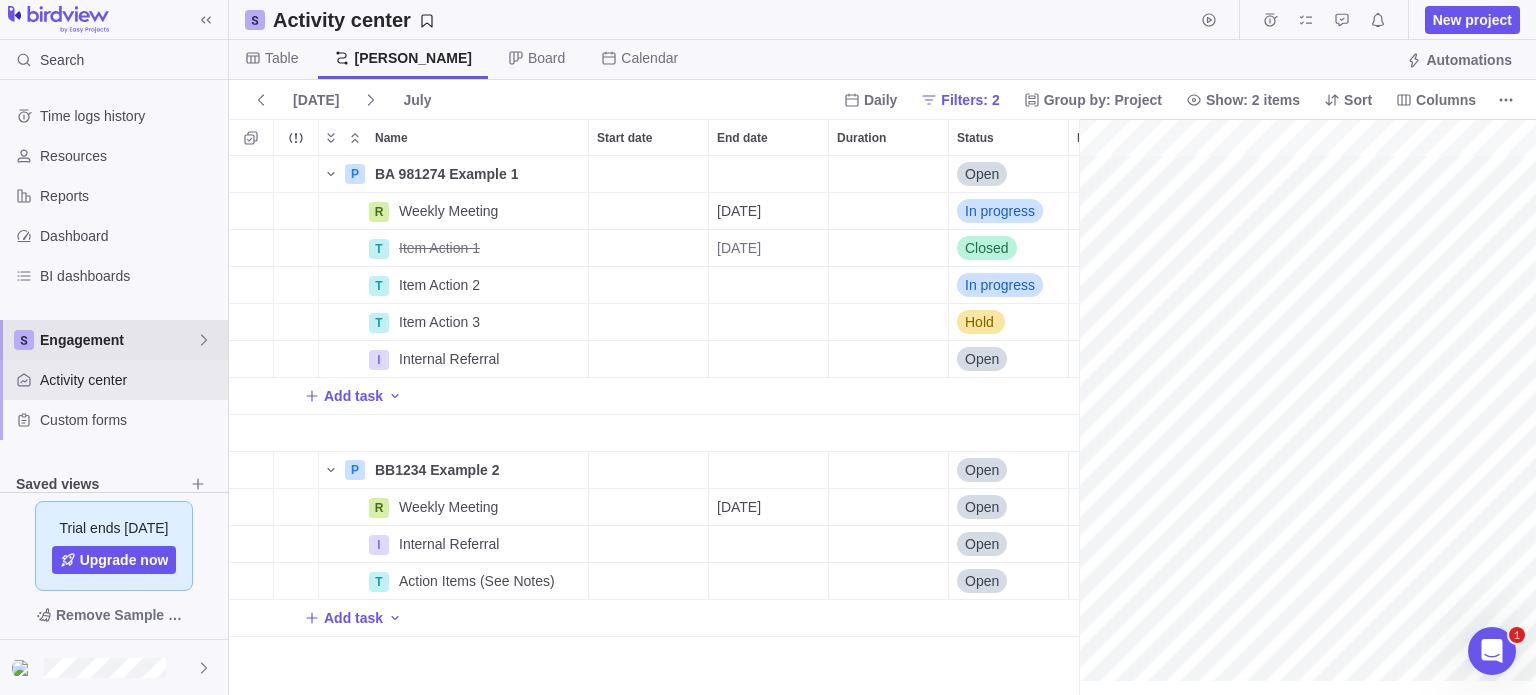 click on "Engagement" at bounding box center [118, 340] 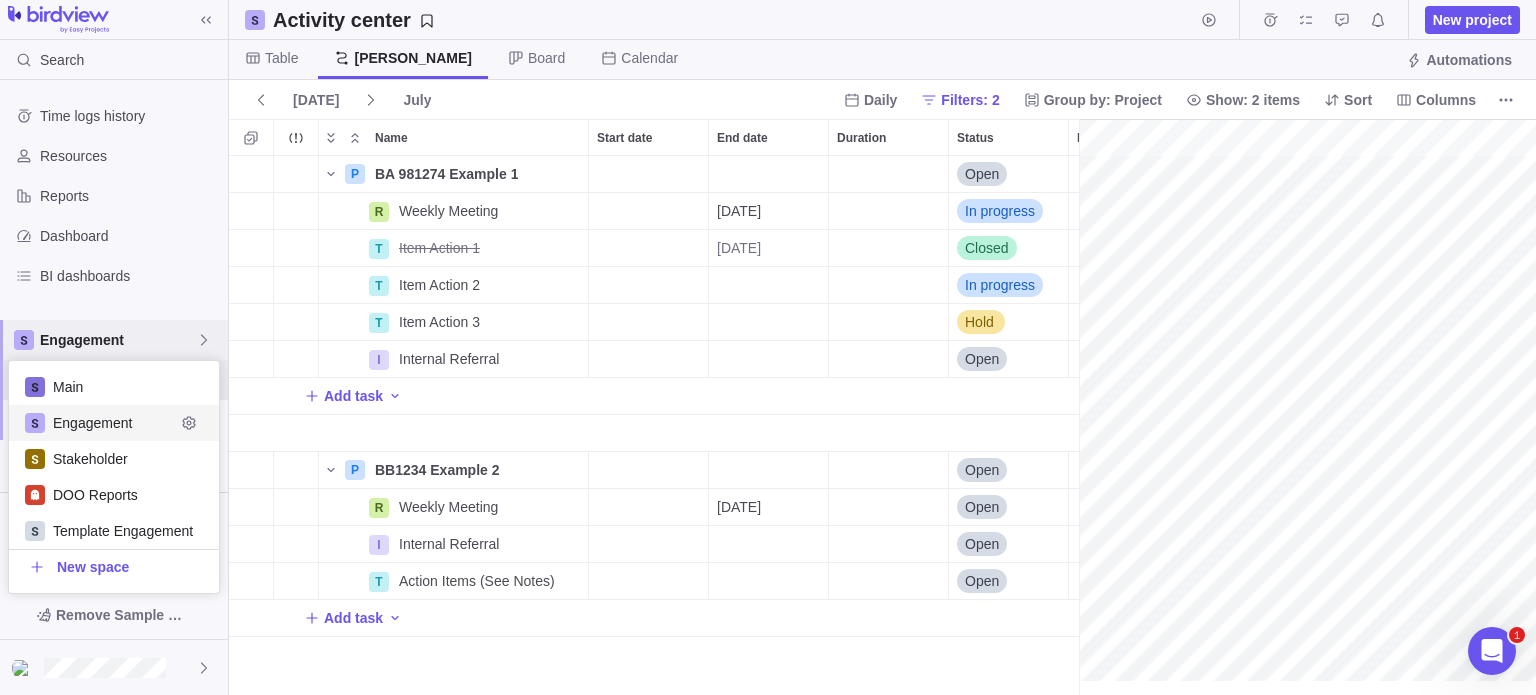 scroll, scrollTop: 16, scrollLeft: 16, axis: both 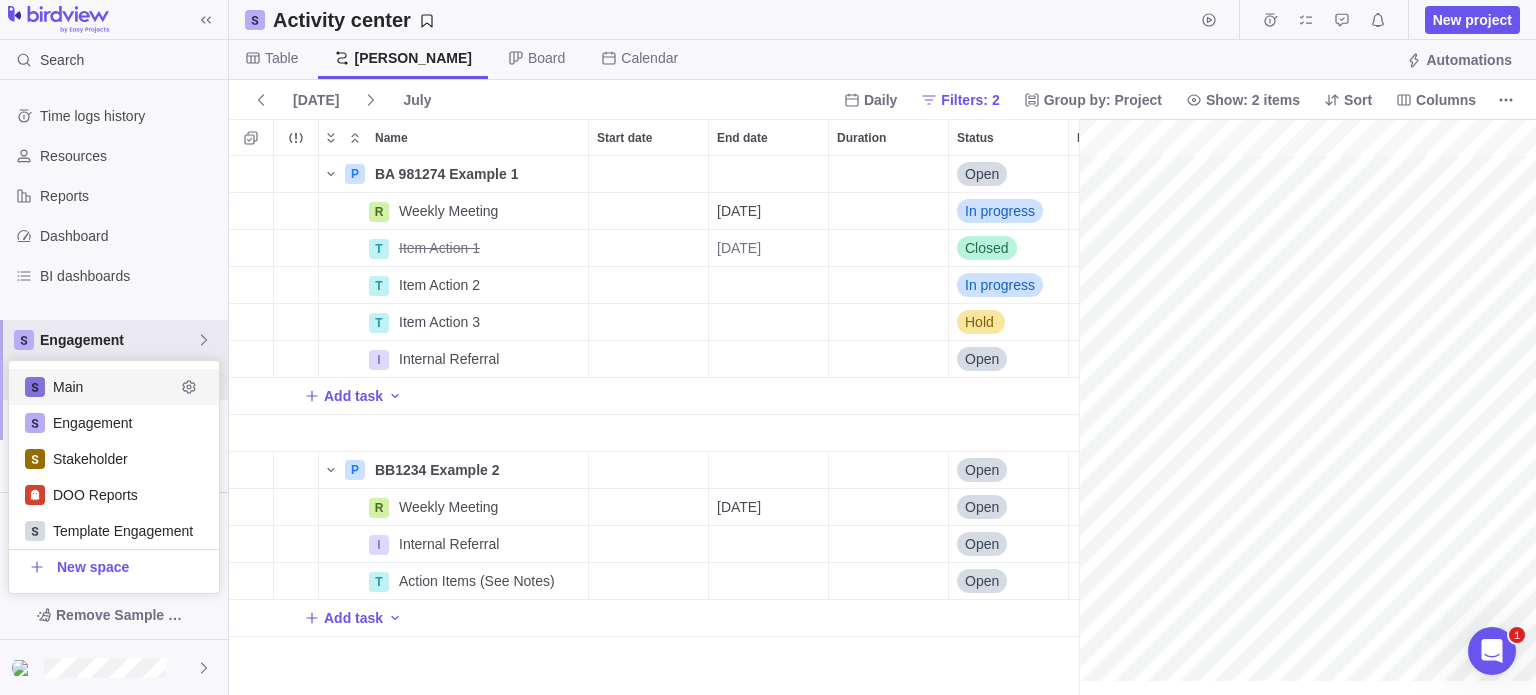 click on "Search Time logs history Resources Reports Dashboard BI dashboards Engagement Activity center Custom forms Saved views Trial ends [DATE] Upgrade now Remove Sample Data Activity center New project Table [PERSON_NAME] Board Calendar Automations [DATE] July Daily Filters: 2 Group by: Project Show: 2 items Sort Columns Name Start date End date Duration Status Dependency Assignees Priority Description P BA 981274 Example 1 Details Open Medium Description of the  R Weekly Meeting Details [DATE] In progress Medium Add File Information T Item Action 1 Details [DATE] Closed Medium T Item Action 2 Details In progress Medium T Item Action 3 Details Hold High I Internal Referral Details Open Urgent Add task P BB1234 Example 2 Details Open Medium R Weekly Meeting Details [DATE] Open Medium I Internal Referral Details Open Medium T Action Items (See Notes) Details Open Medium Add task Filters Activity status Default Workflow Project status Default Workflow Activity priority Activity assignees More [DATE]" at bounding box center [768, 347] 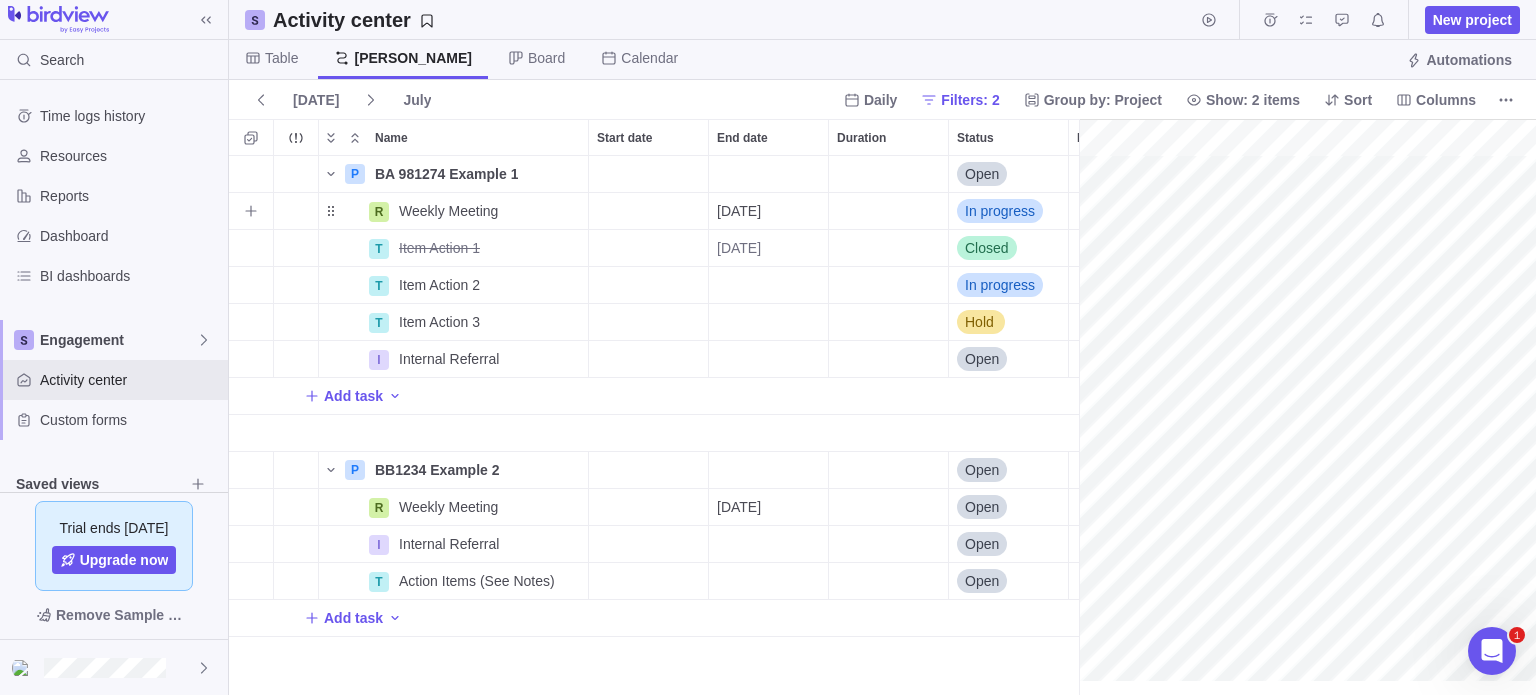 click on "Weekly Meeting" at bounding box center [448, 211] 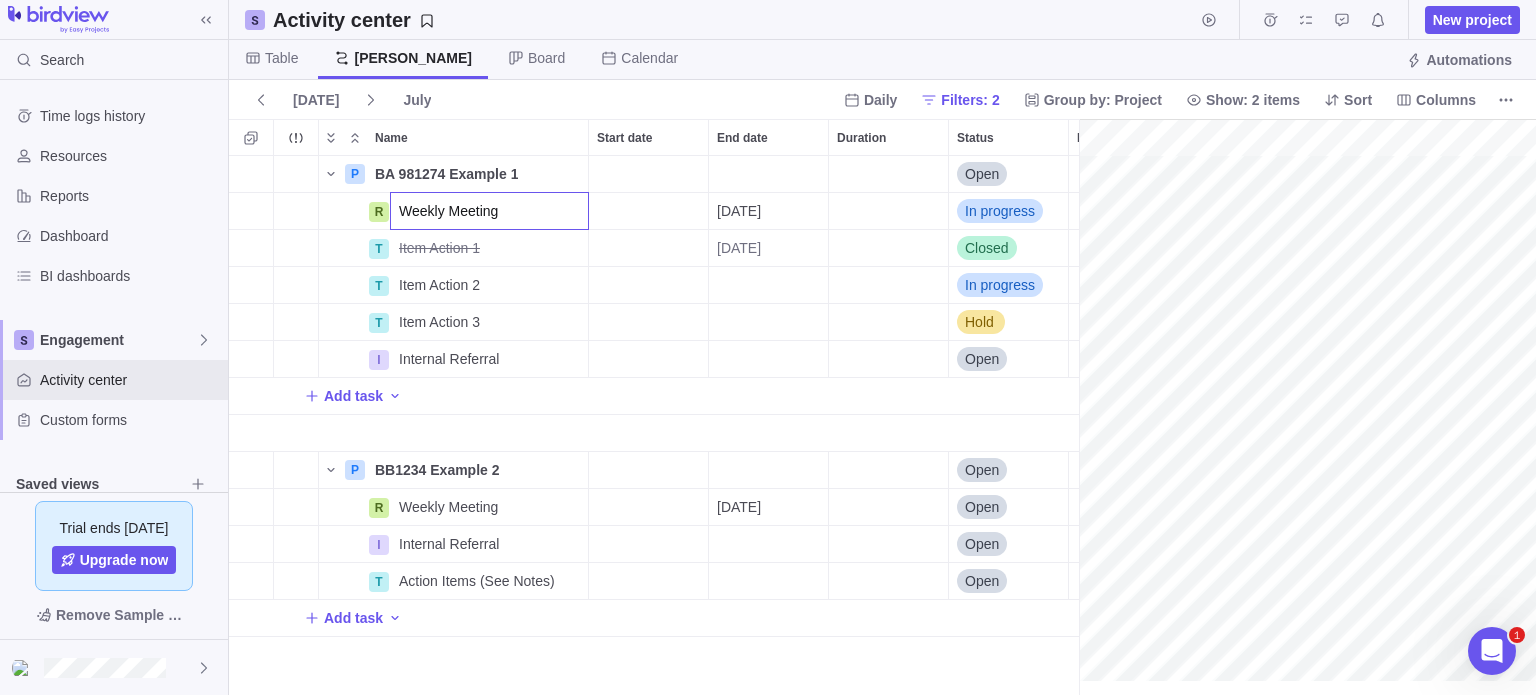 click on "P BA 981274 Example 1 Details Open Medium Description of the  R Weekly Meeting 09/25/2025 In progress Medium Add File Information T Item Action 1 Details 07/03/2025 Closed Medium T Item Action 2 Details In progress Medium T Item Action 3 Details Hold High I Internal Referral Details Open Urgent Add task P BB1234 Example 2 Details Open Medium R Weekly Meeting Details 07/14/2025 Open Medium I Internal Referral Details Open Medium T Action Items (See Notes) Details Open Medium Add task" at bounding box center [654, 426] 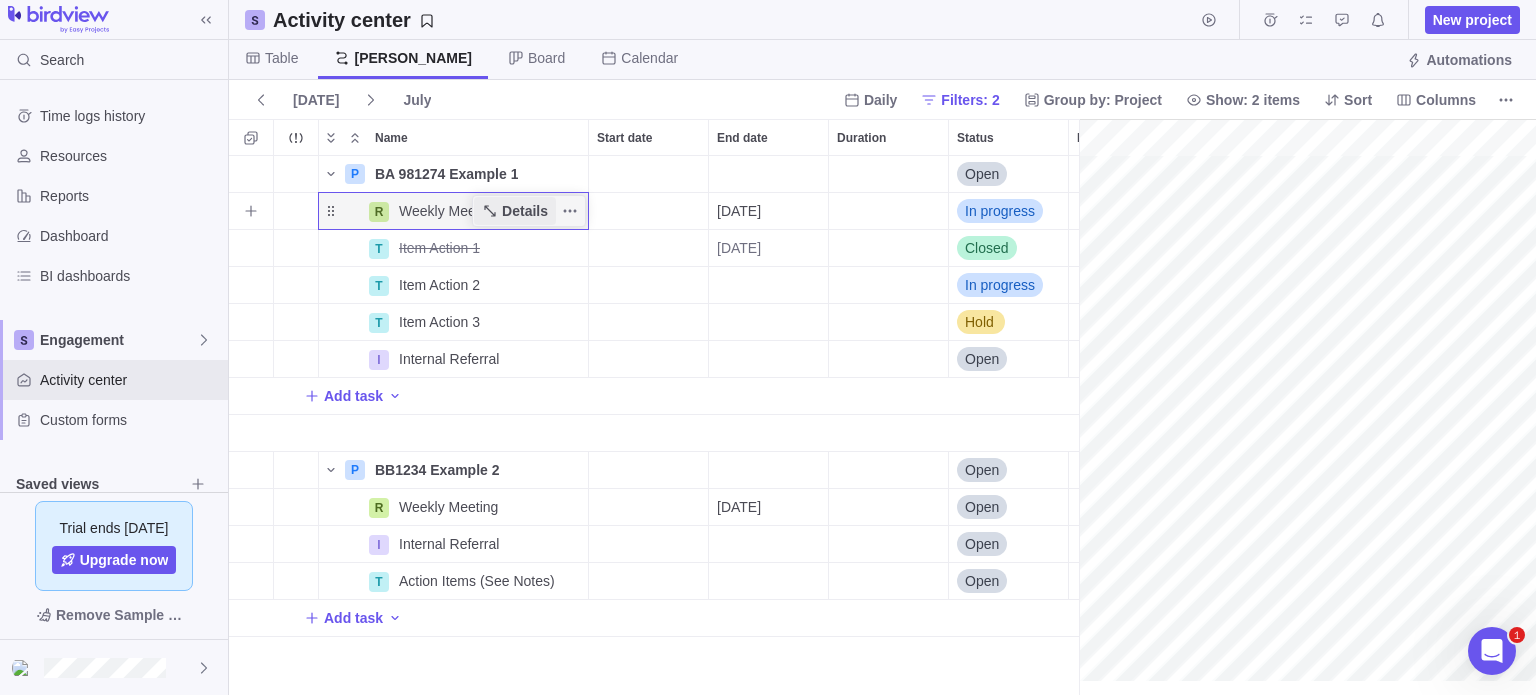 click on "Details" at bounding box center [525, 211] 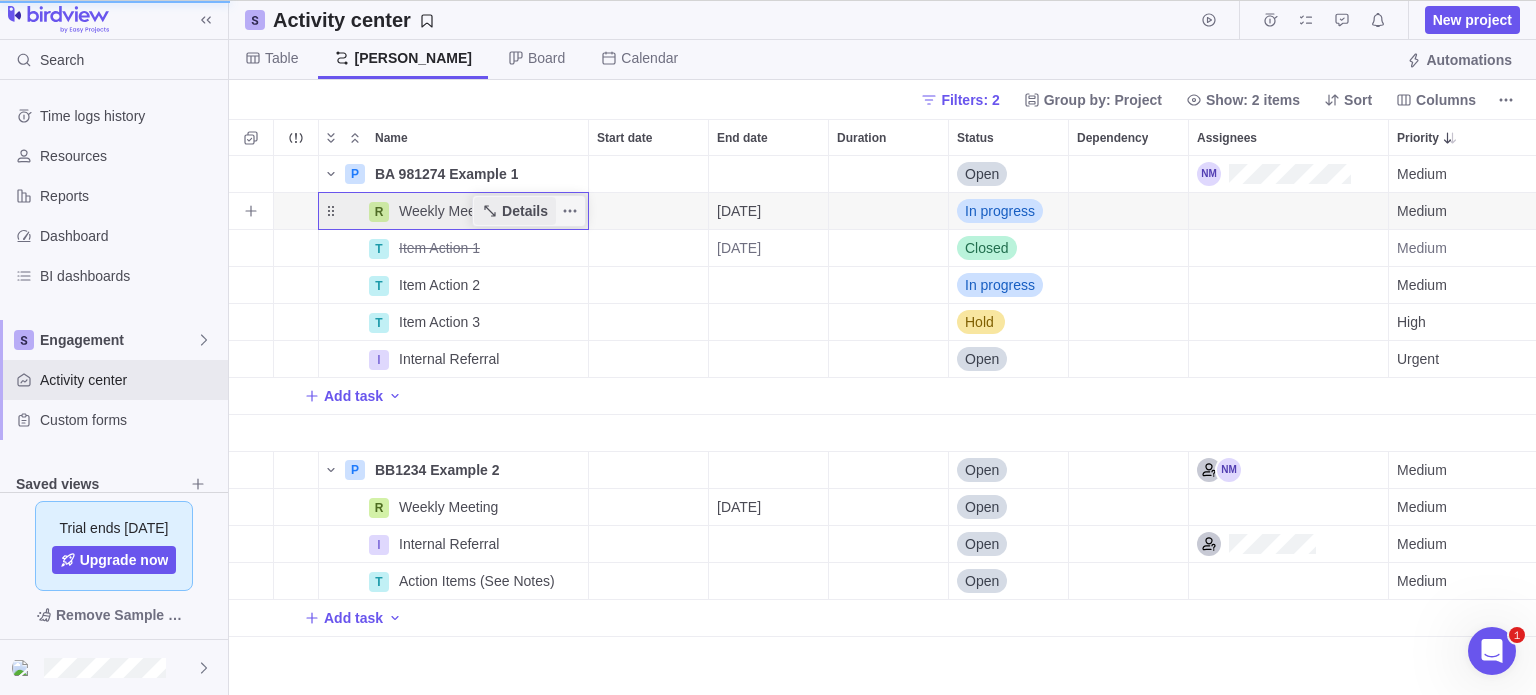 scroll, scrollTop: 16, scrollLeft: 16, axis: both 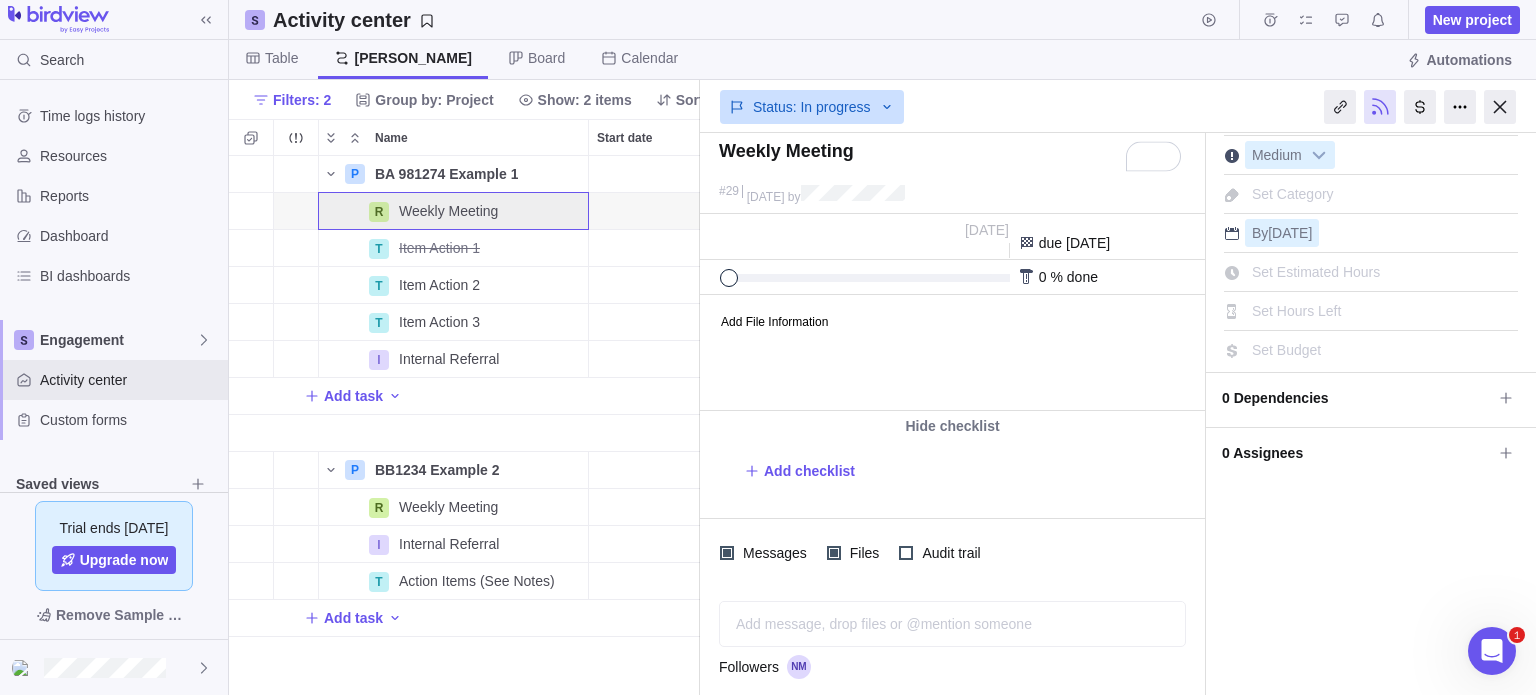 click on "Add File Information" at bounding box center [951, 353] 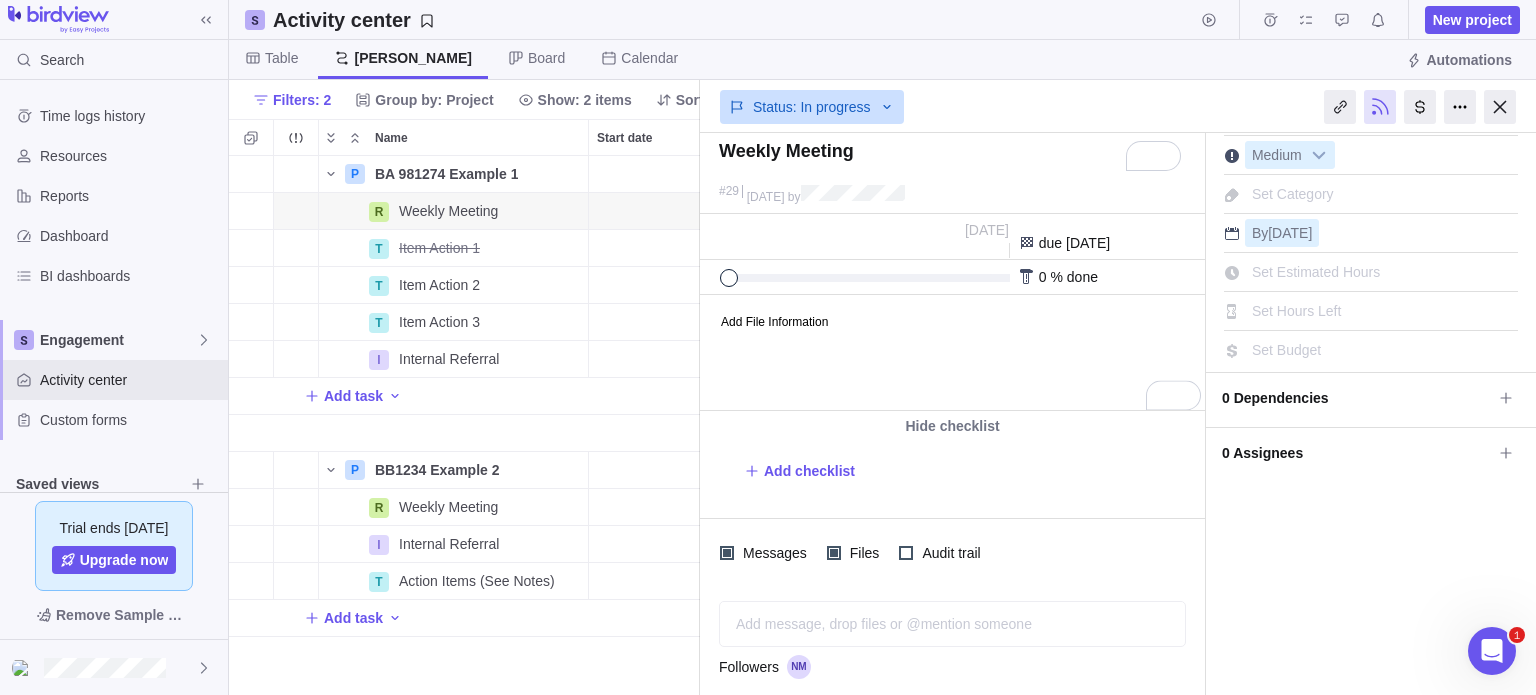 drag, startPoint x: 1525, startPoint y: 775, endPoint x: 752, endPoint y: 365, distance: 875.00226 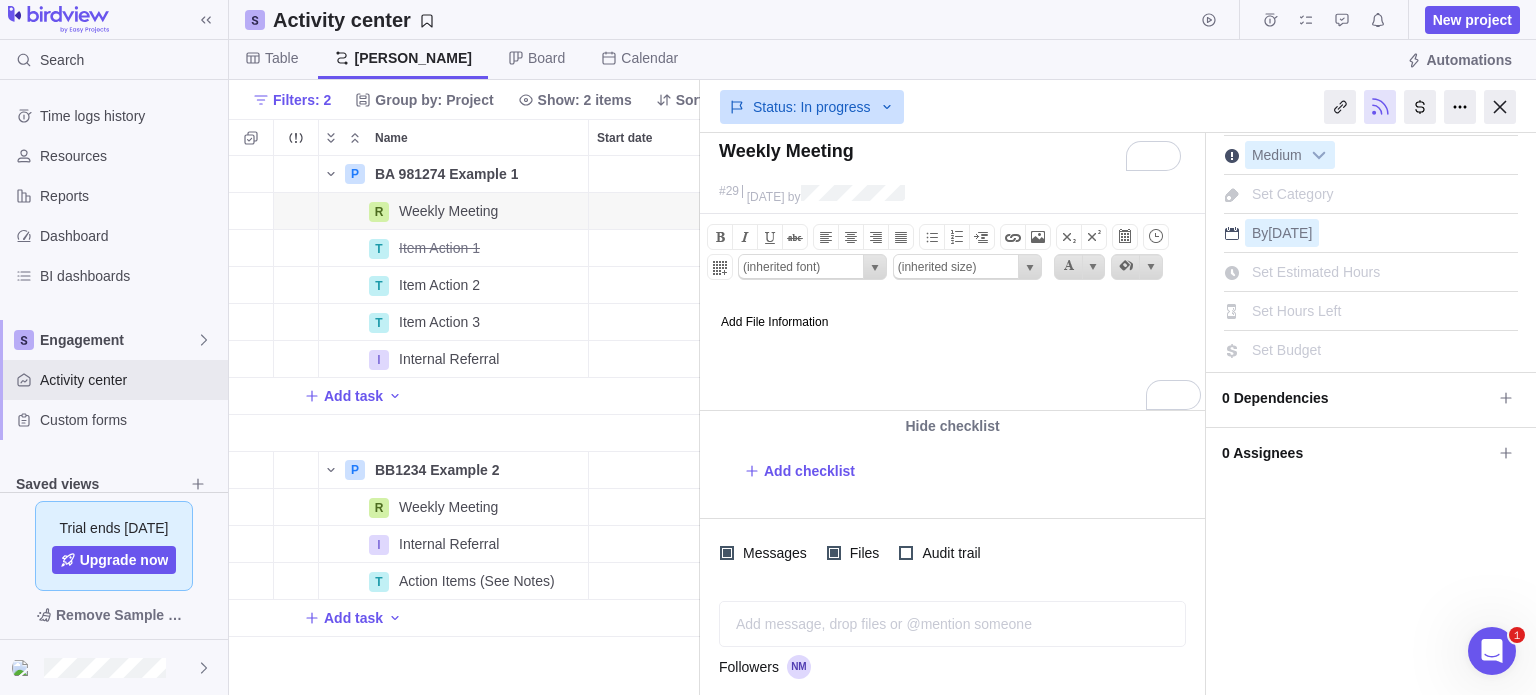 click on "Add File Information" at bounding box center [951, 312] 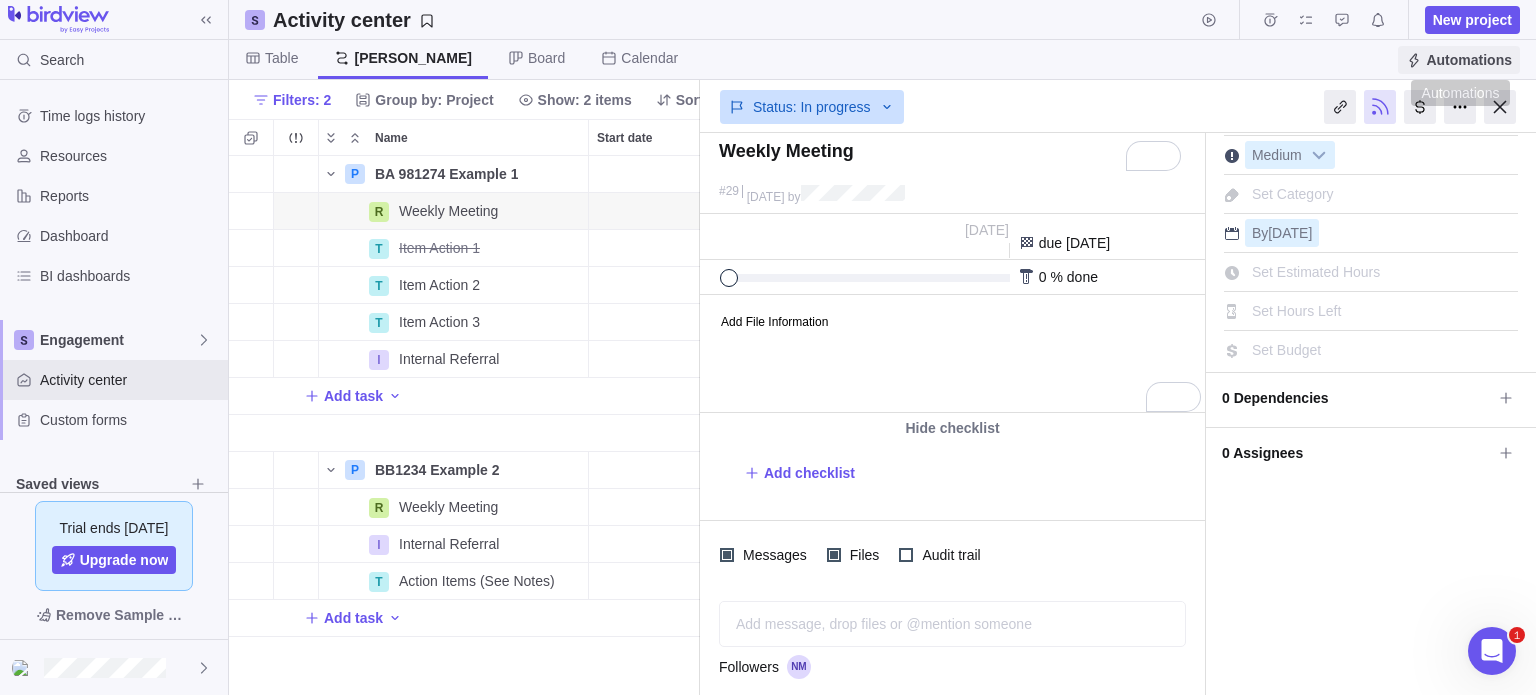 click on "Automations" at bounding box center (1469, 60) 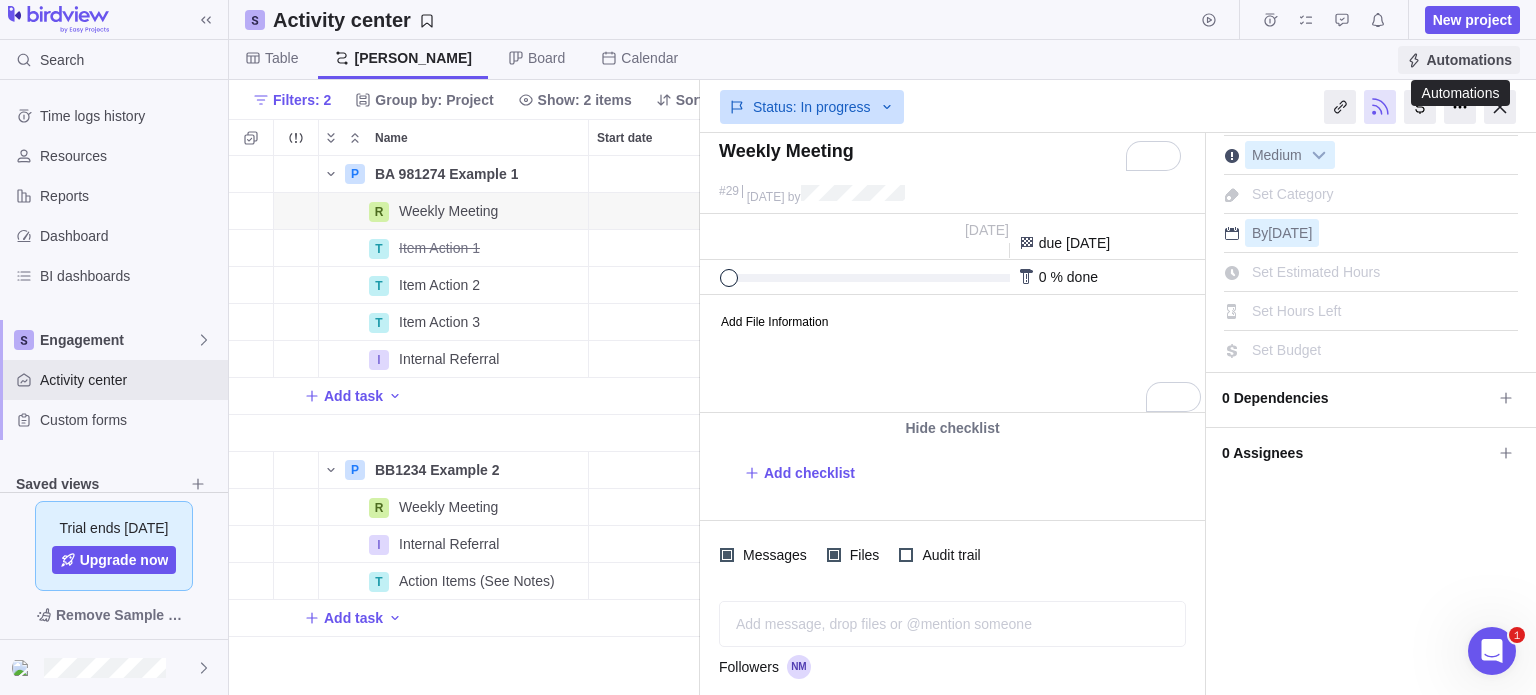 scroll, scrollTop: 16, scrollLeft: 16, axis: both 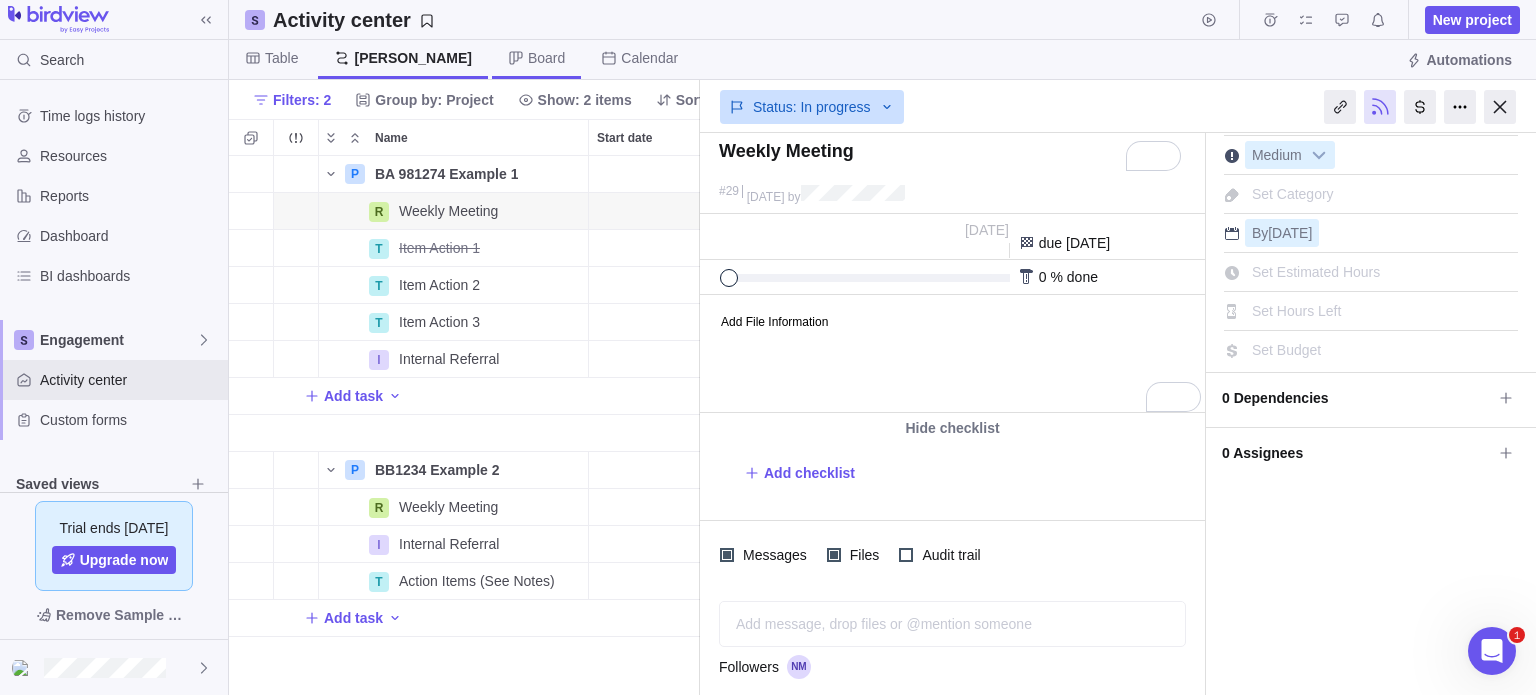 click on "Board" at bounding box center [536, 59] 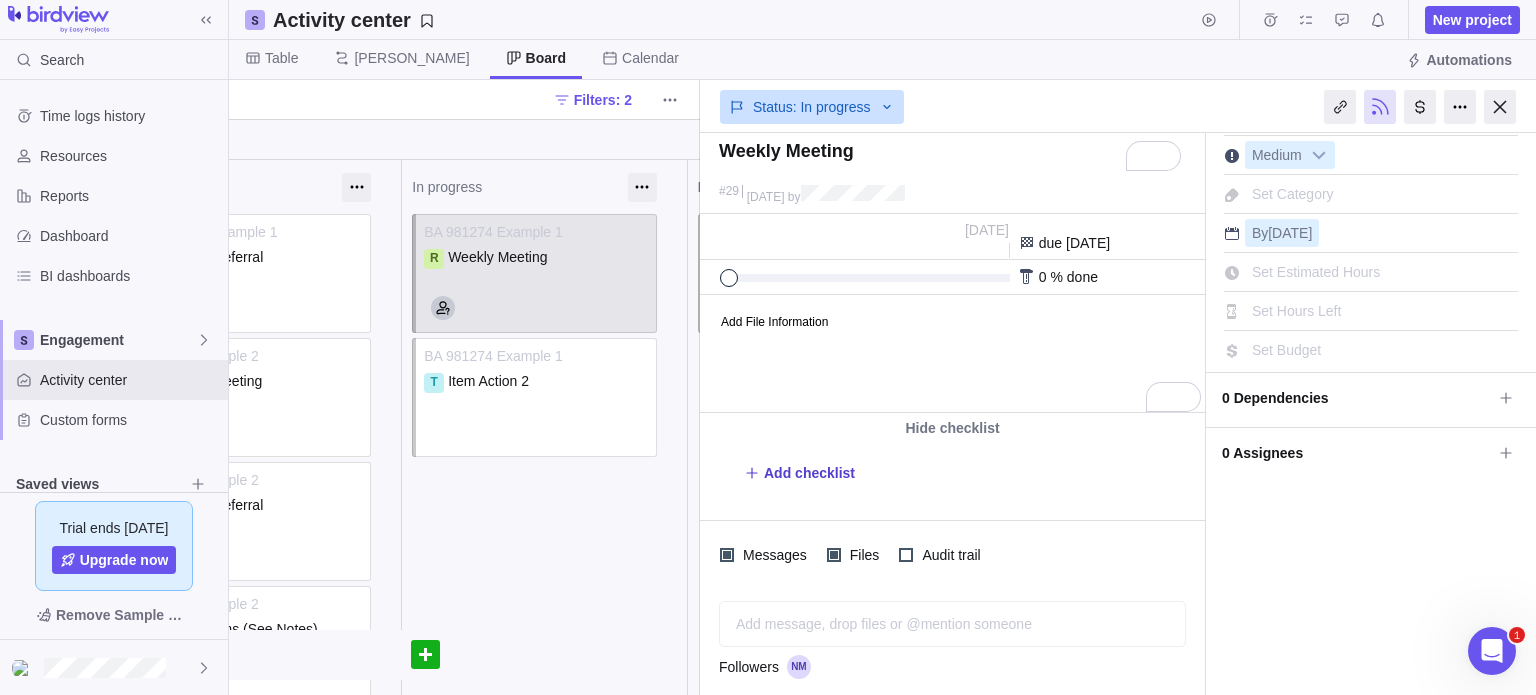 scroll, scrollTop: 0, scrollLeft: 113, axis: horizontal 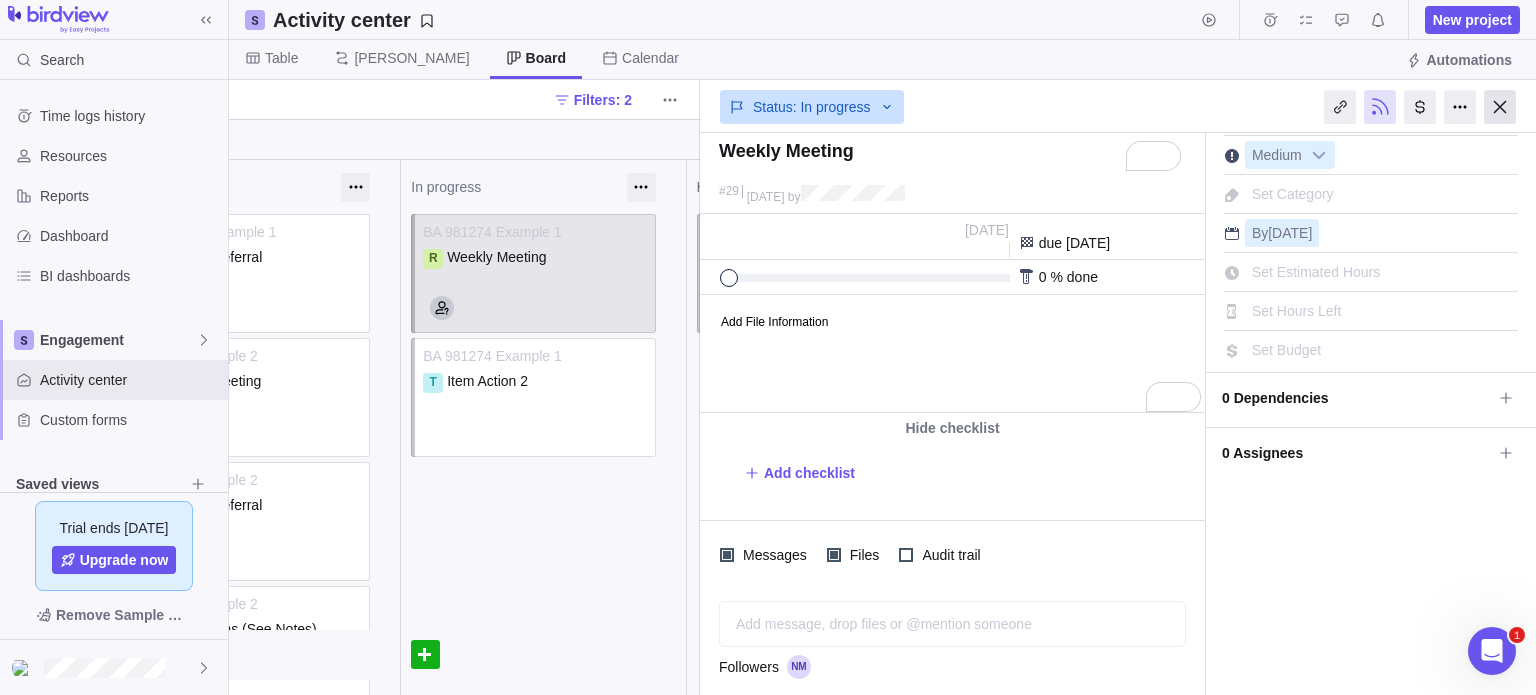 click at bounding box center (1500, 107) 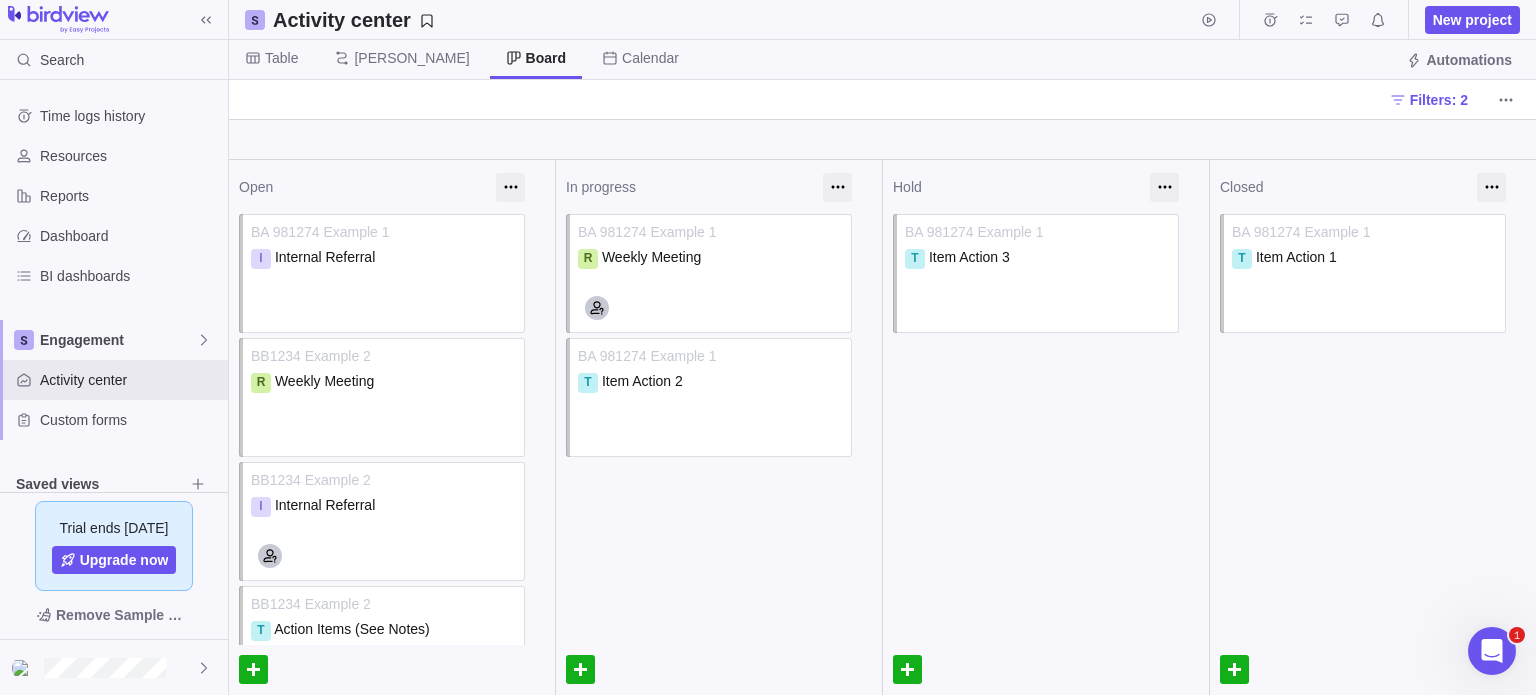 scroll, scrollTop: 0, scrollLeft: 0, axis: both 